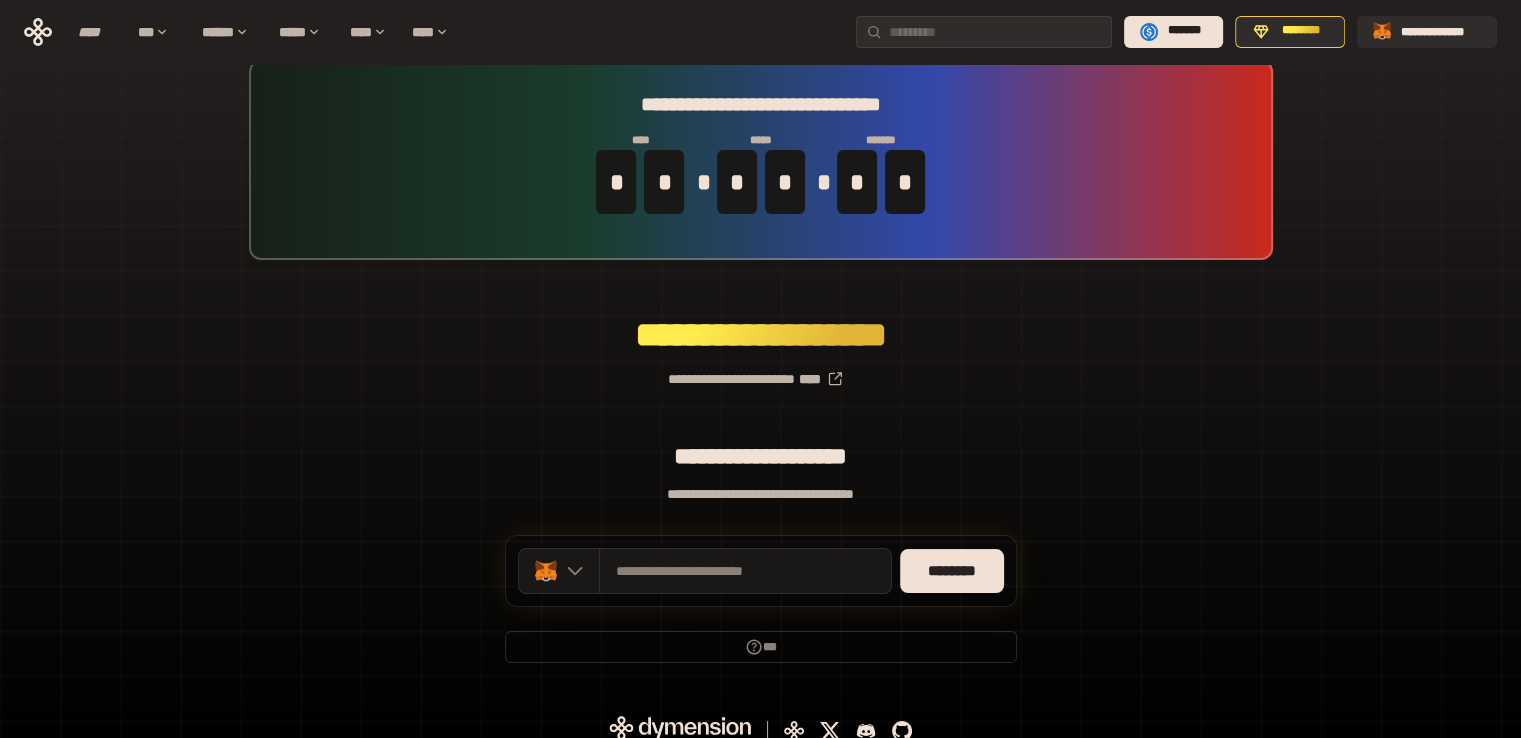 scroll, scrollTop: 44, scrollLeft: 0, axis: vertical 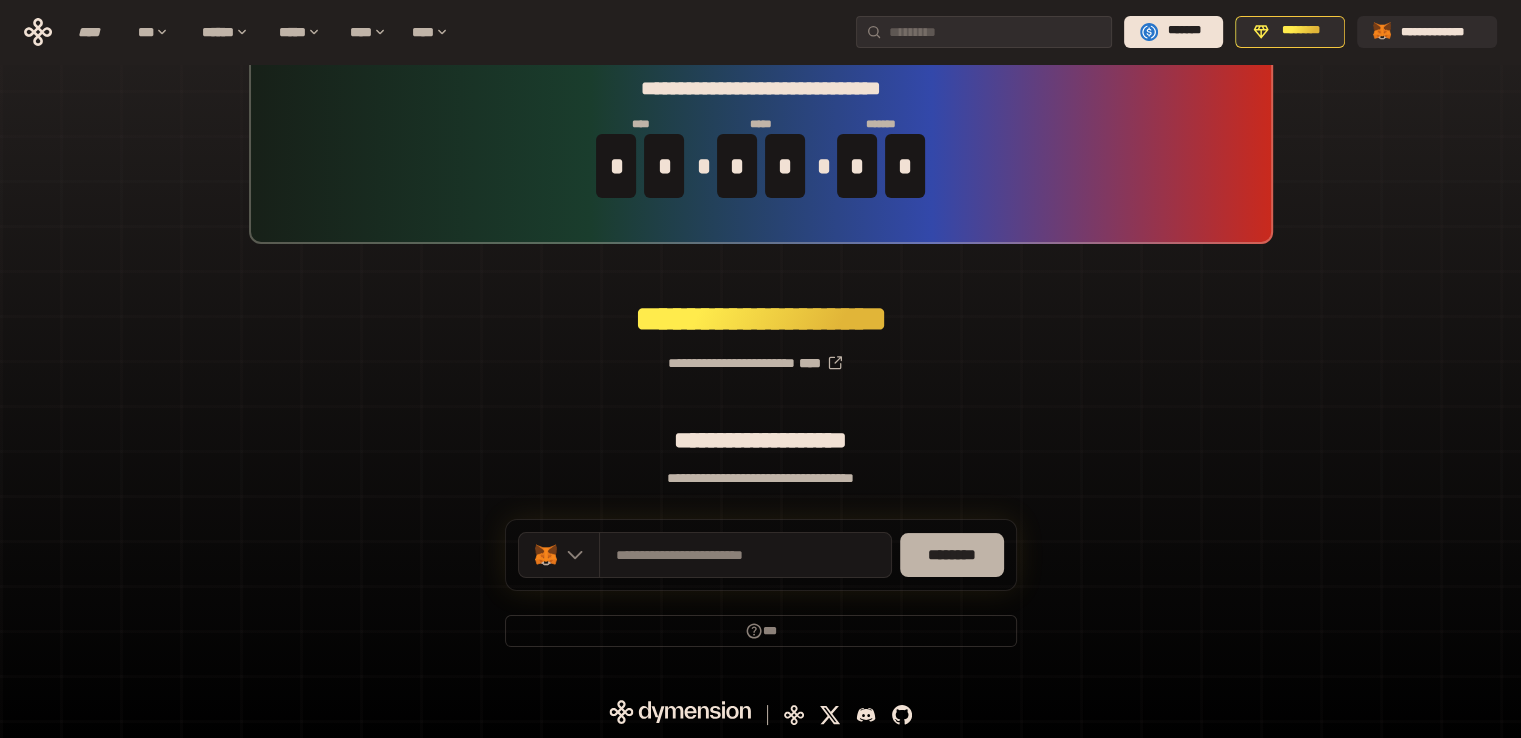 click on "********" at bounding box center [952, 555] 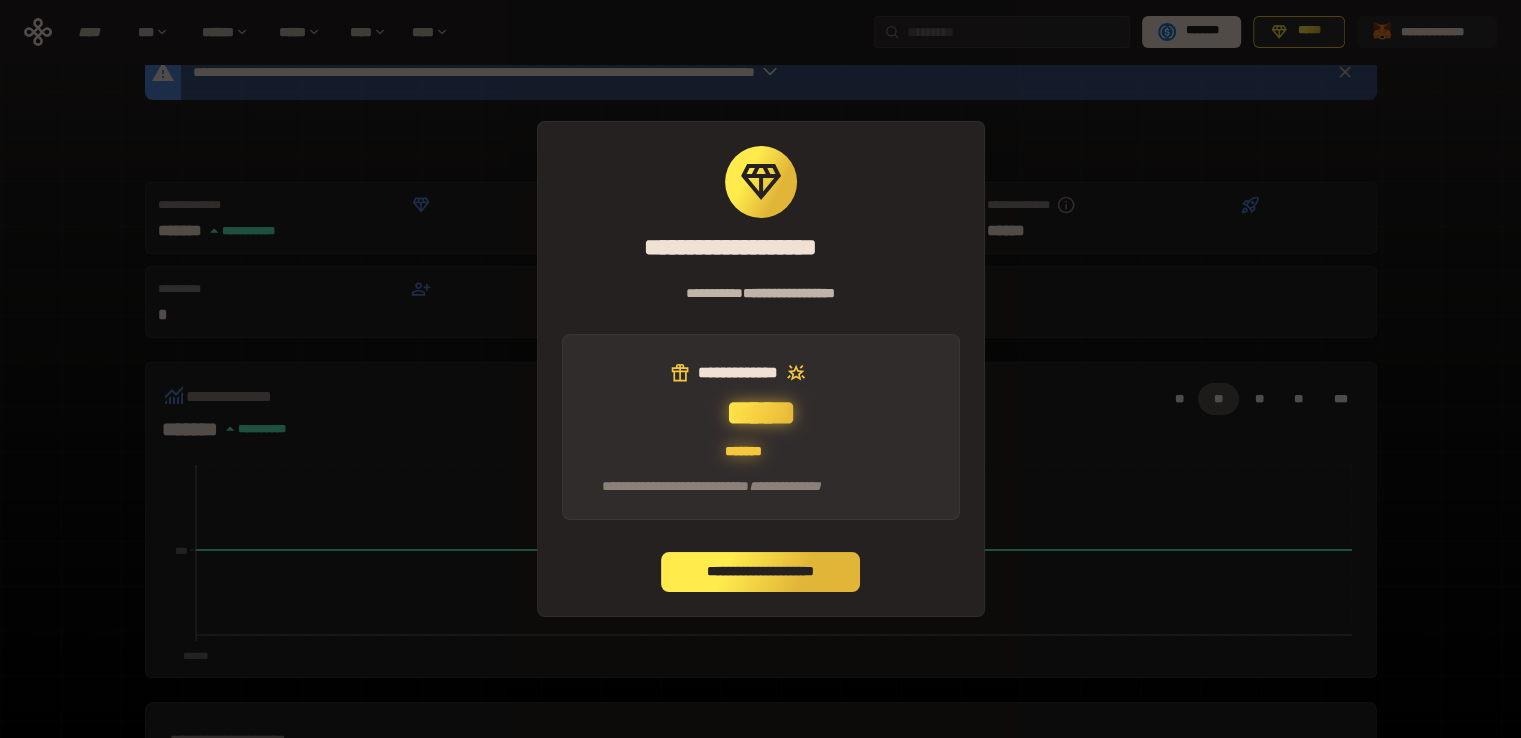 click on "**********" at bounding box center (761, 572) 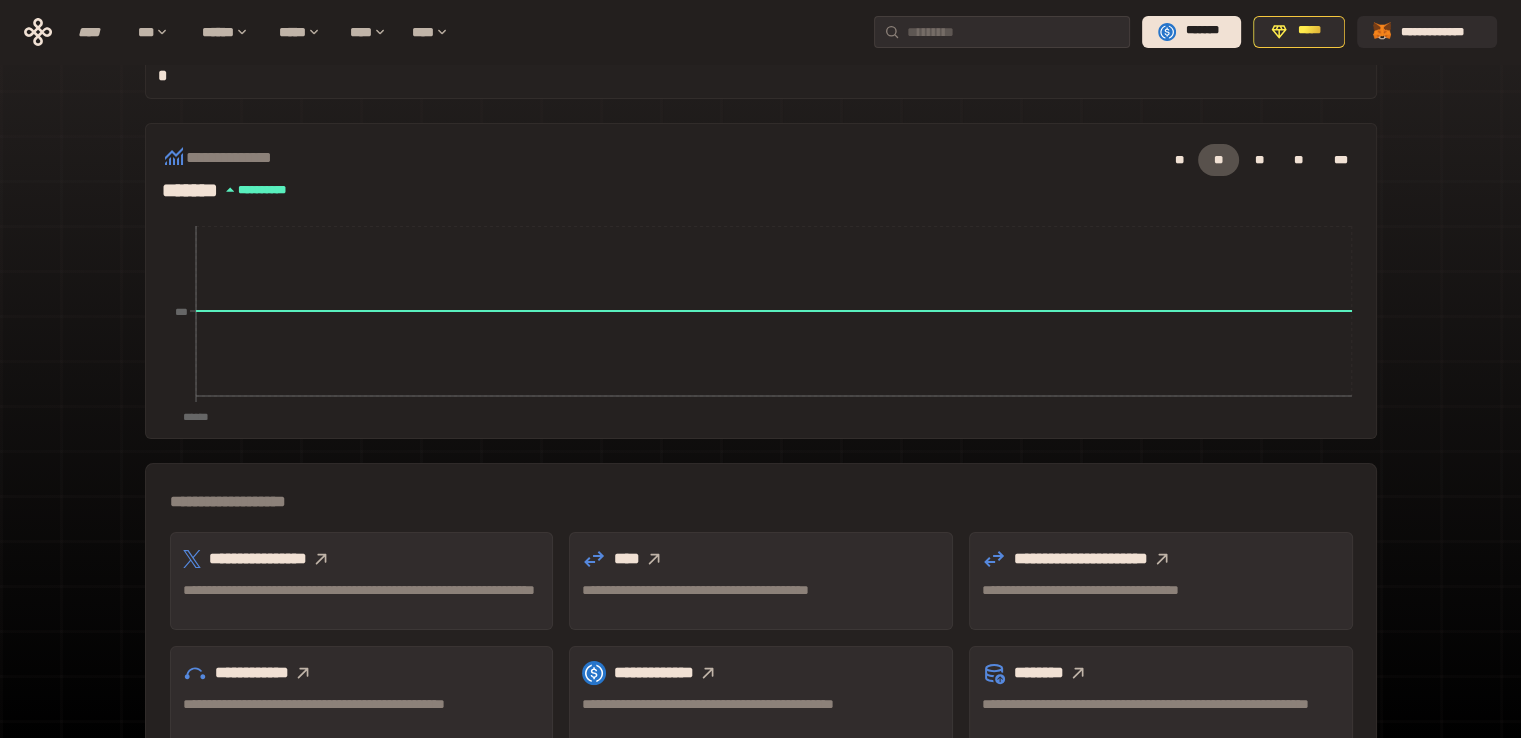 scroll, scrollTop: 244, scrollLeft: 0, axis: vertical 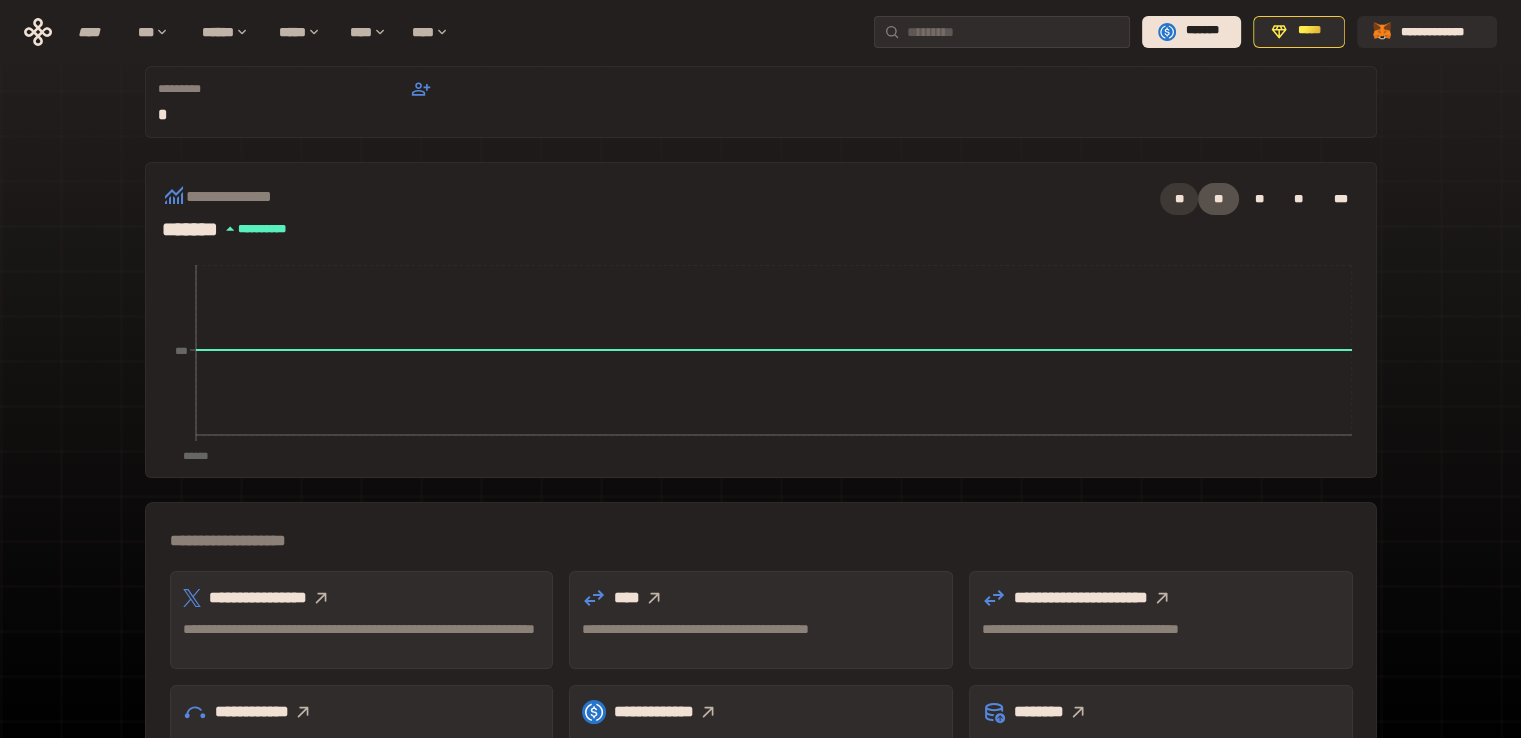 click on "**" at bounding box center [1179, 199] 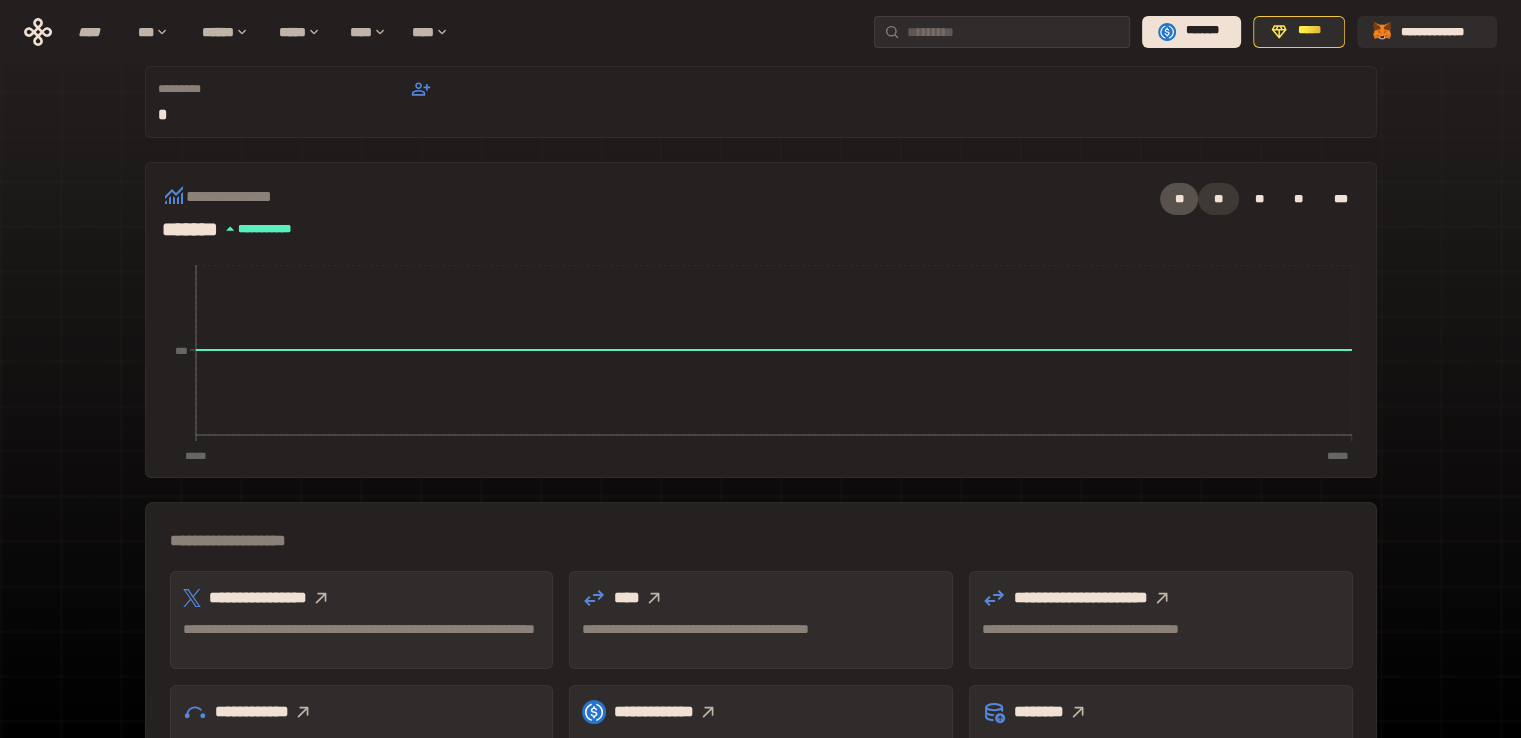 click on "**" at bounding box center (1218, 199) 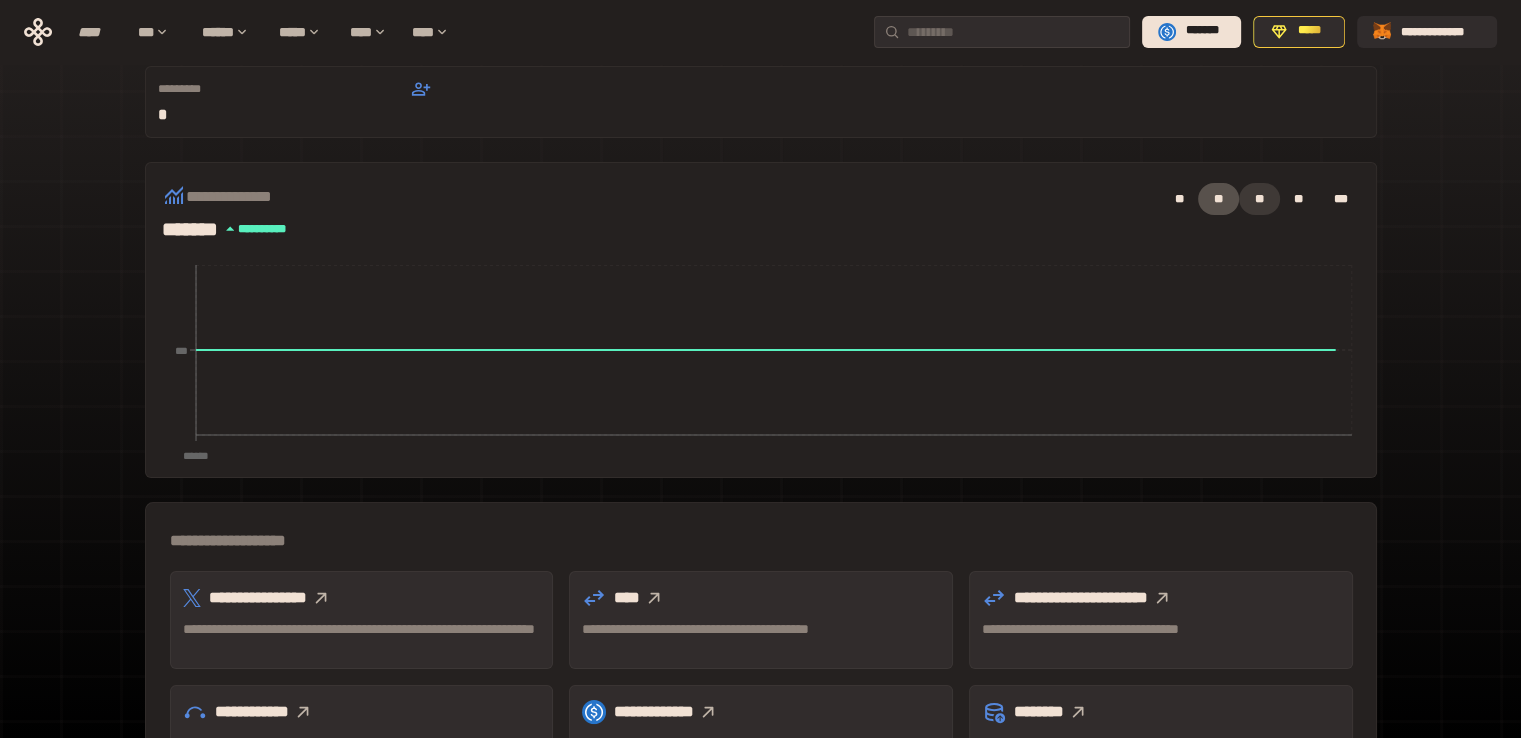 click on "**" at bounding box center [1259, 199] 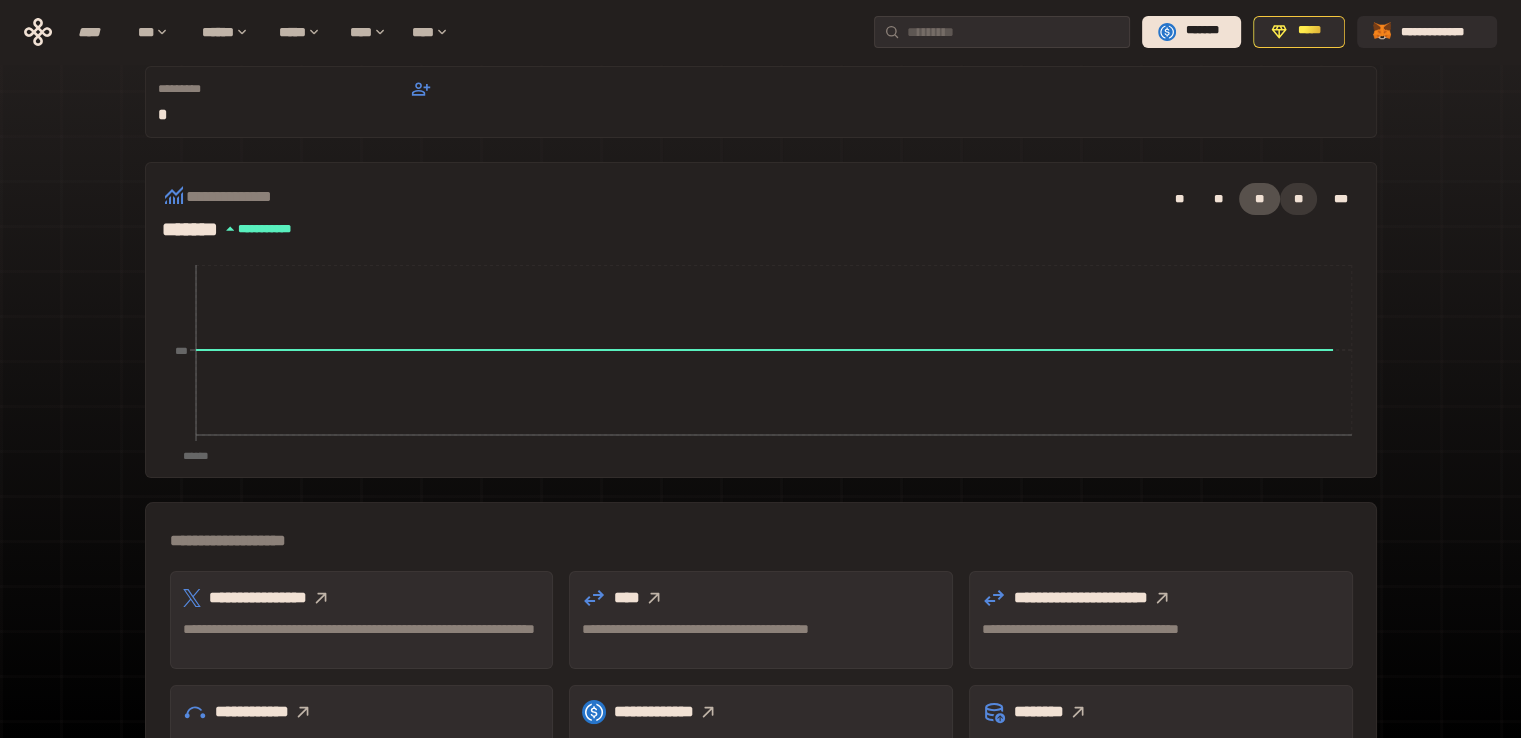 click on "**" at bounding box center [1299, 199] 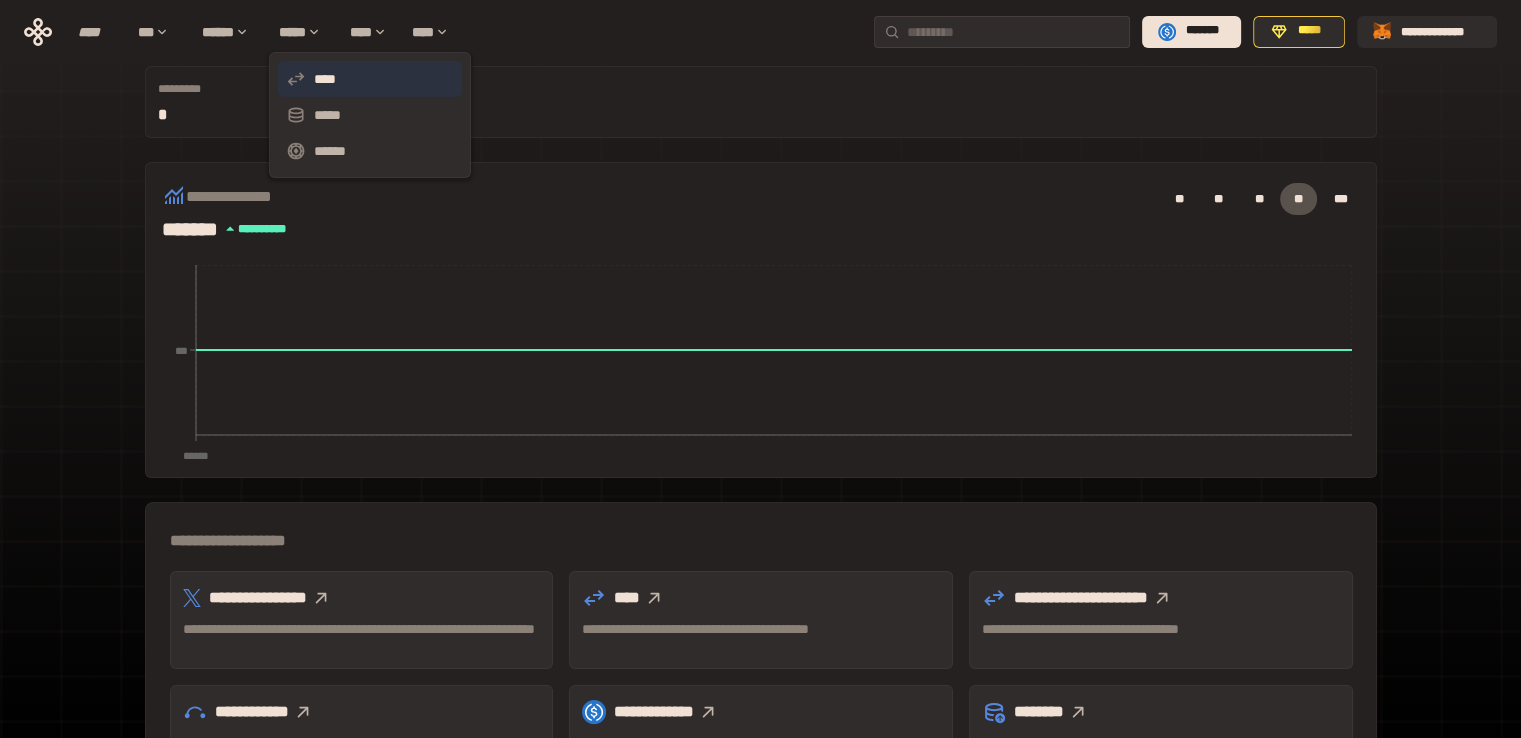 click on "****" at bounding box center [370, 79] 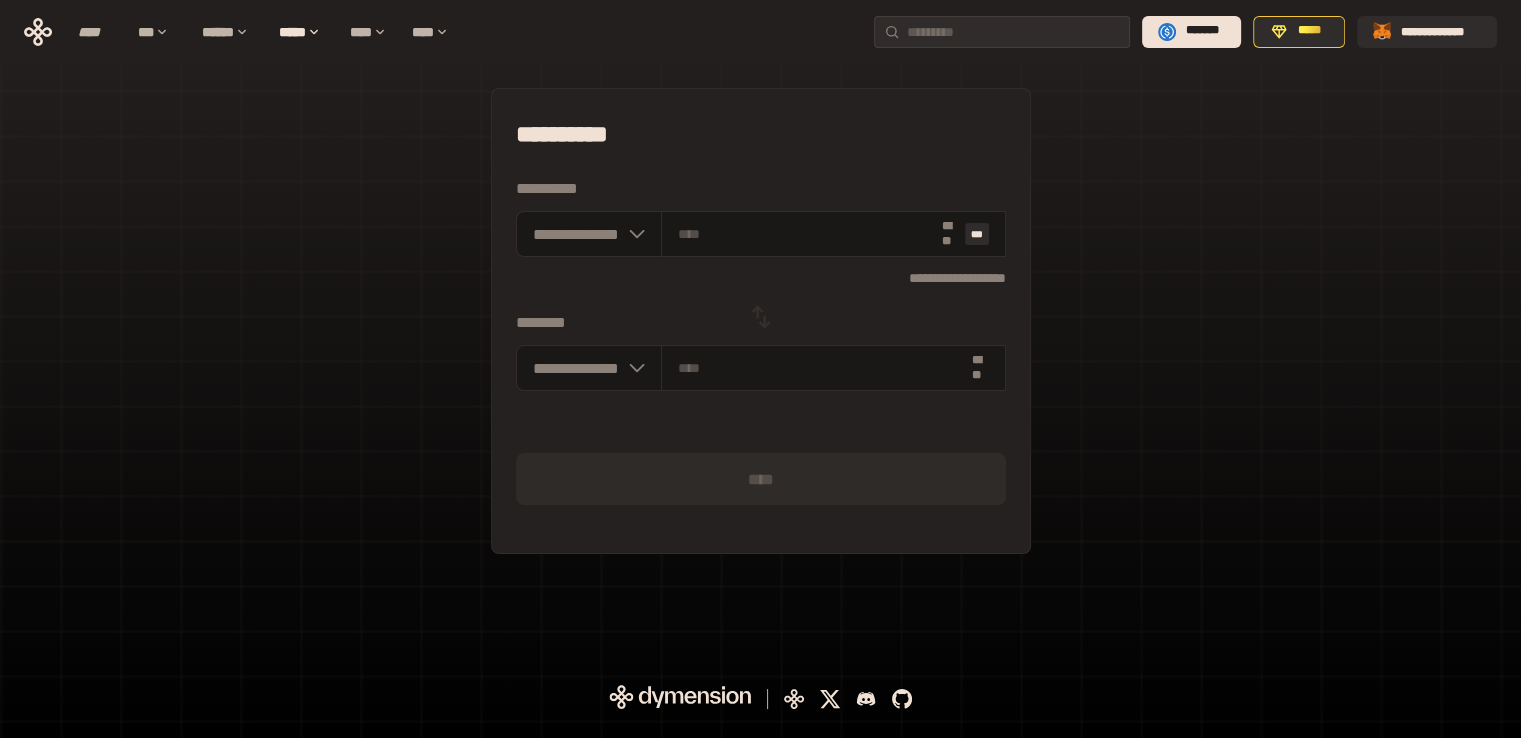 scroll, scrollTop: 0, scrollLeft: 0, axis: both 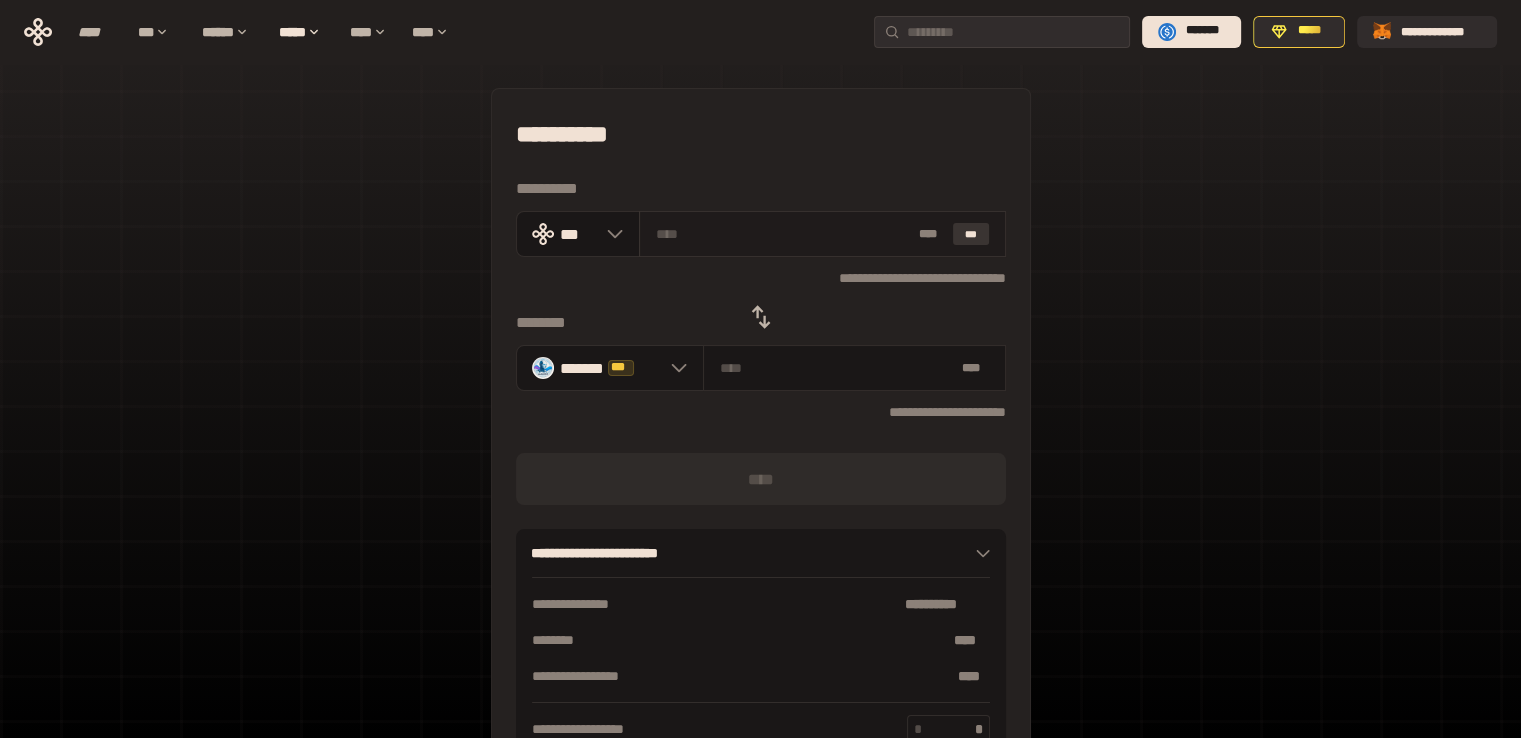 click on "***" at bounding box center [971, 234] 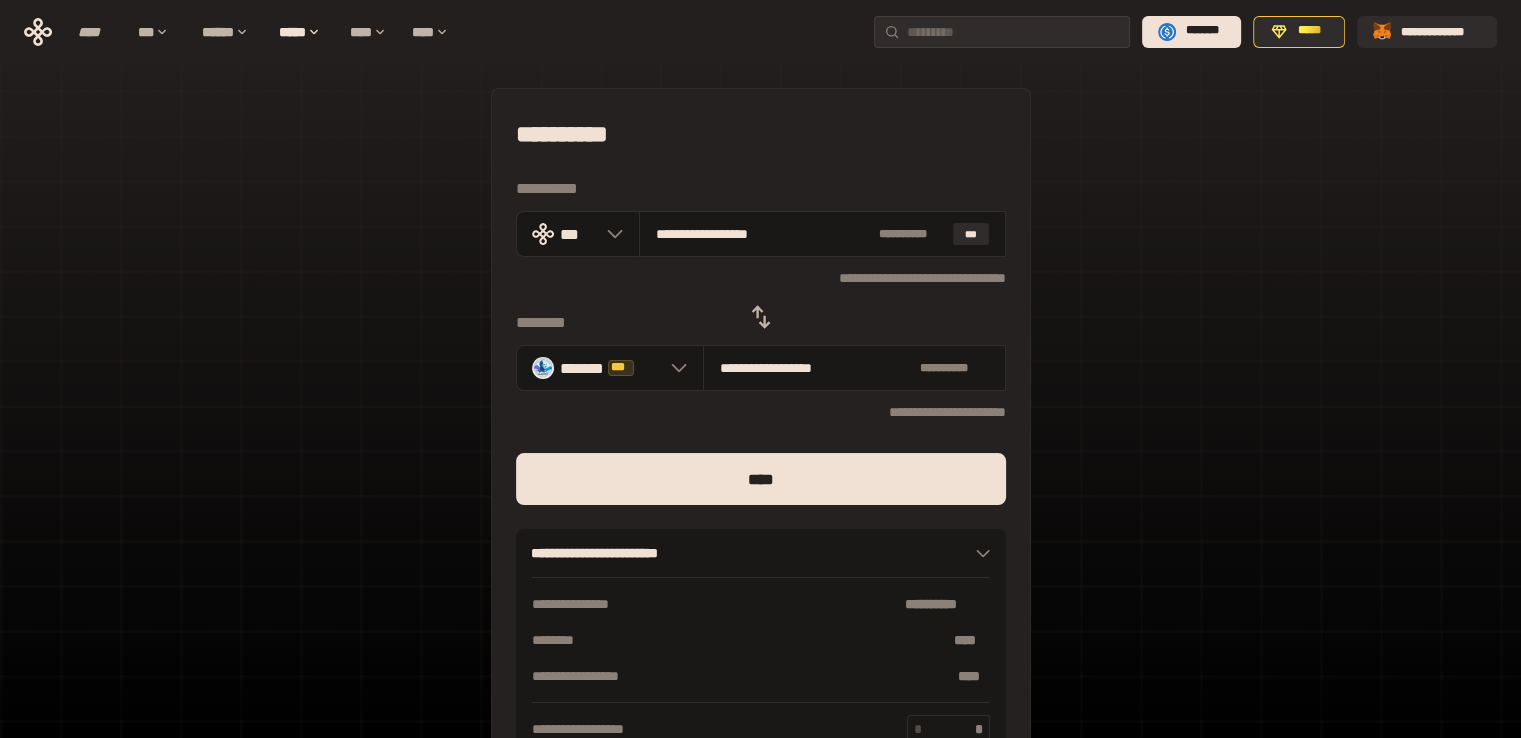 drag, startPoint x: 674, startPoint y: 234, endPoint x: 1010, endPoint y: 252, distance: 336.4818 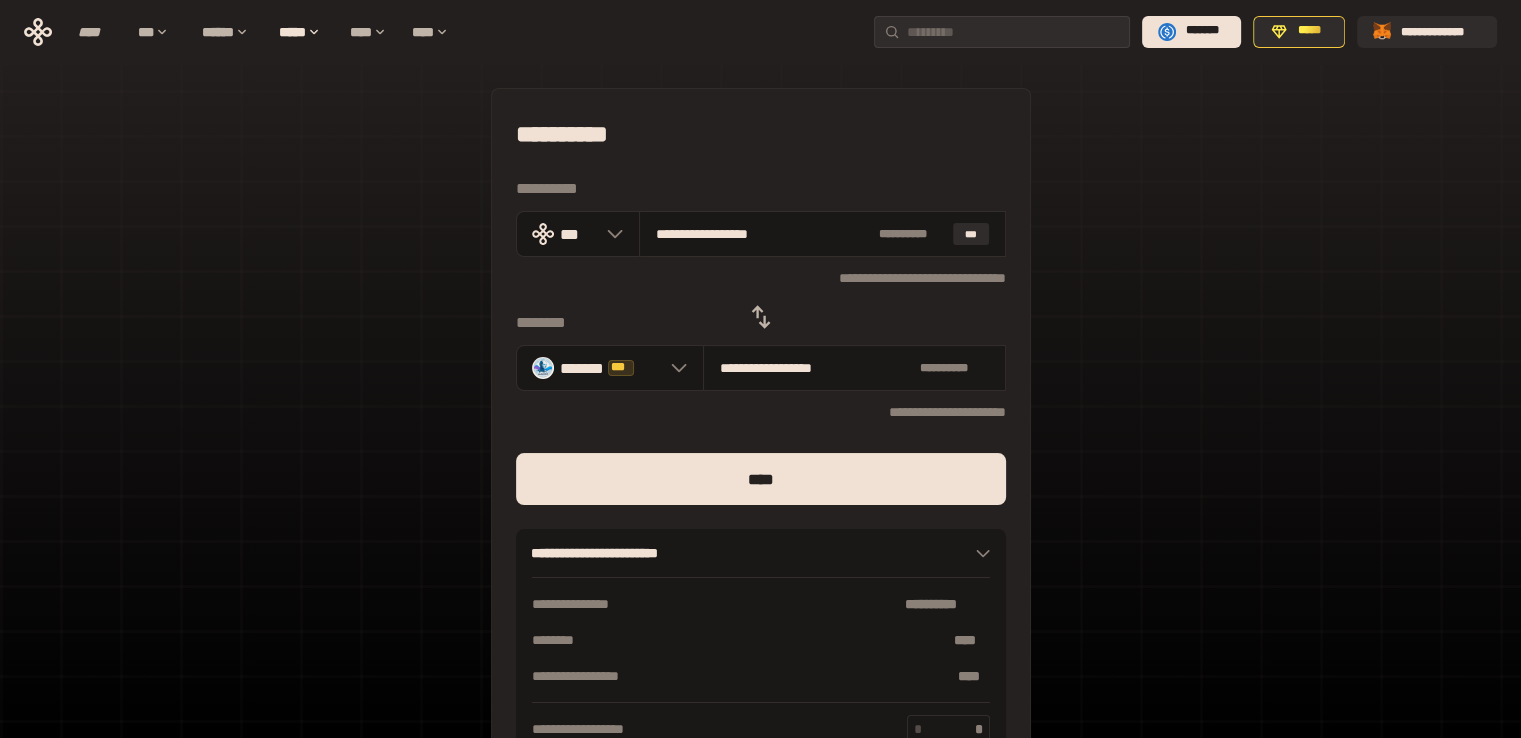 type on "***" 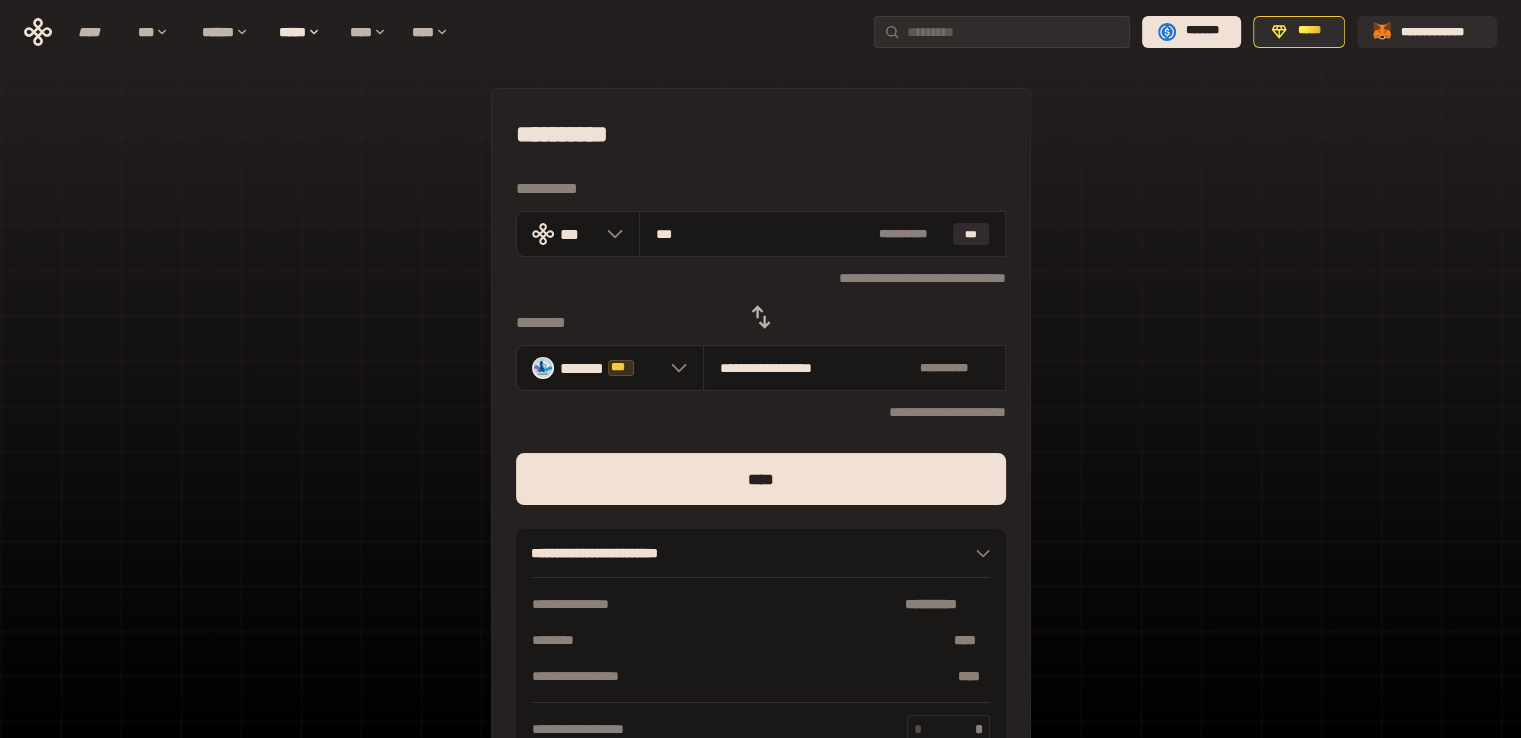type on "**********" 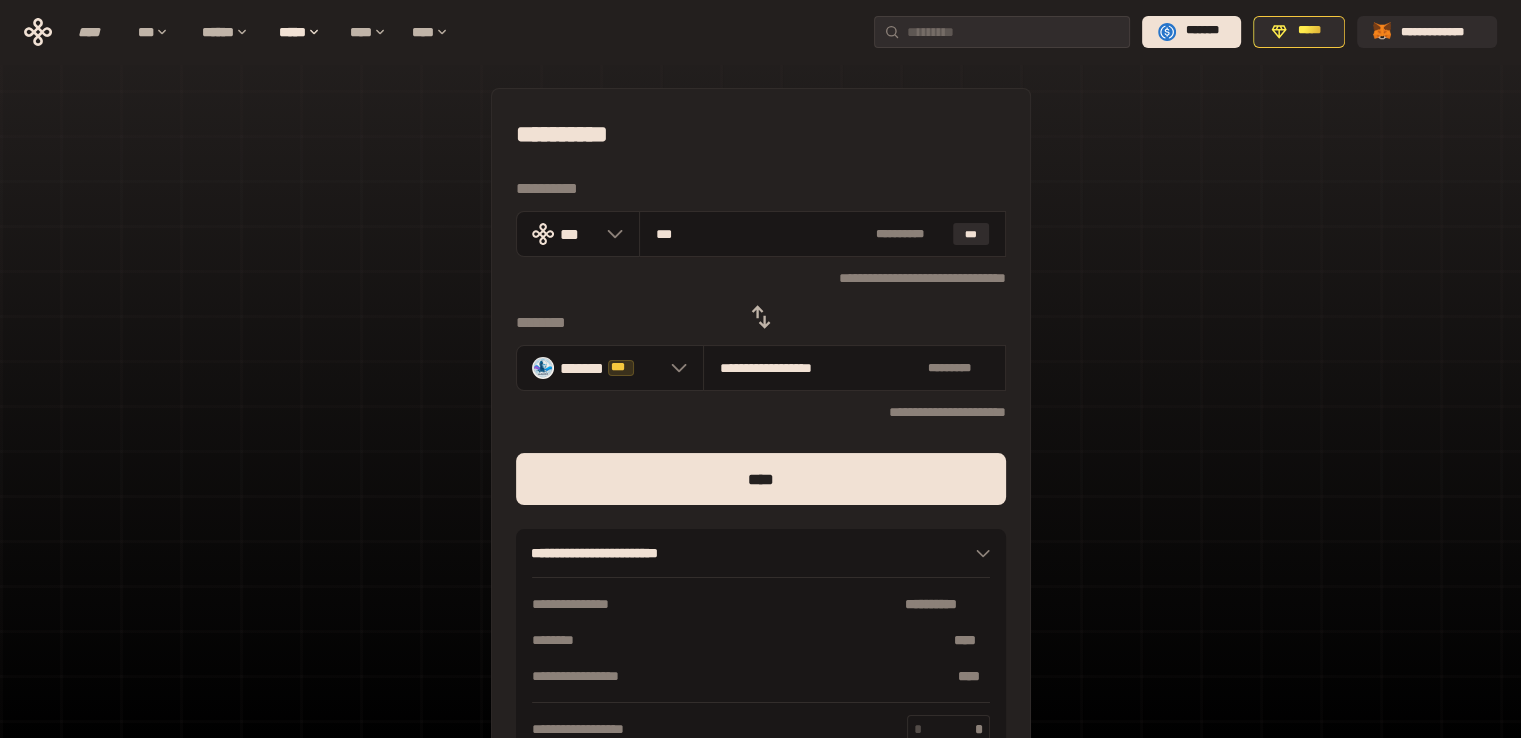 type on "**" 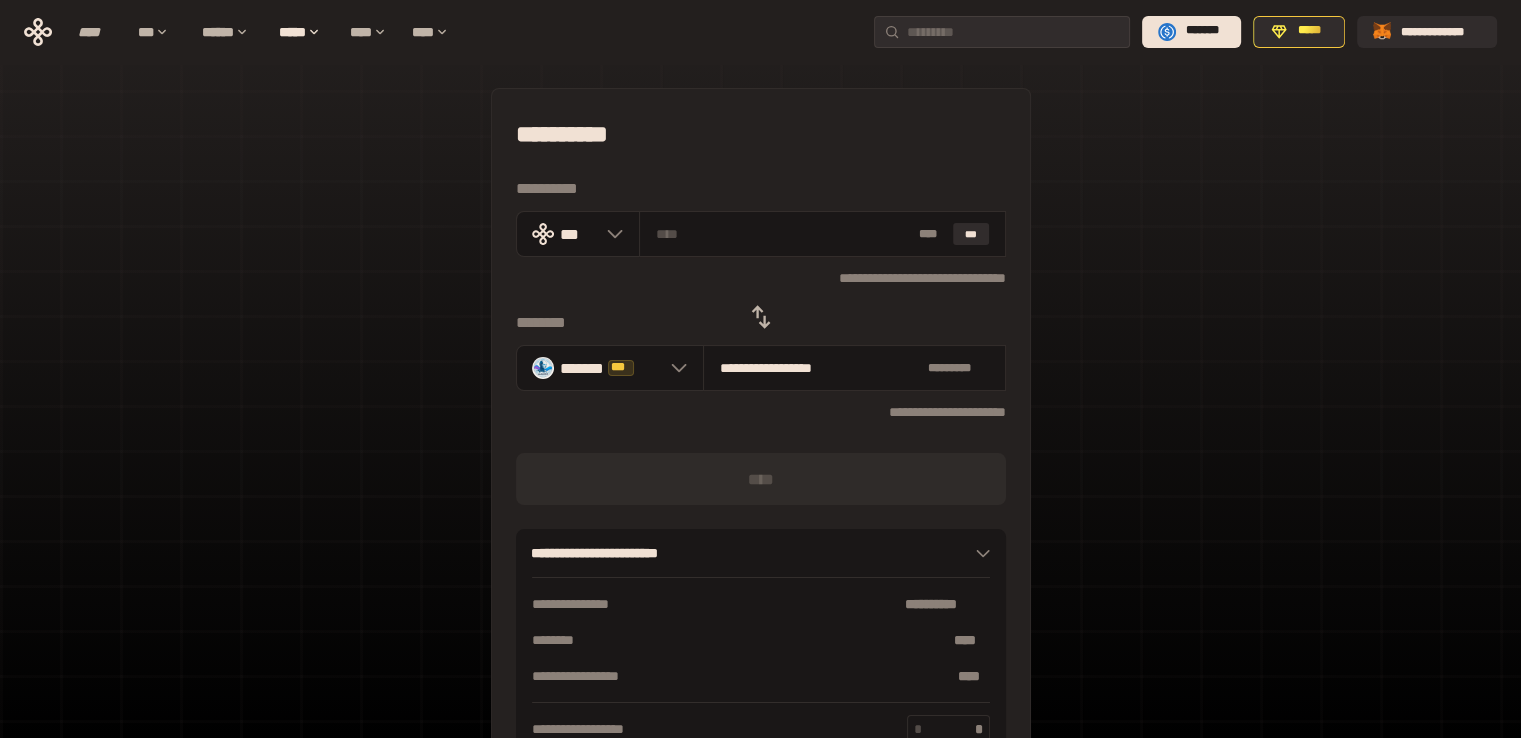 type on "**********" 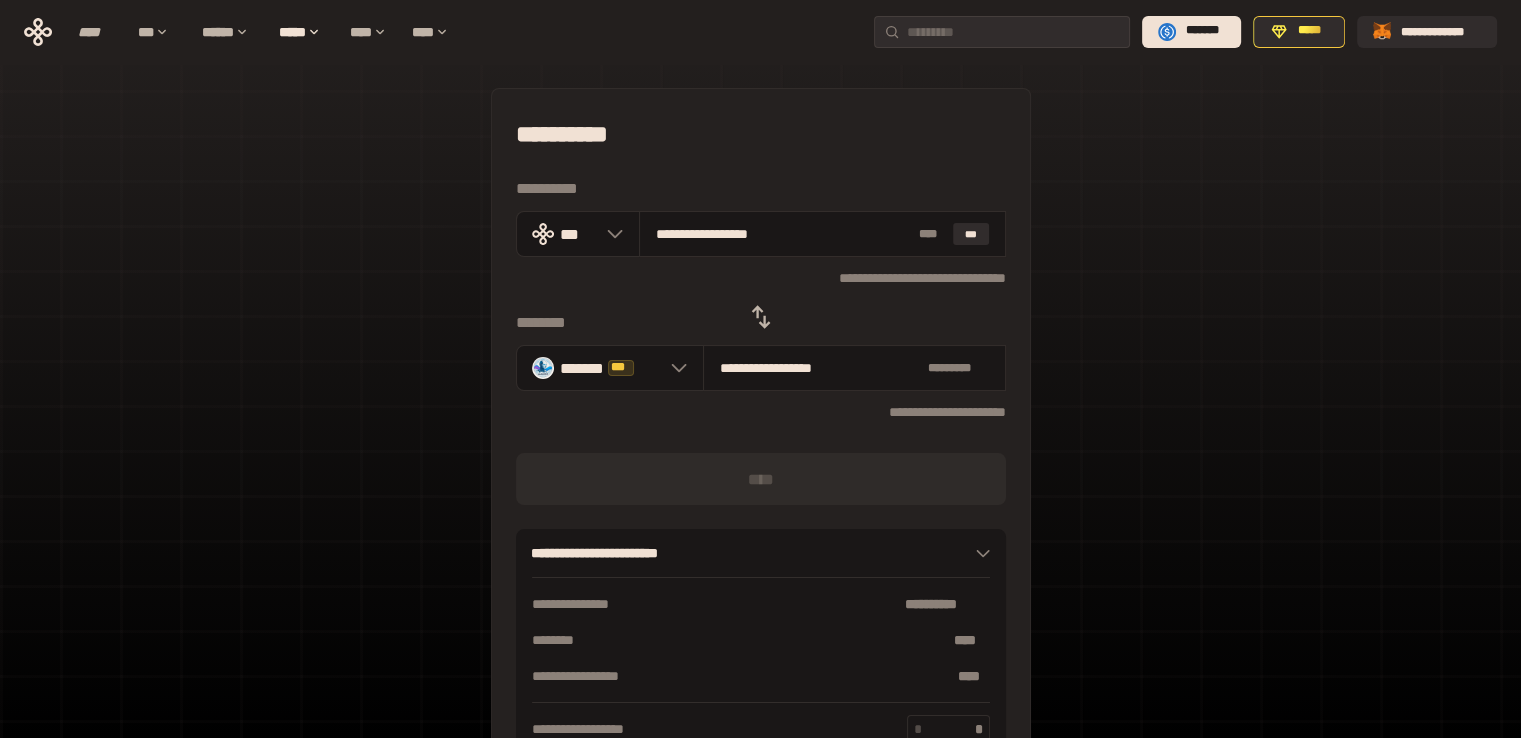 type on "**********" 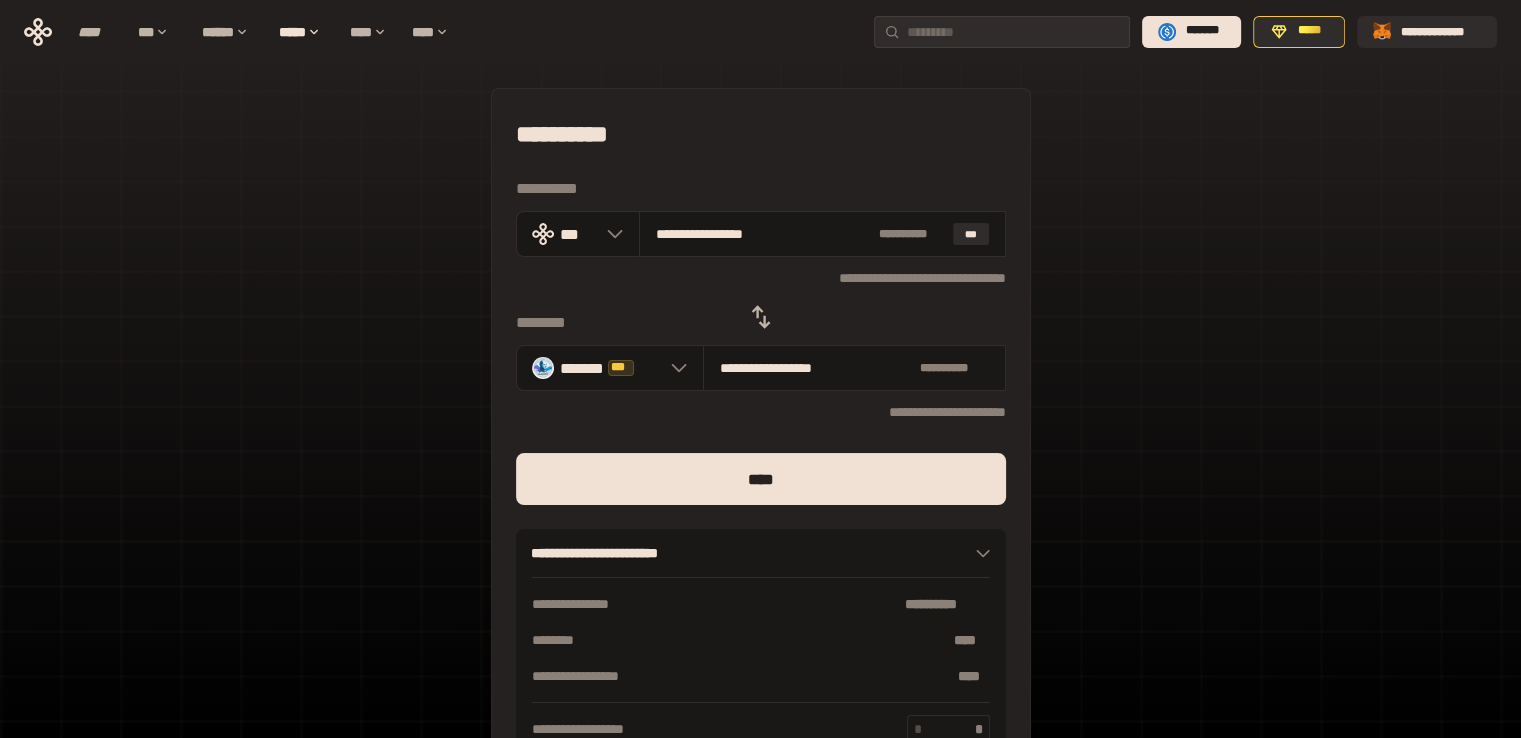 type on "**********" 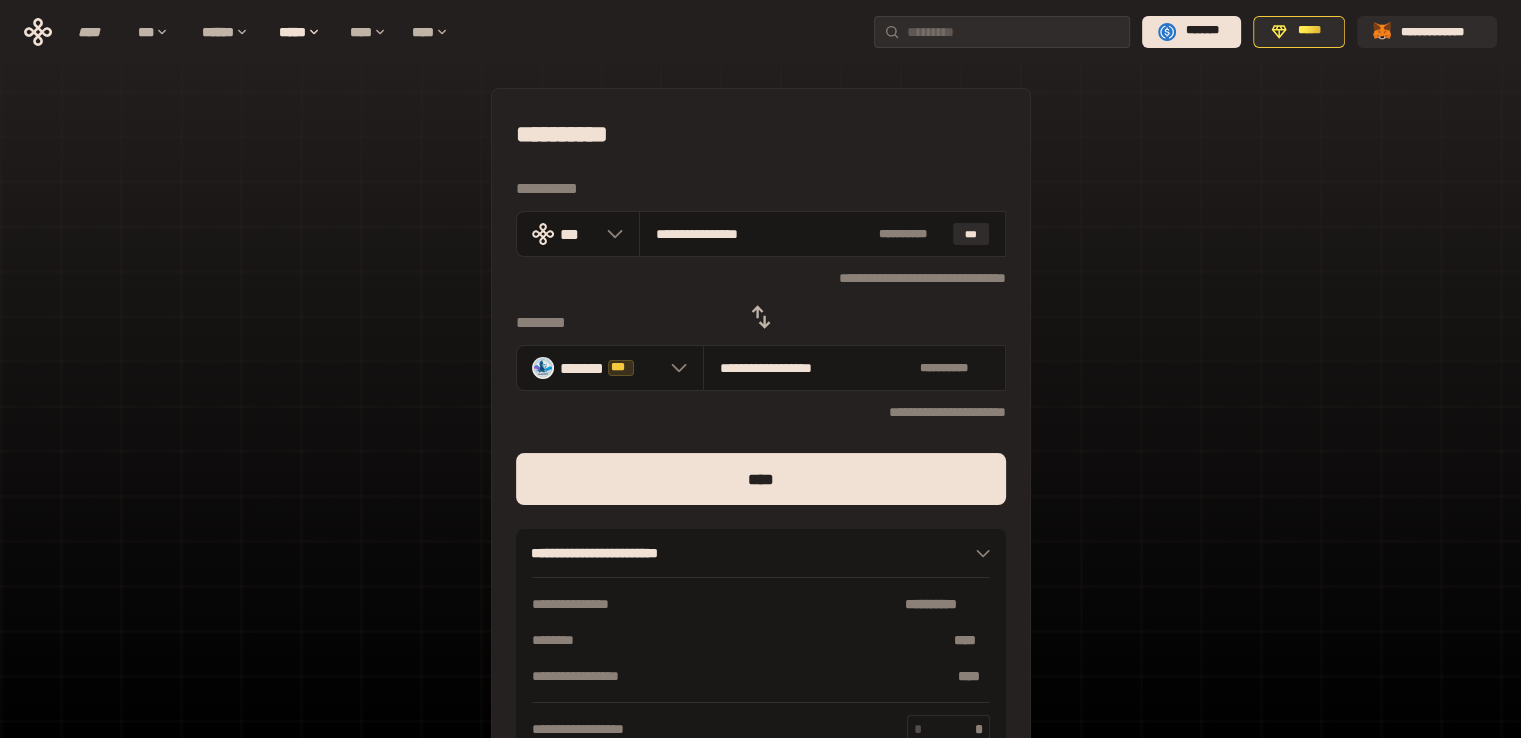 type on "**********" 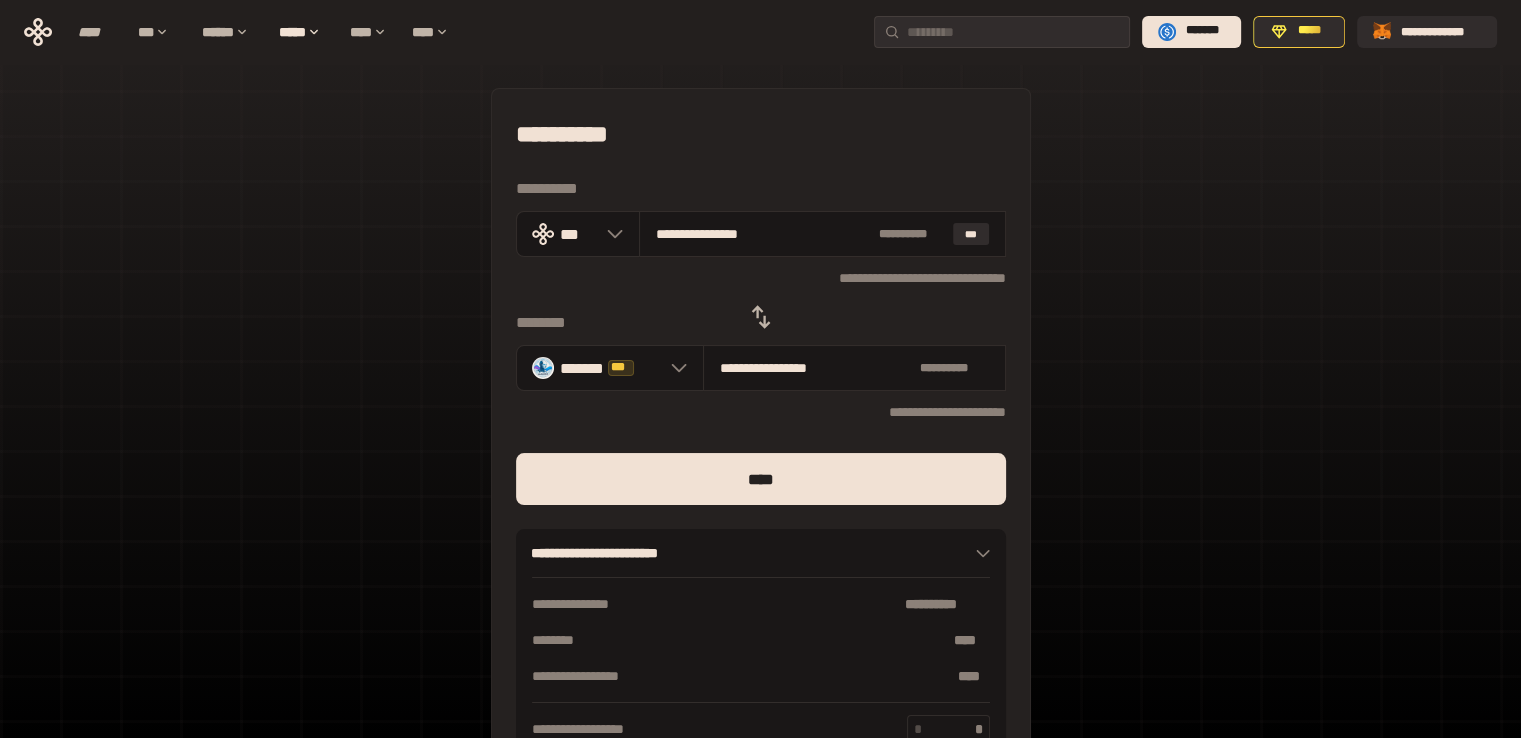 type on "**********" 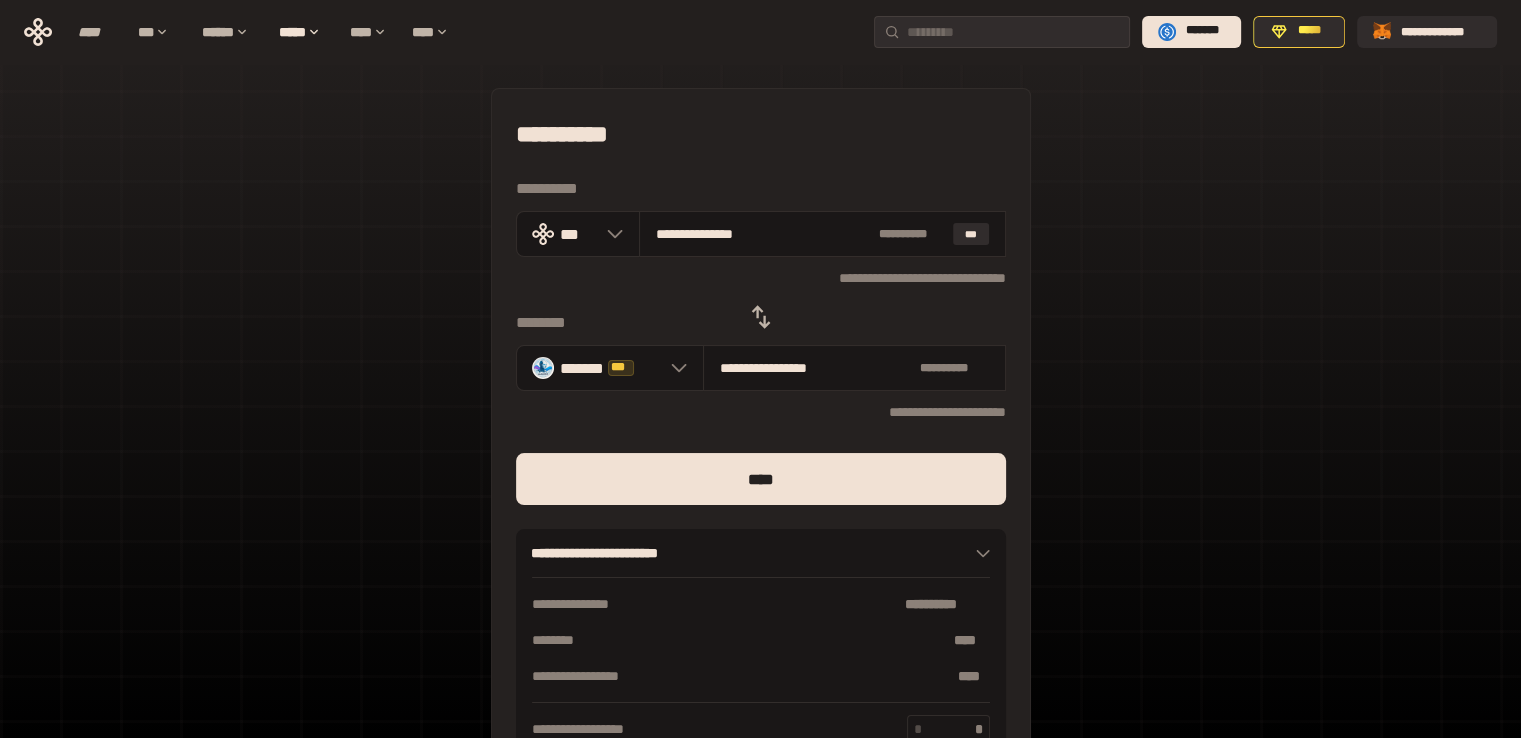 type on "**********" 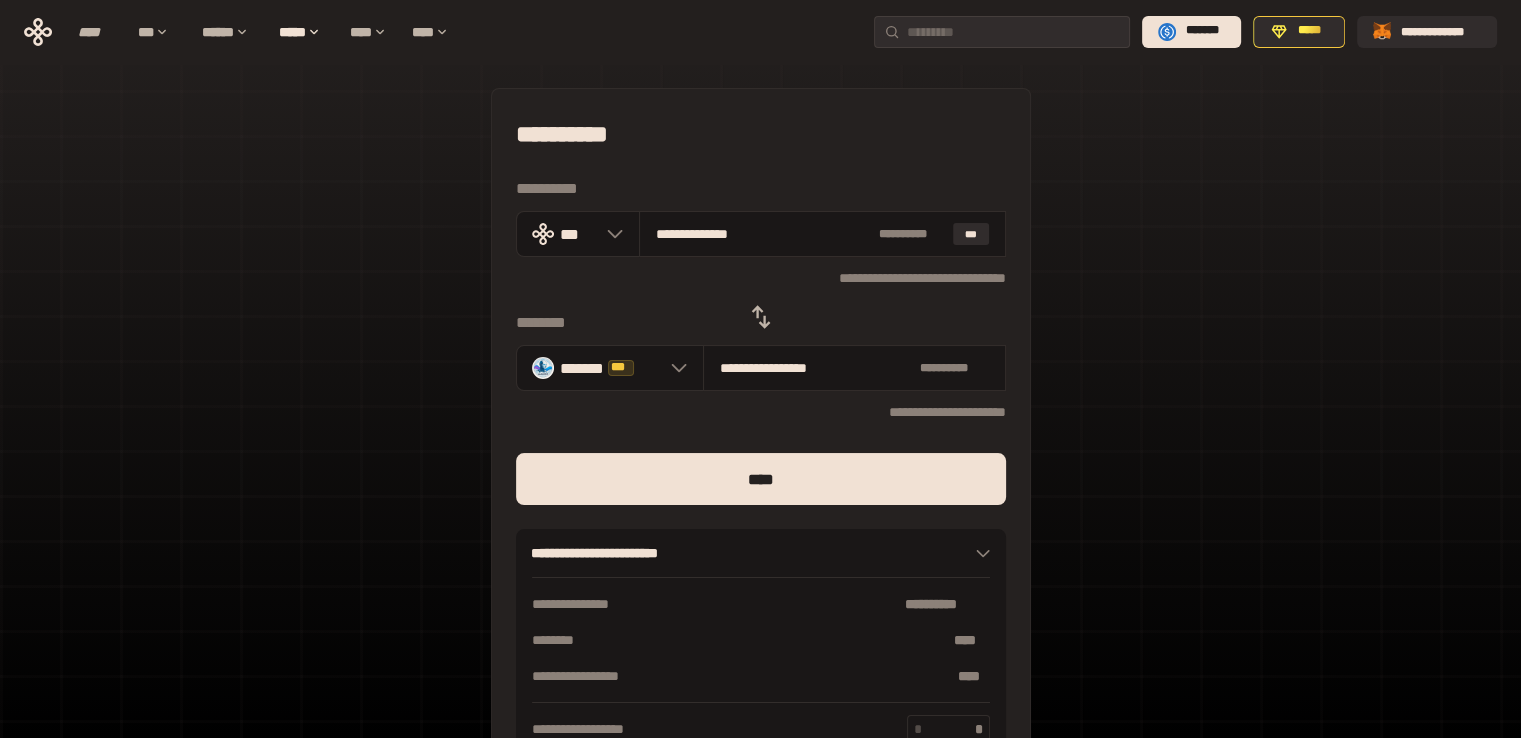 type on "**********" 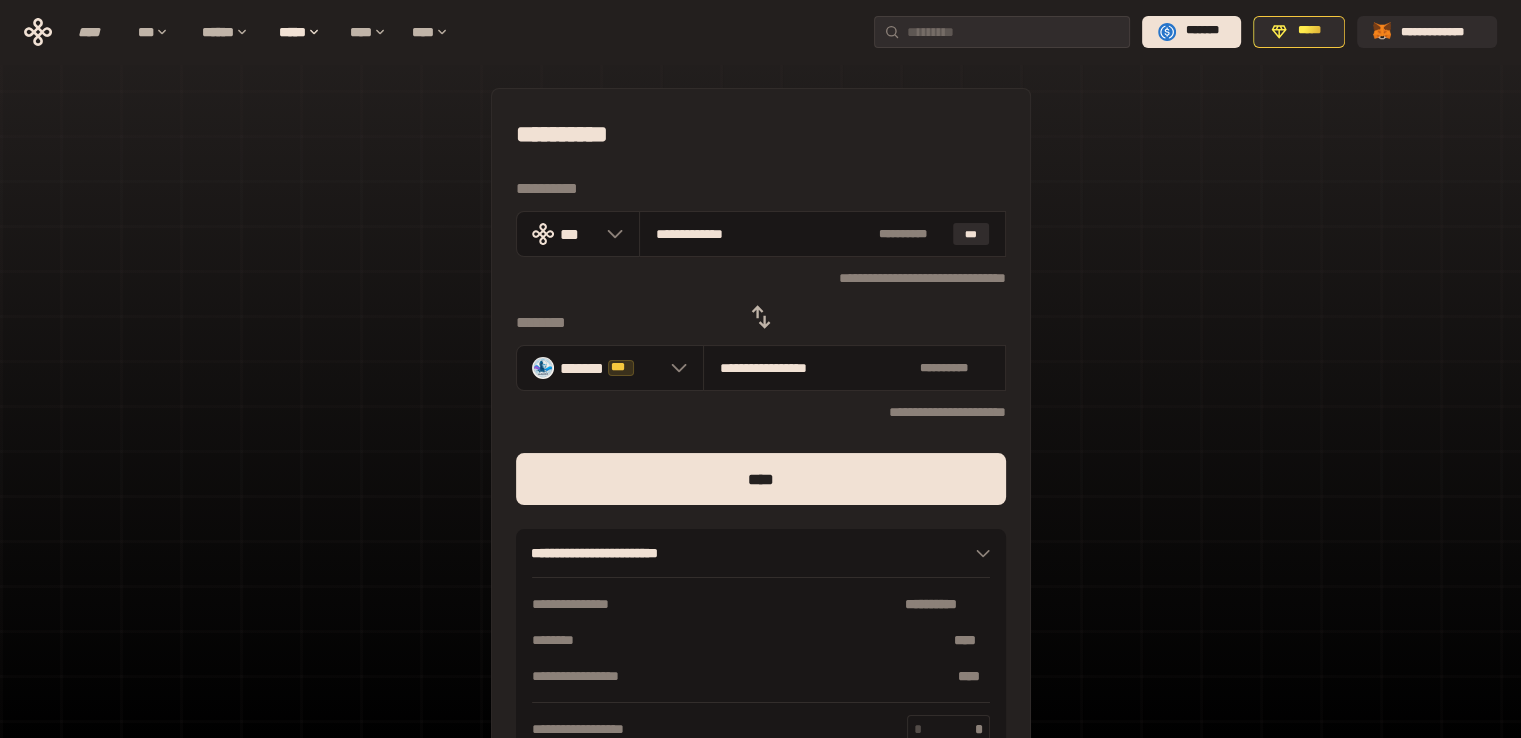 type on "**********" 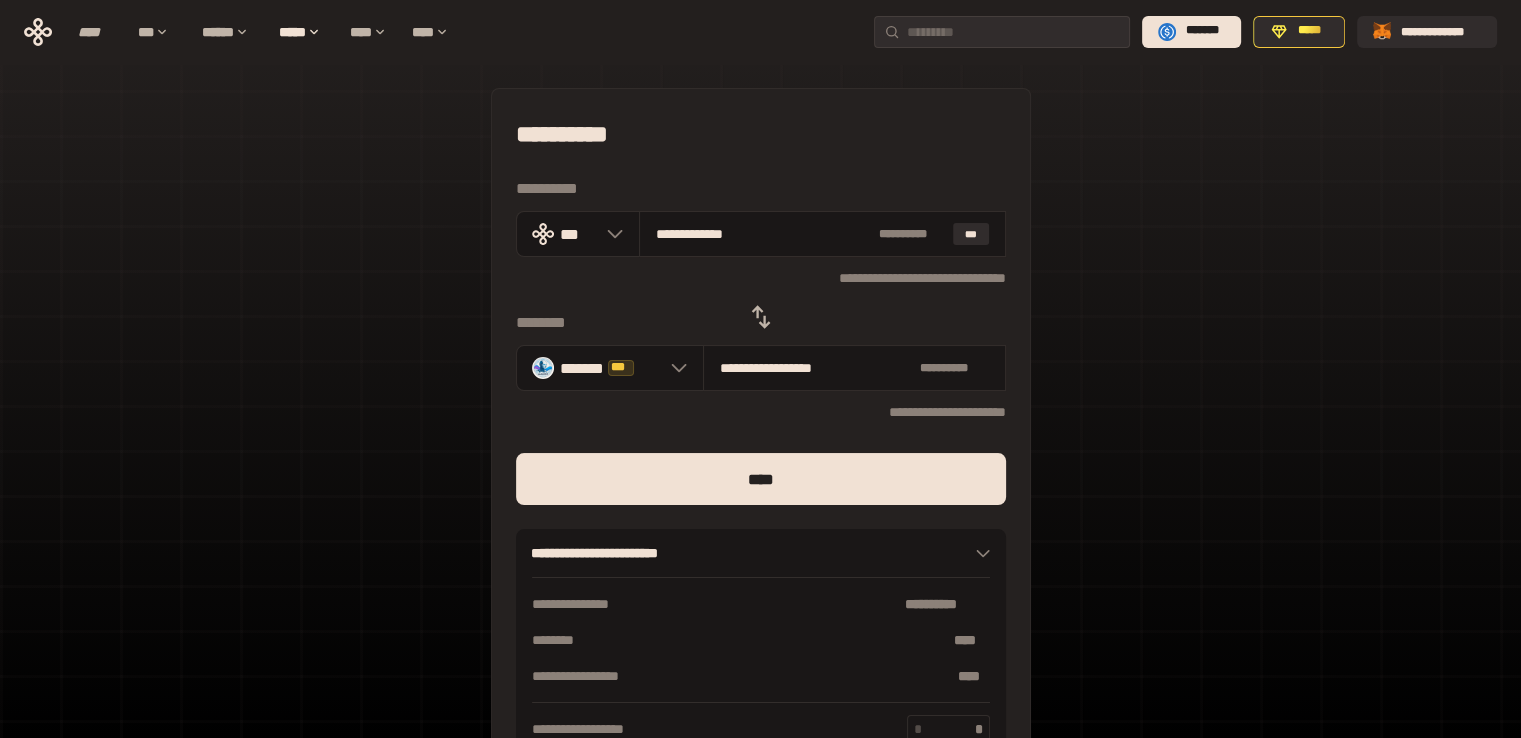 type on "**********" 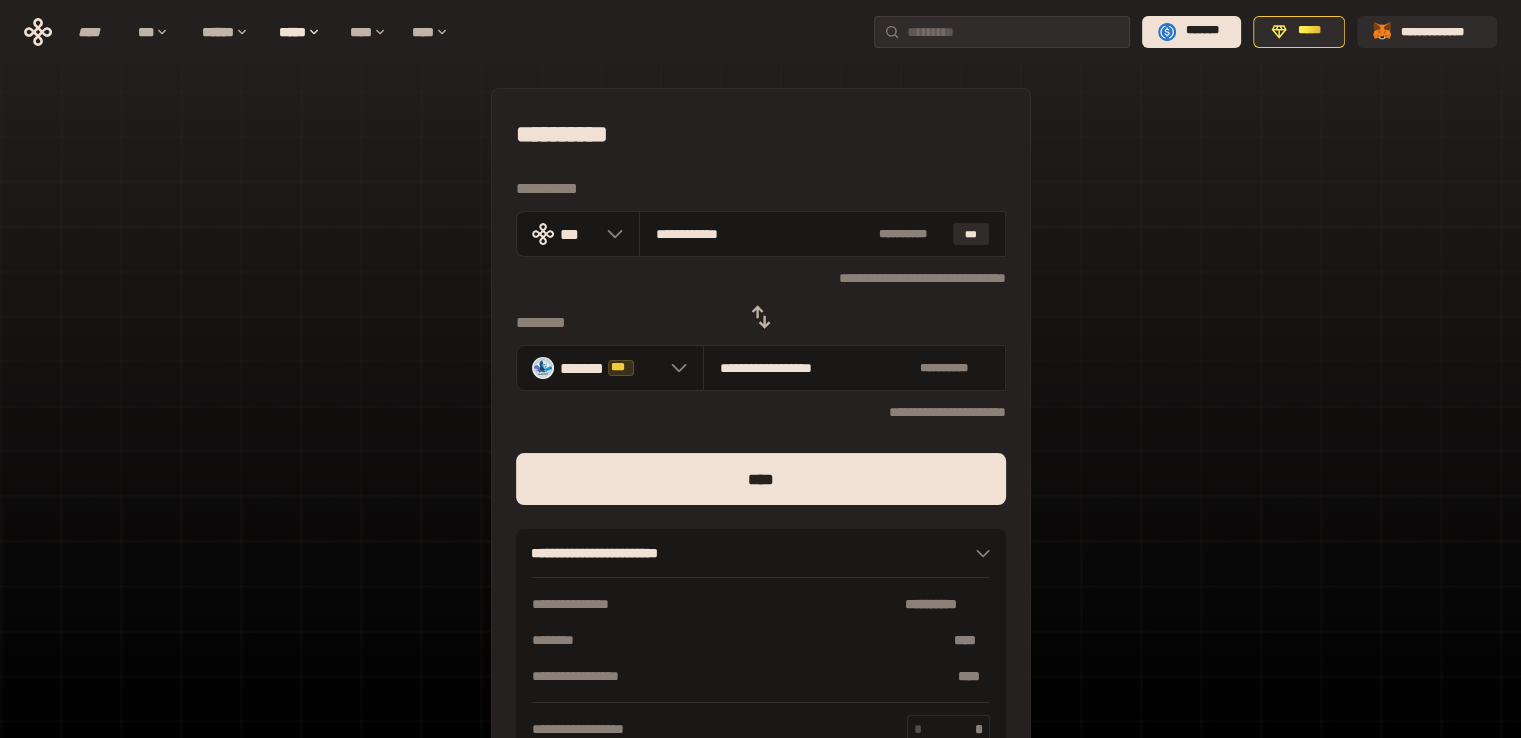 type on "**********" 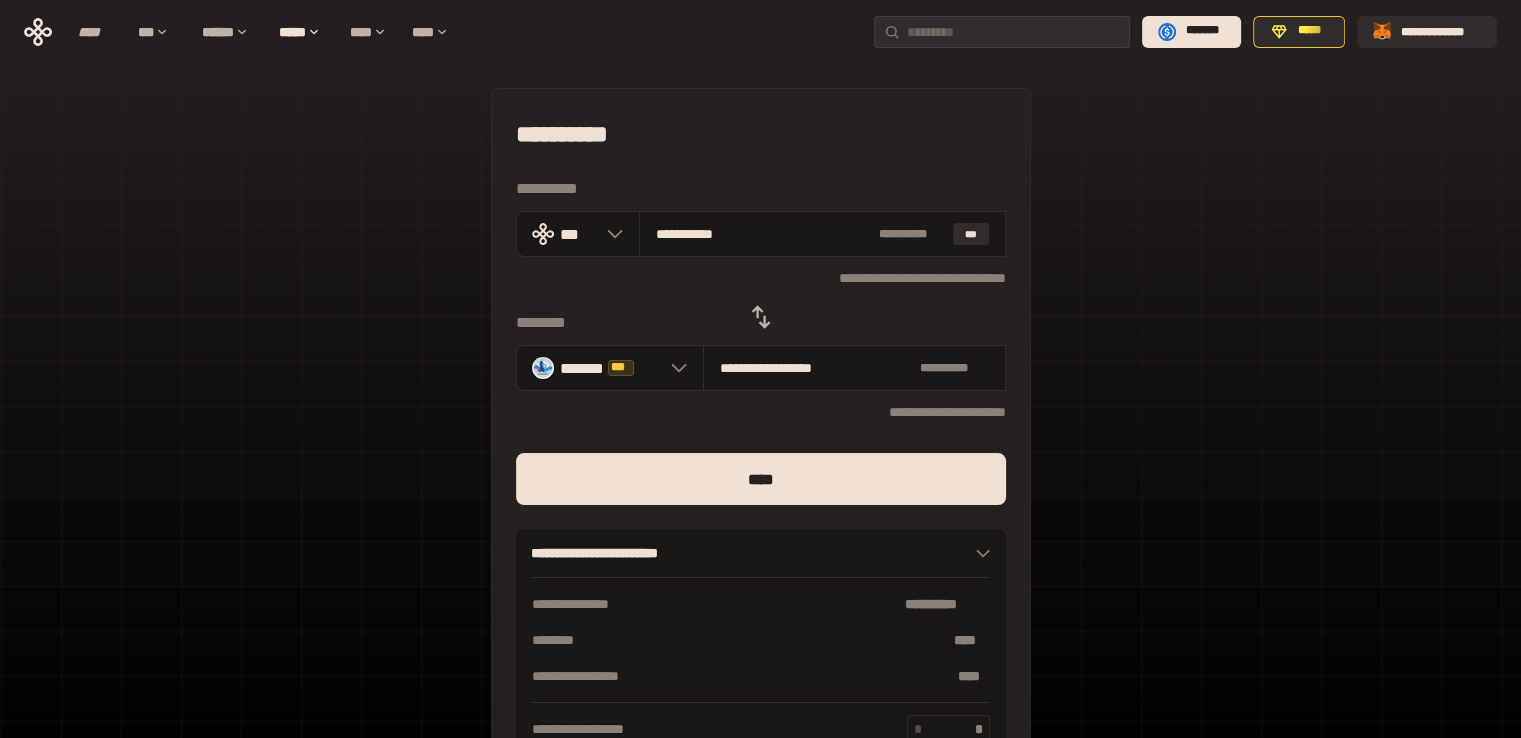 type on "**********" 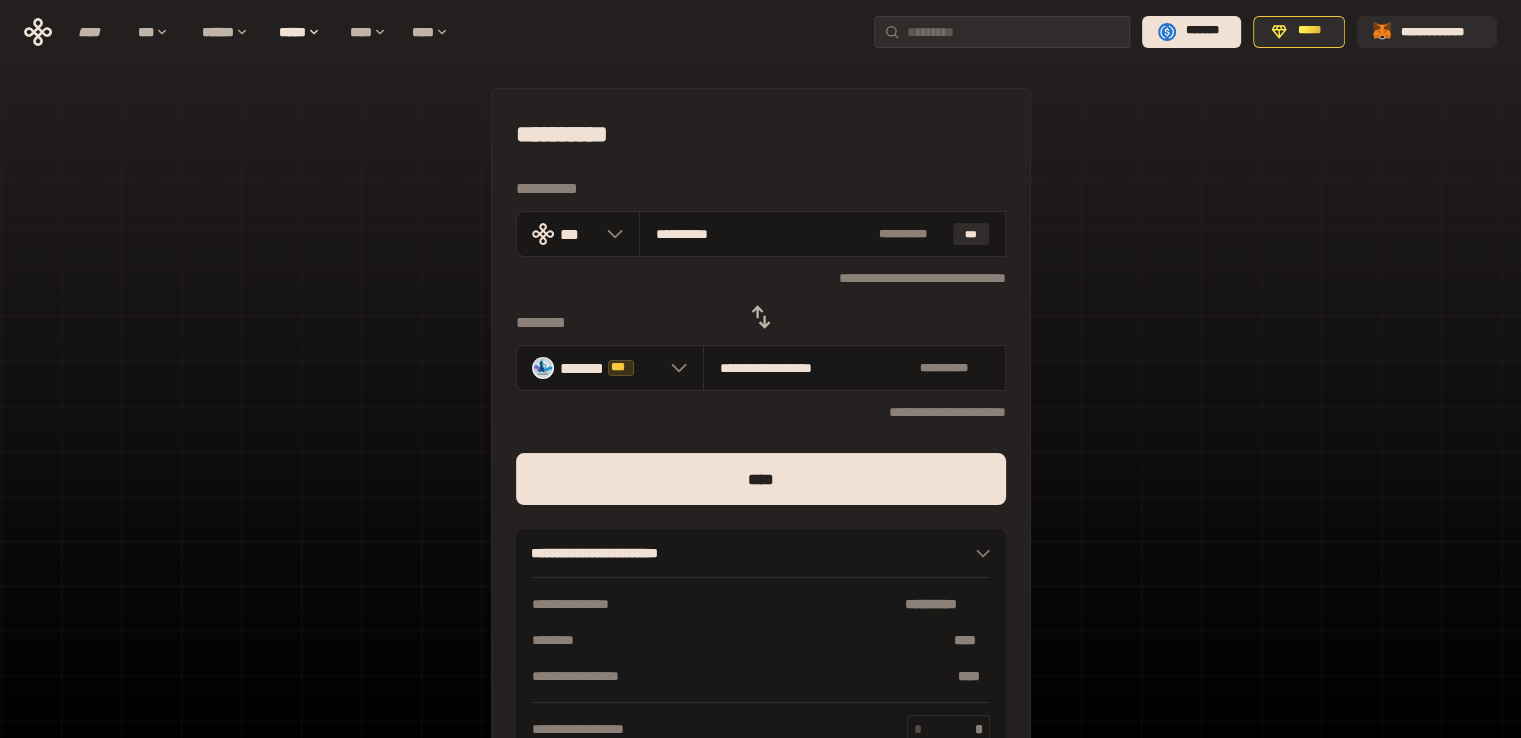 type on "**********" 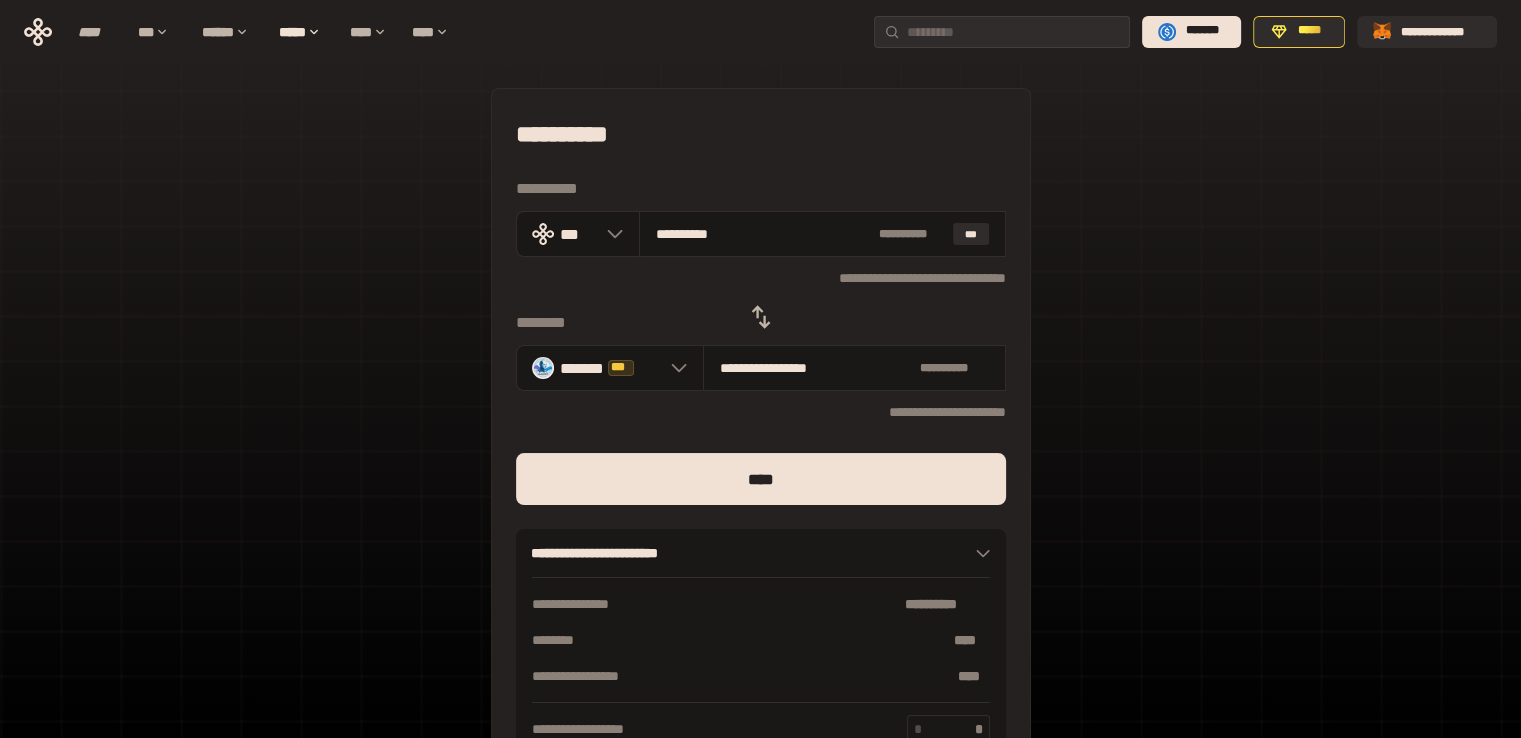 type on "*********" 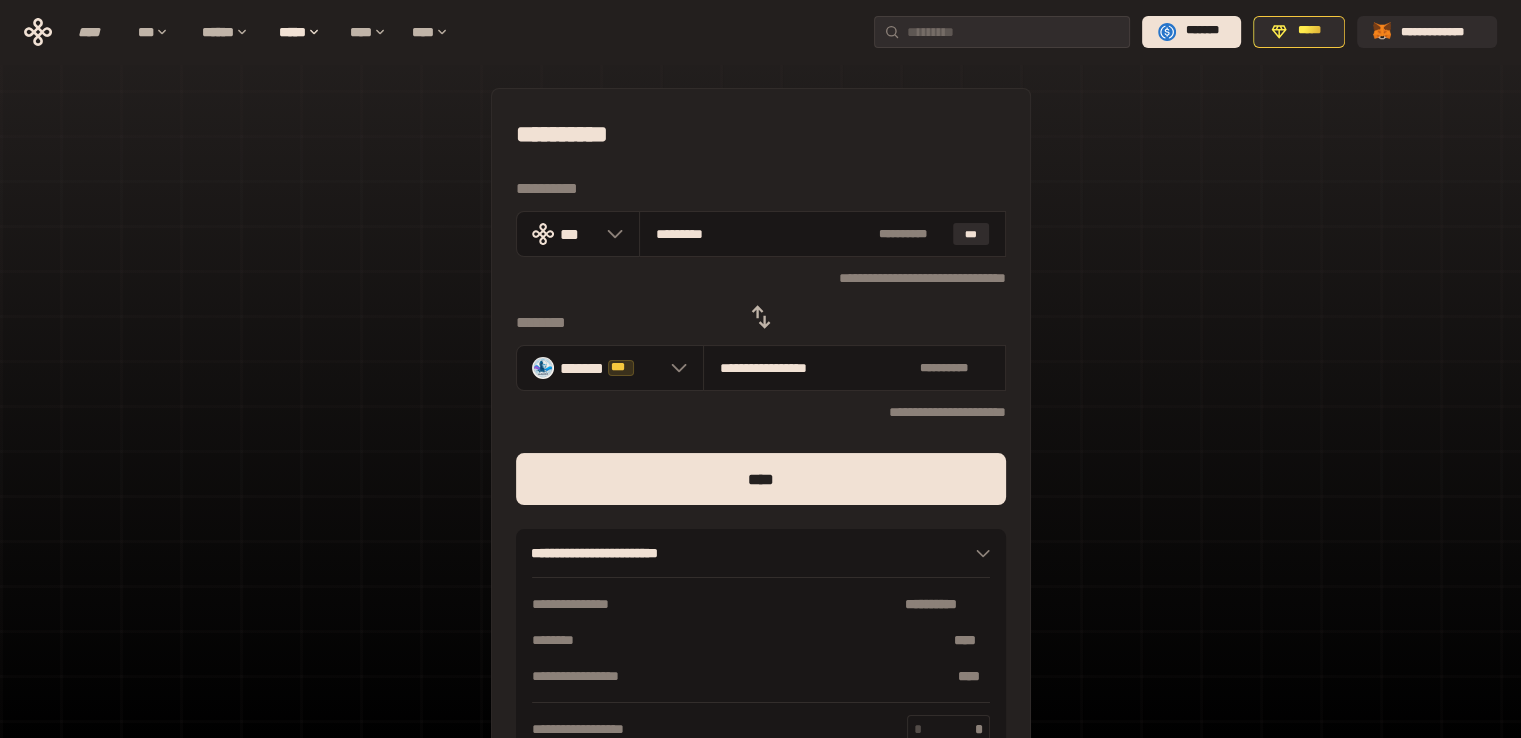 type on "**********" 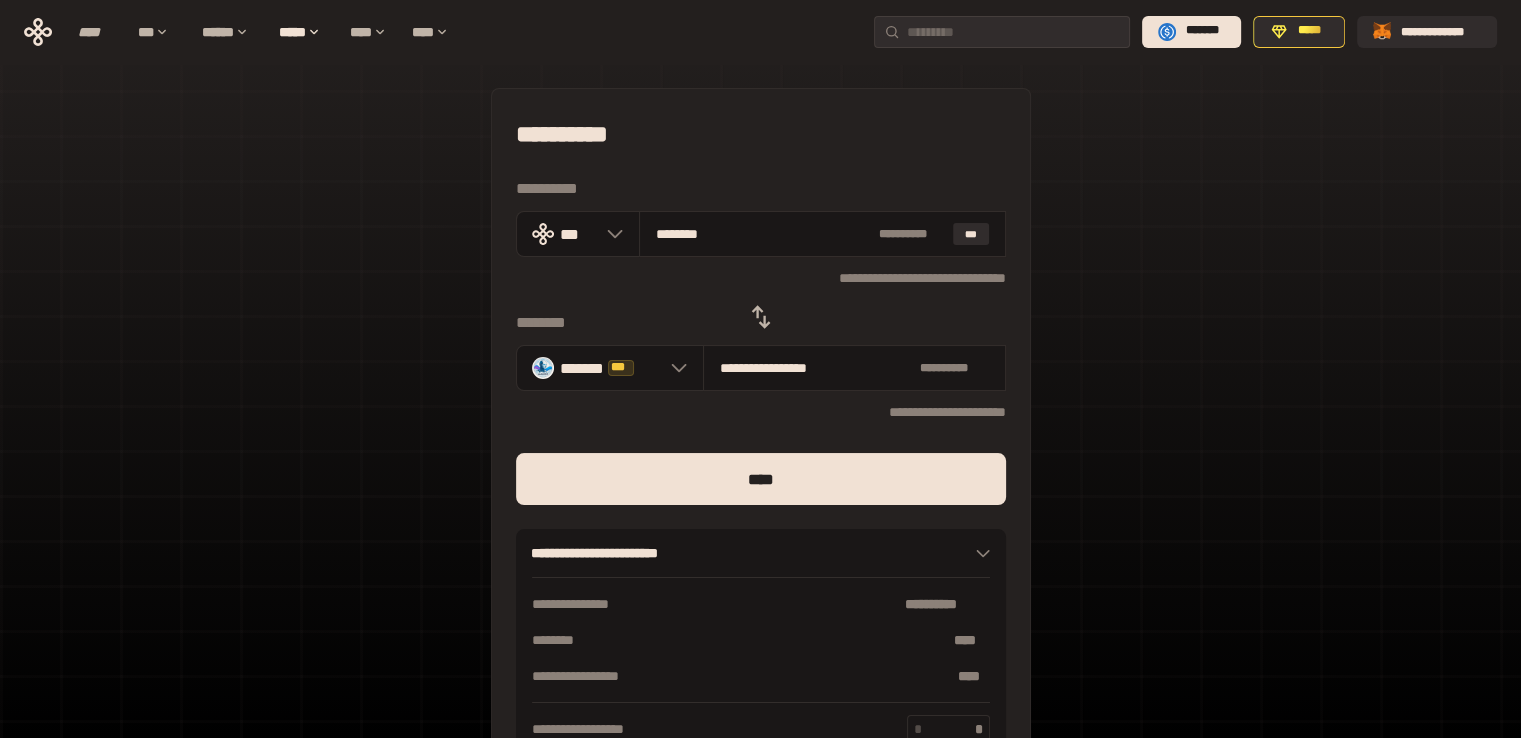 type on "*******" 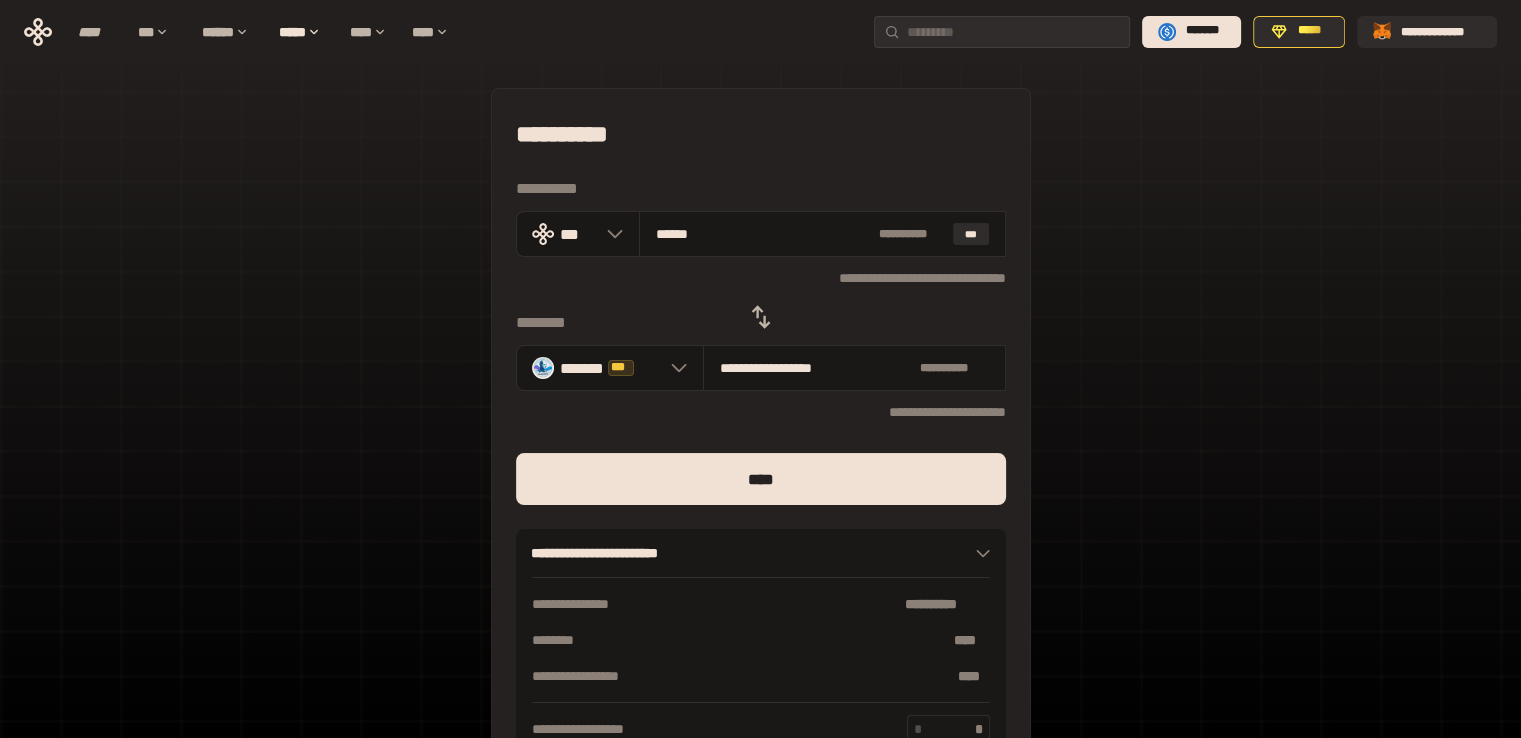 type on "*****" 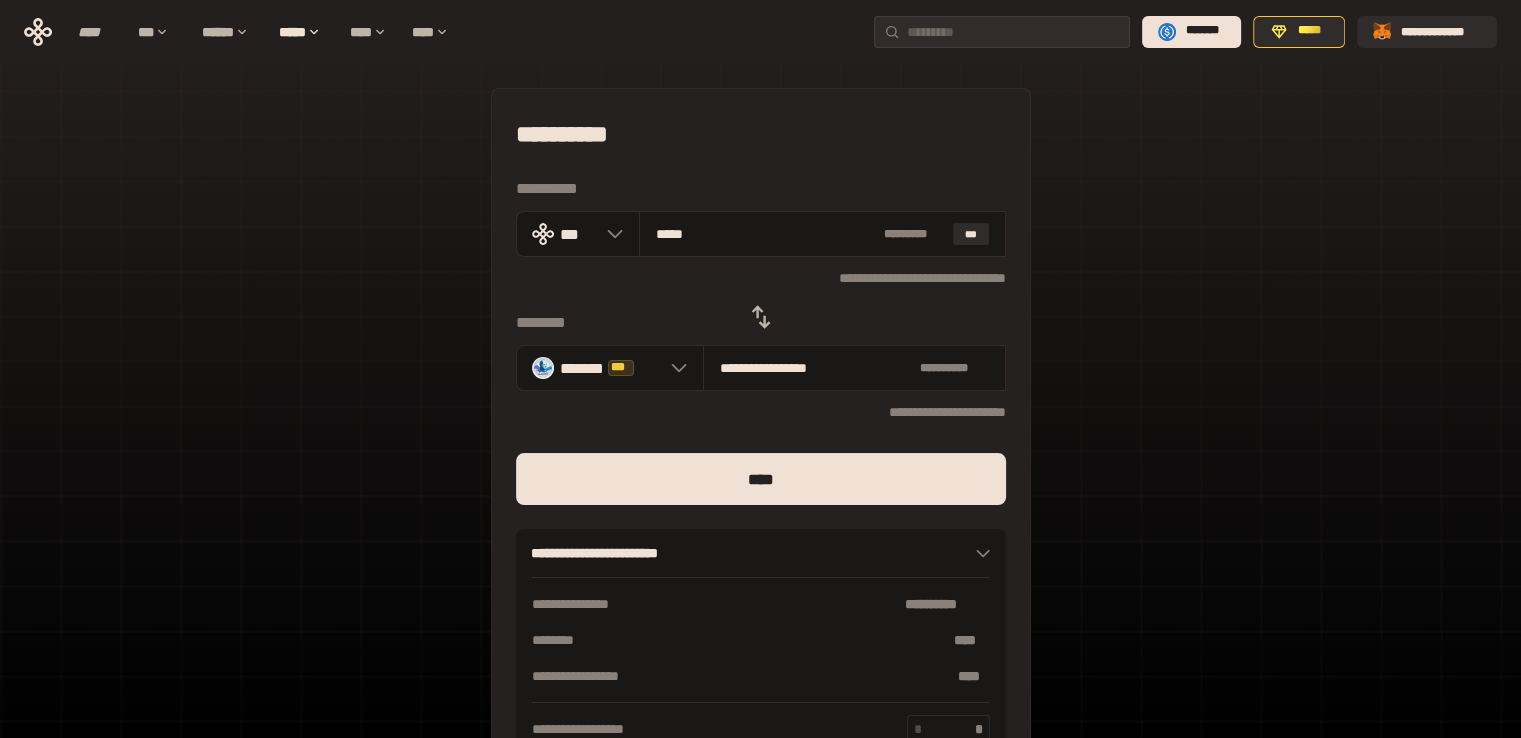 type on "****" 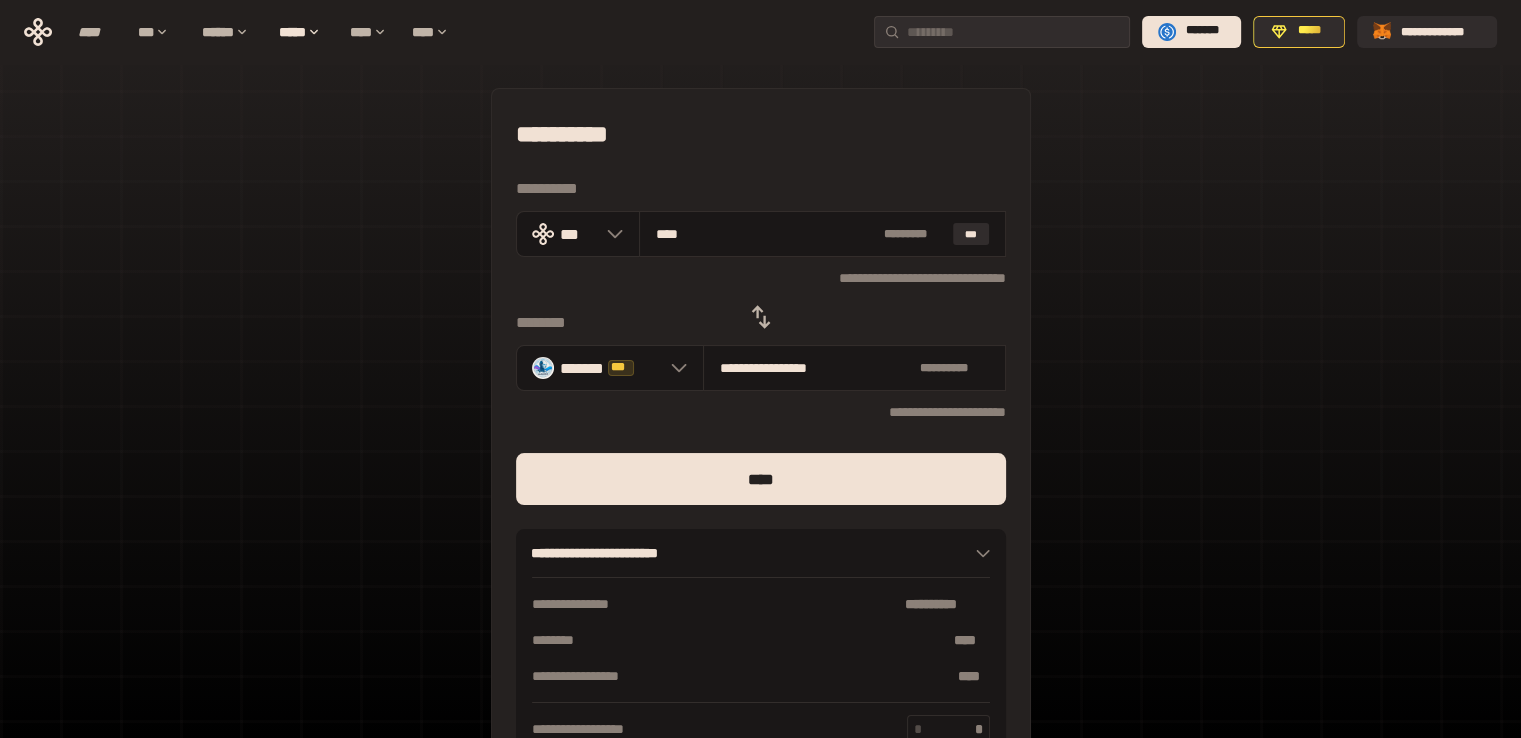 type on "**********" 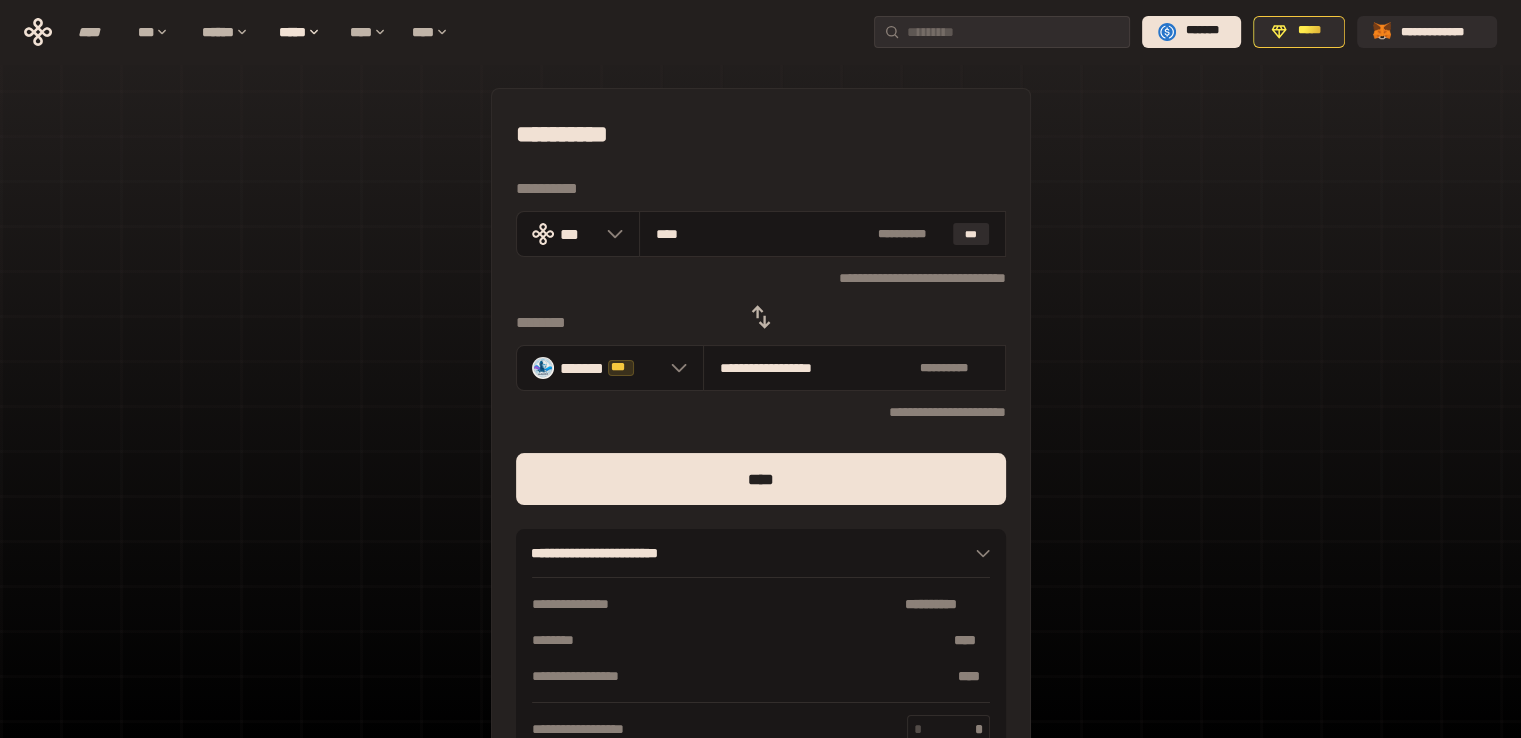 type on "***" 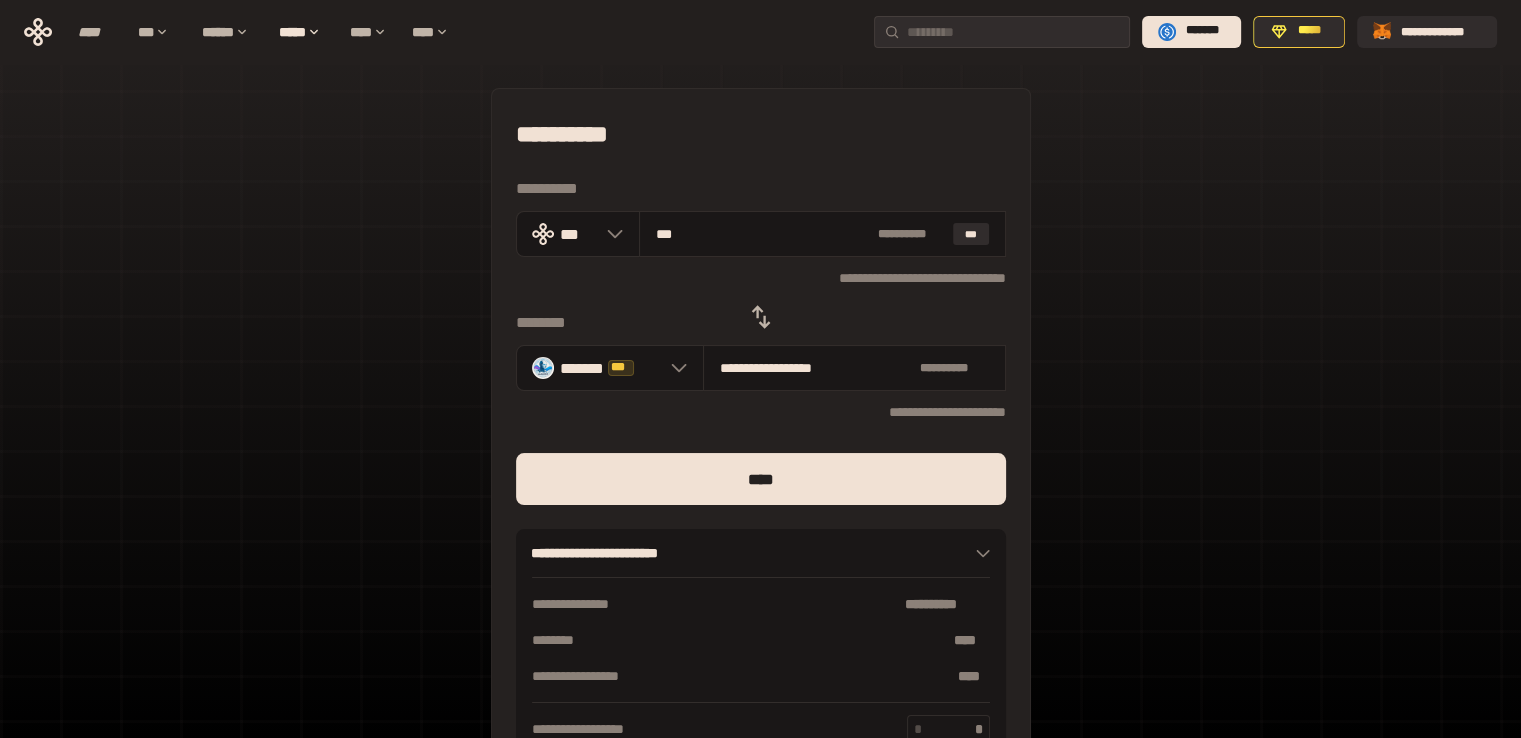 type on "**********" 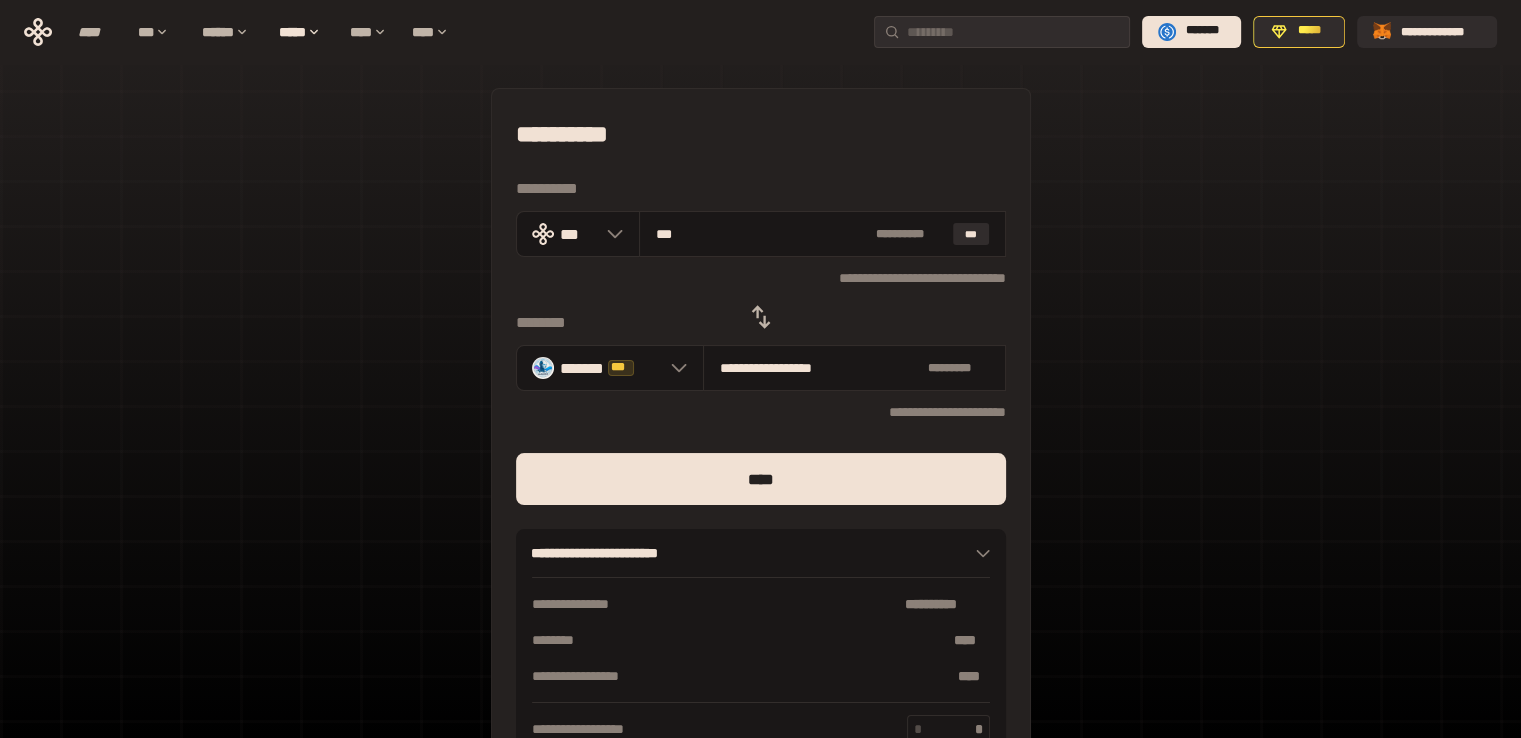 type on "**" 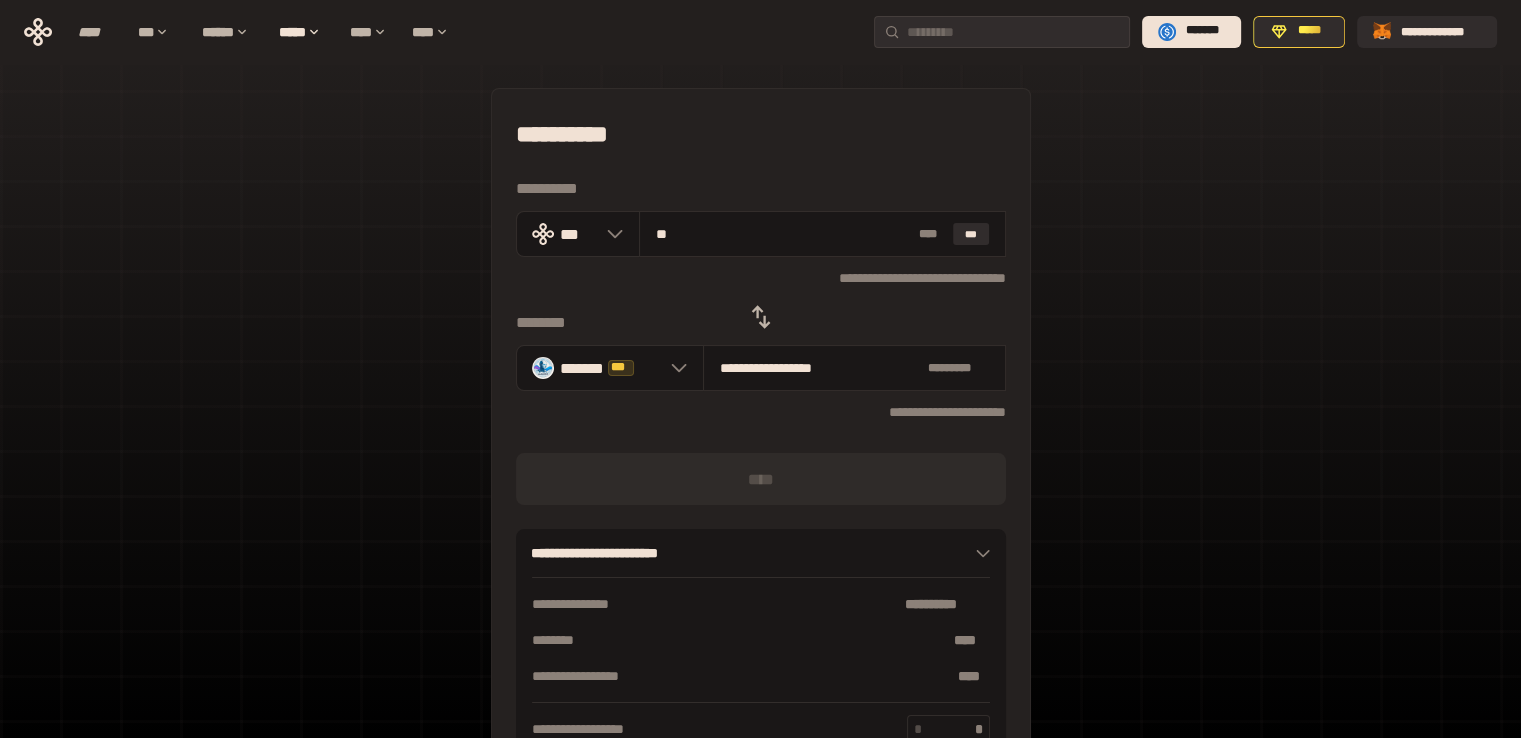 type on "***" 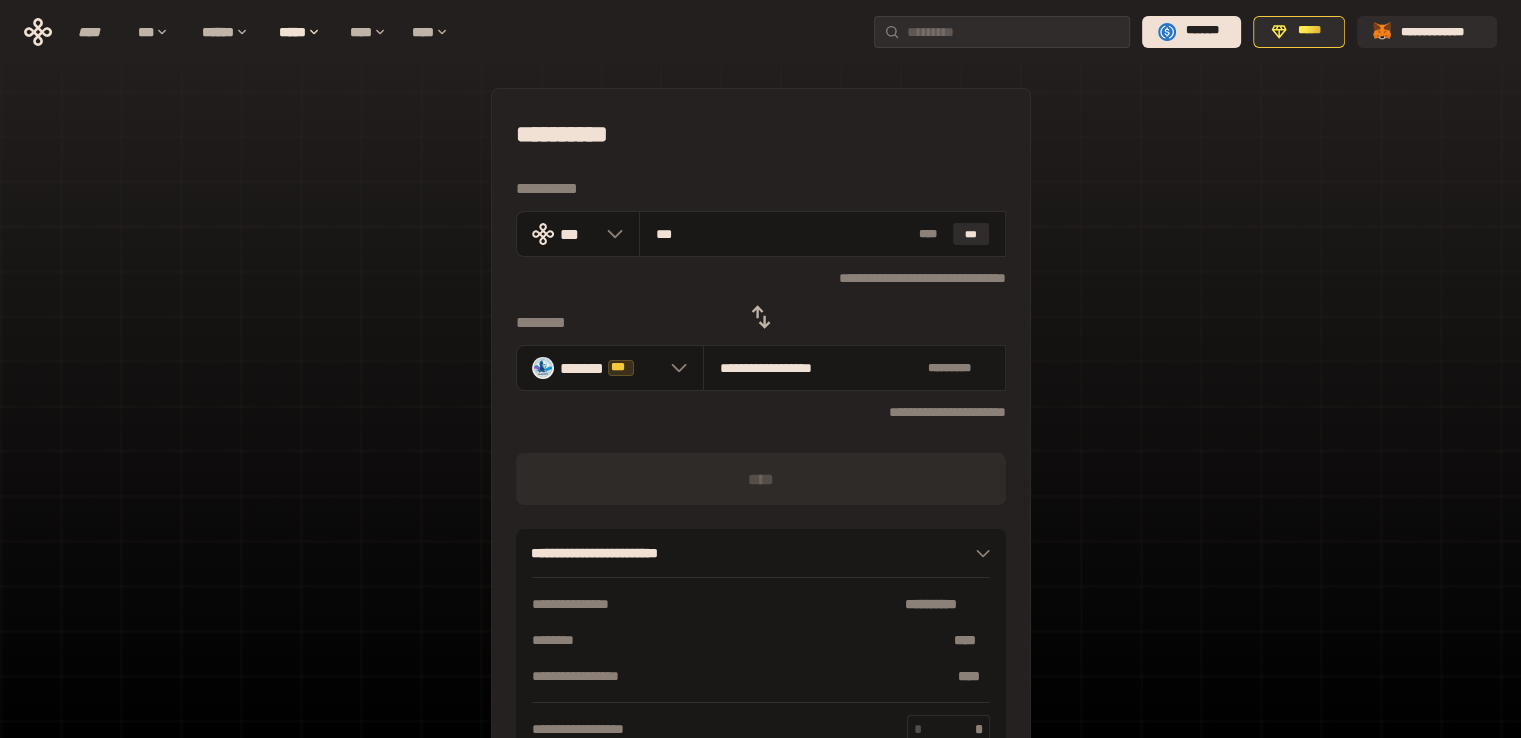 type on "**********" 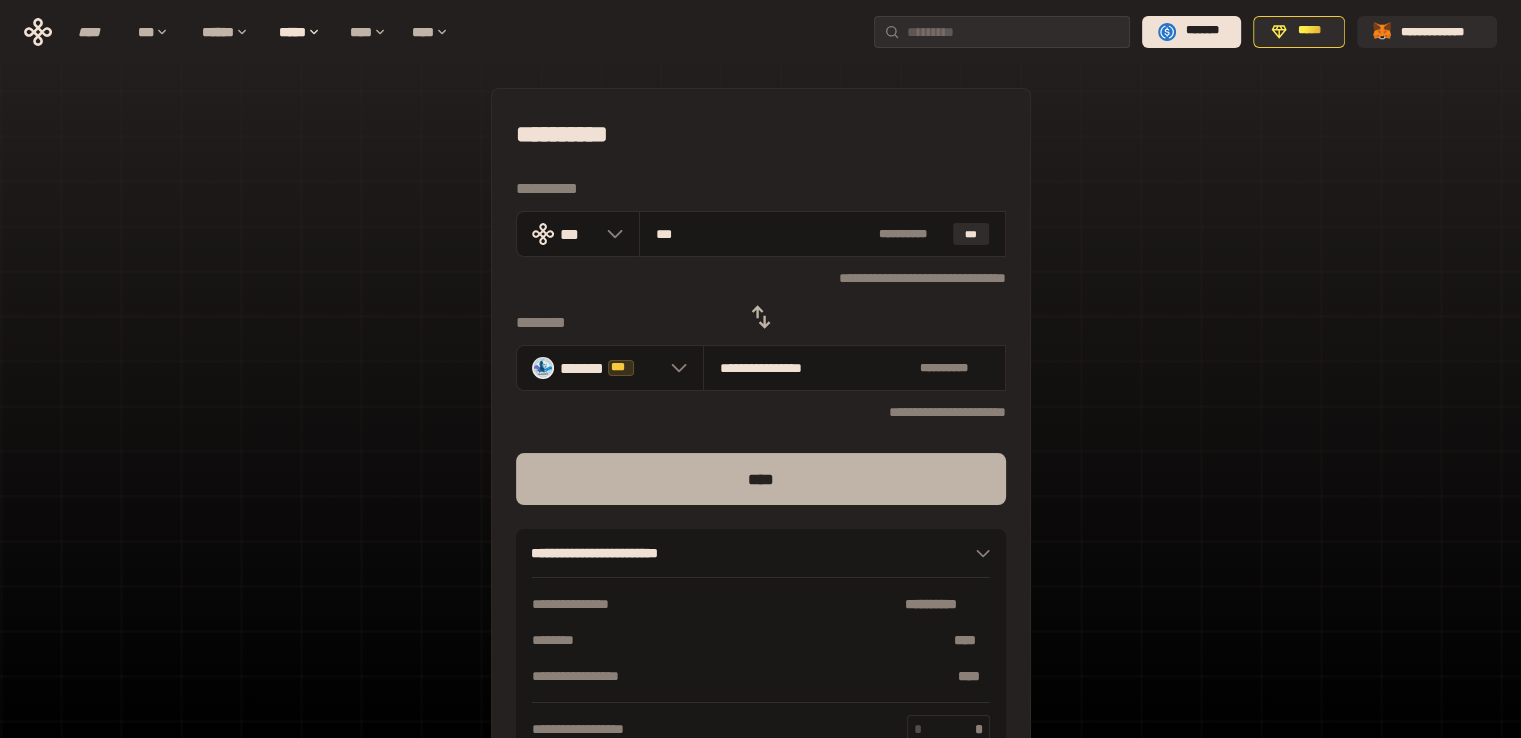 type on "***" 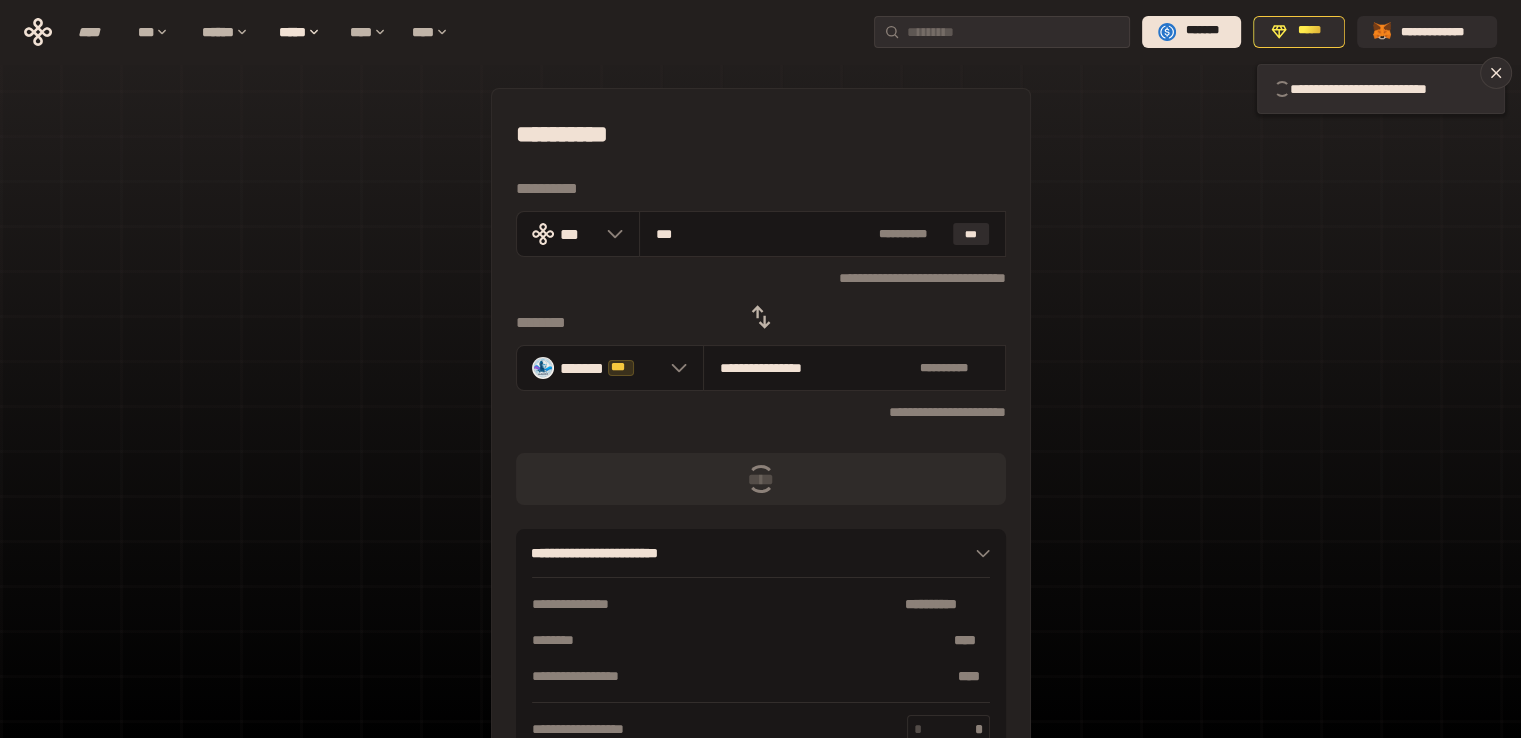 type 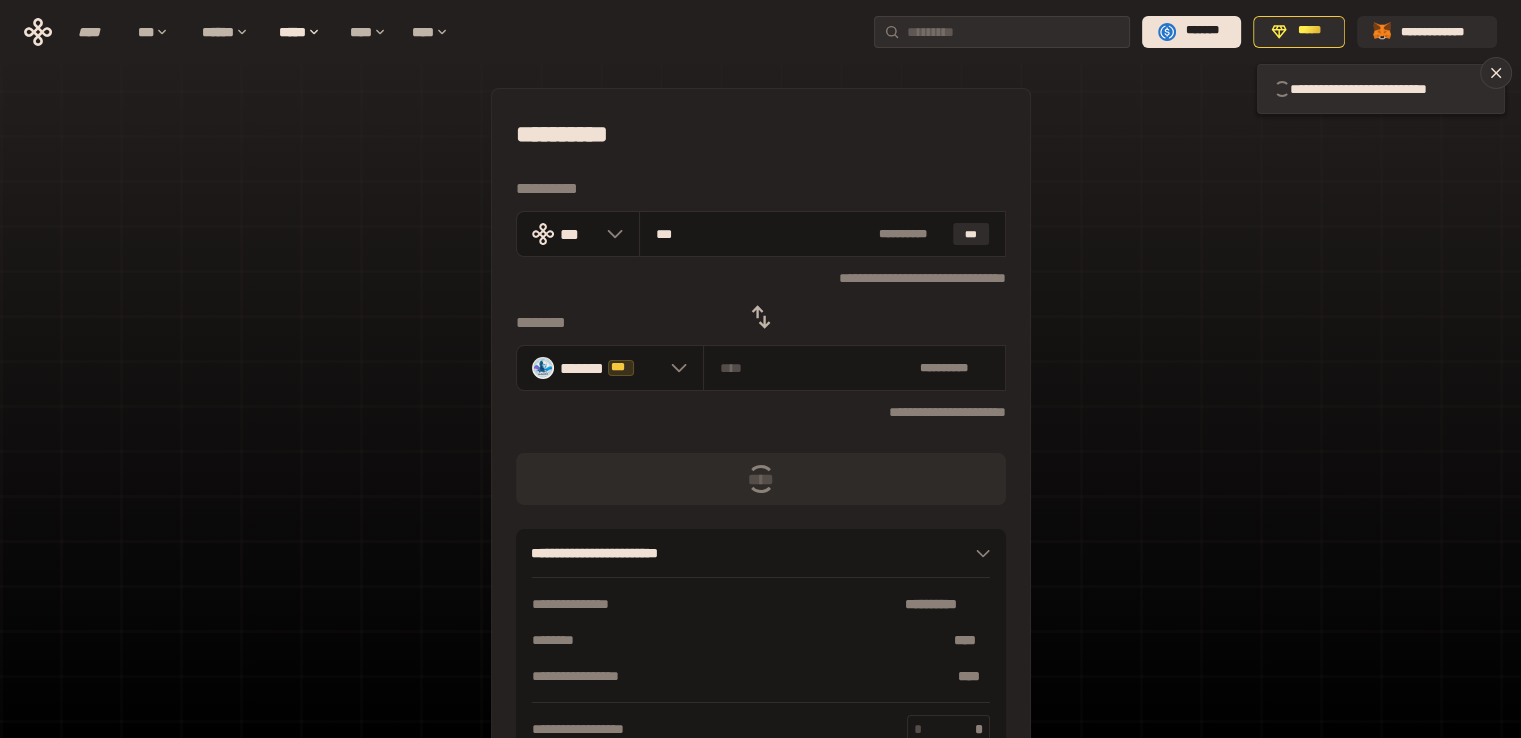 type 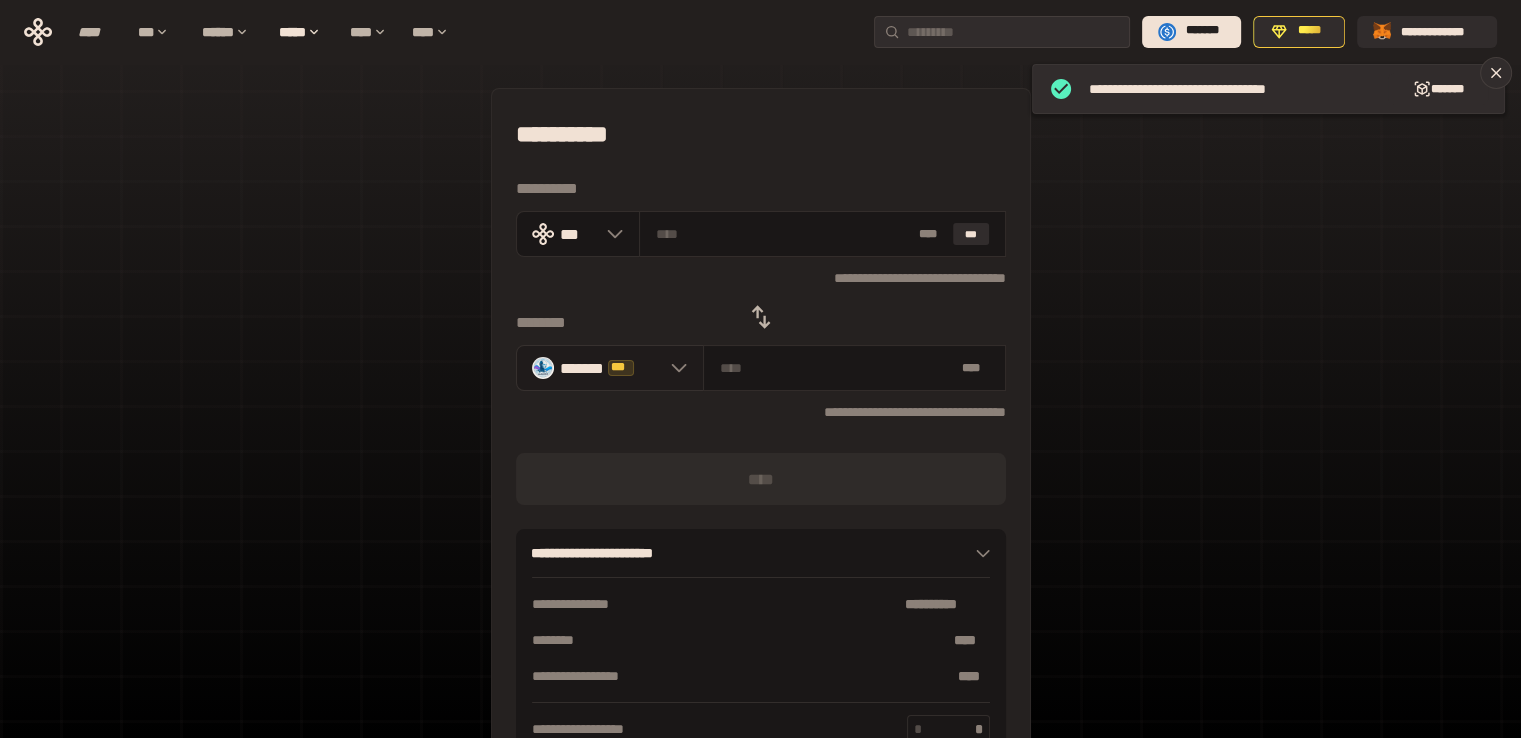 click 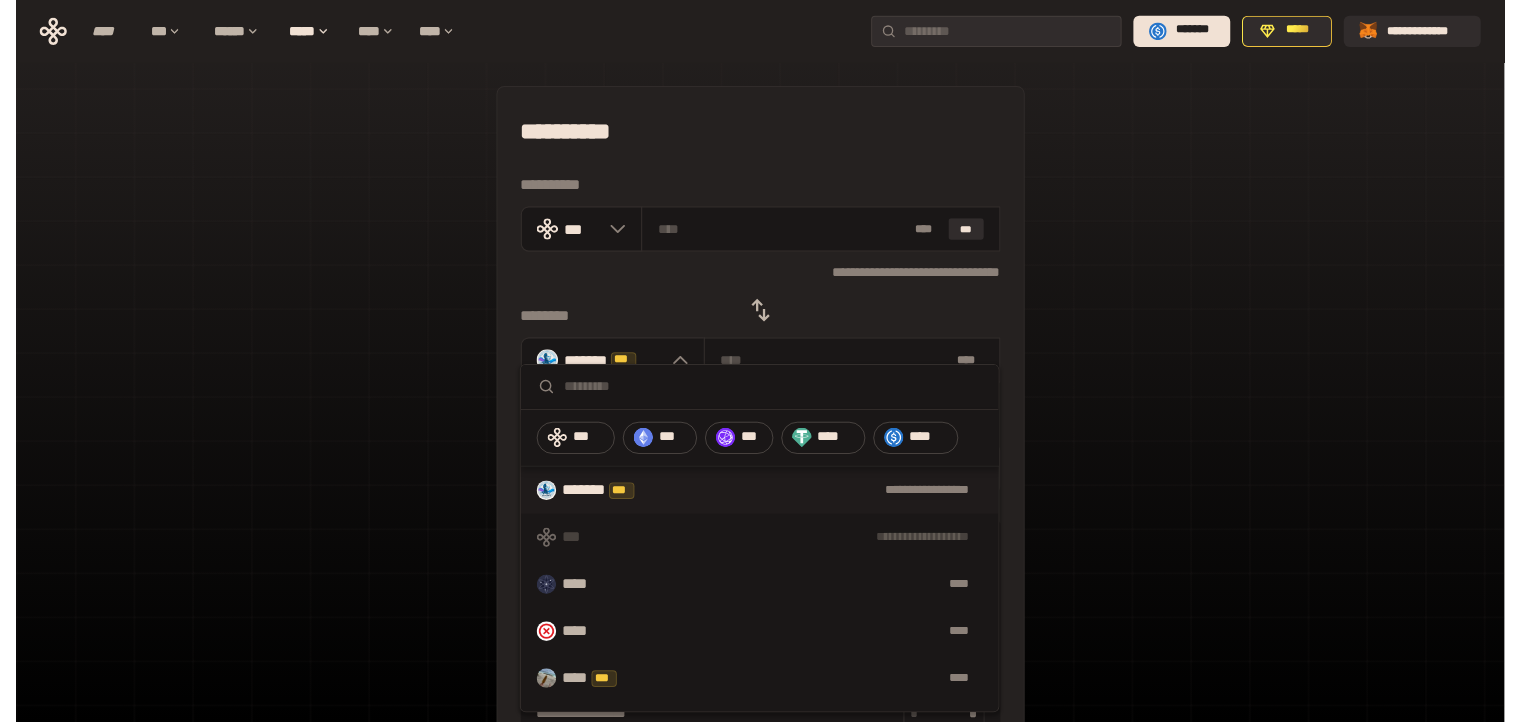 scroll, scrollTop: 0, scrollLeft: 0, axis: both 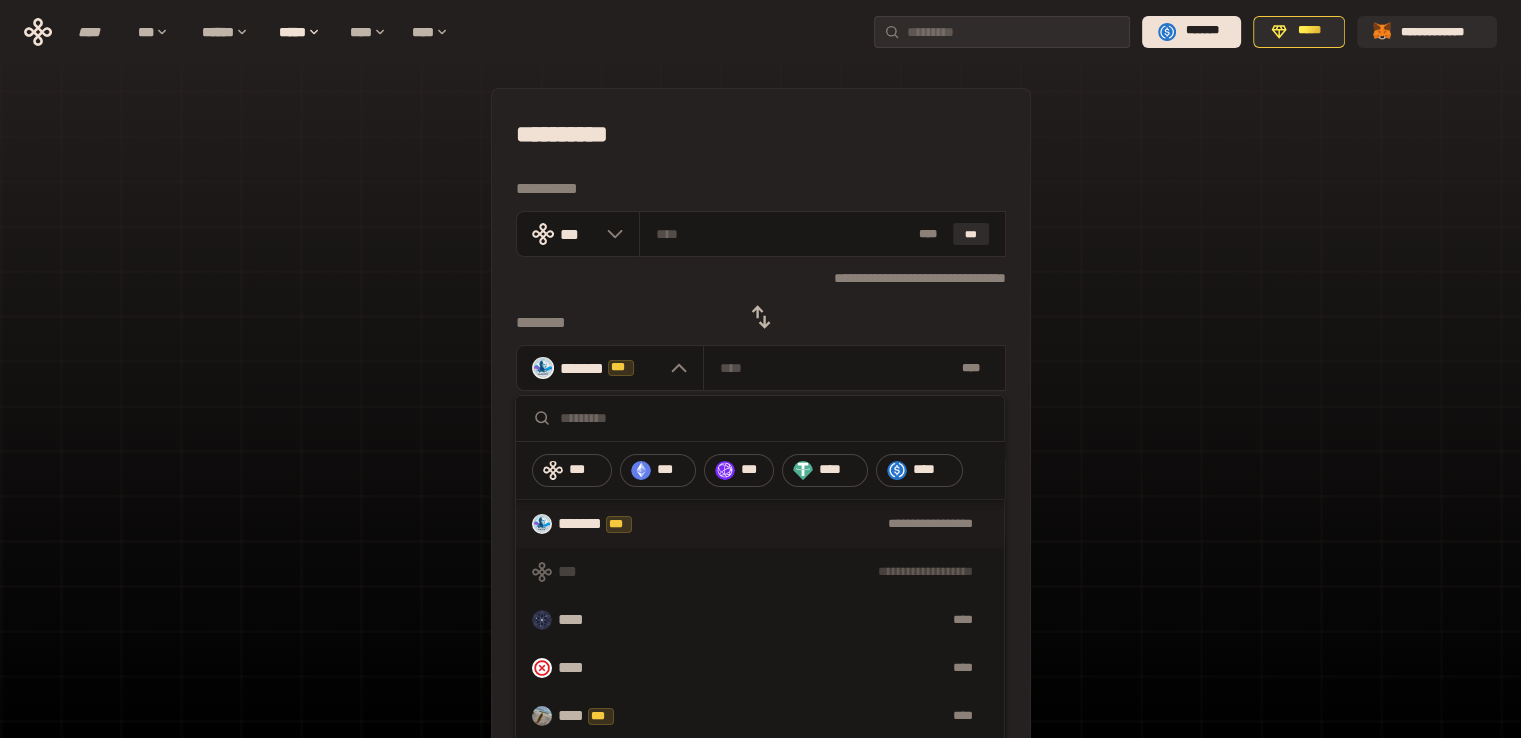 click on "**********" at bounding box center (760, 444) 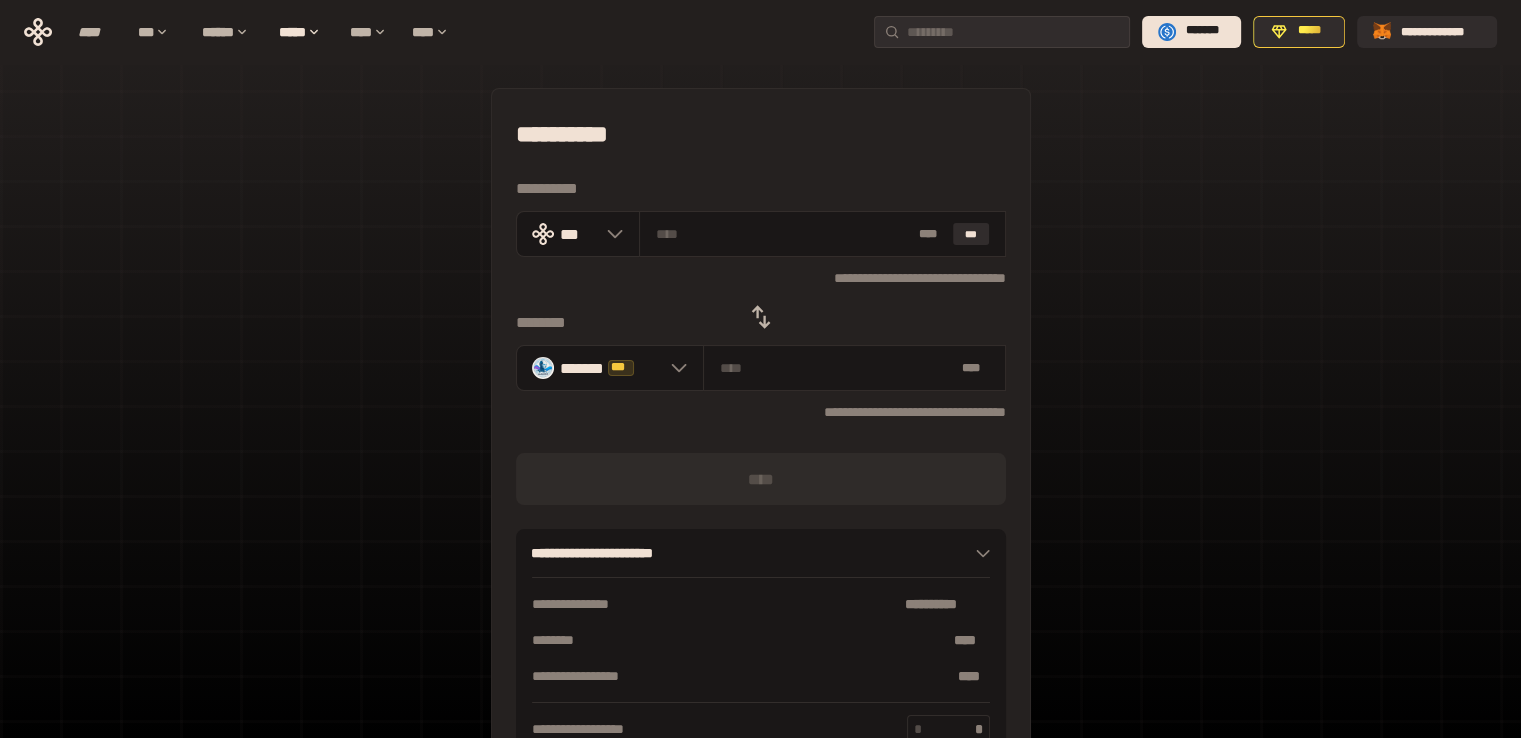 click on "**********" at bounding box center (760, 444) 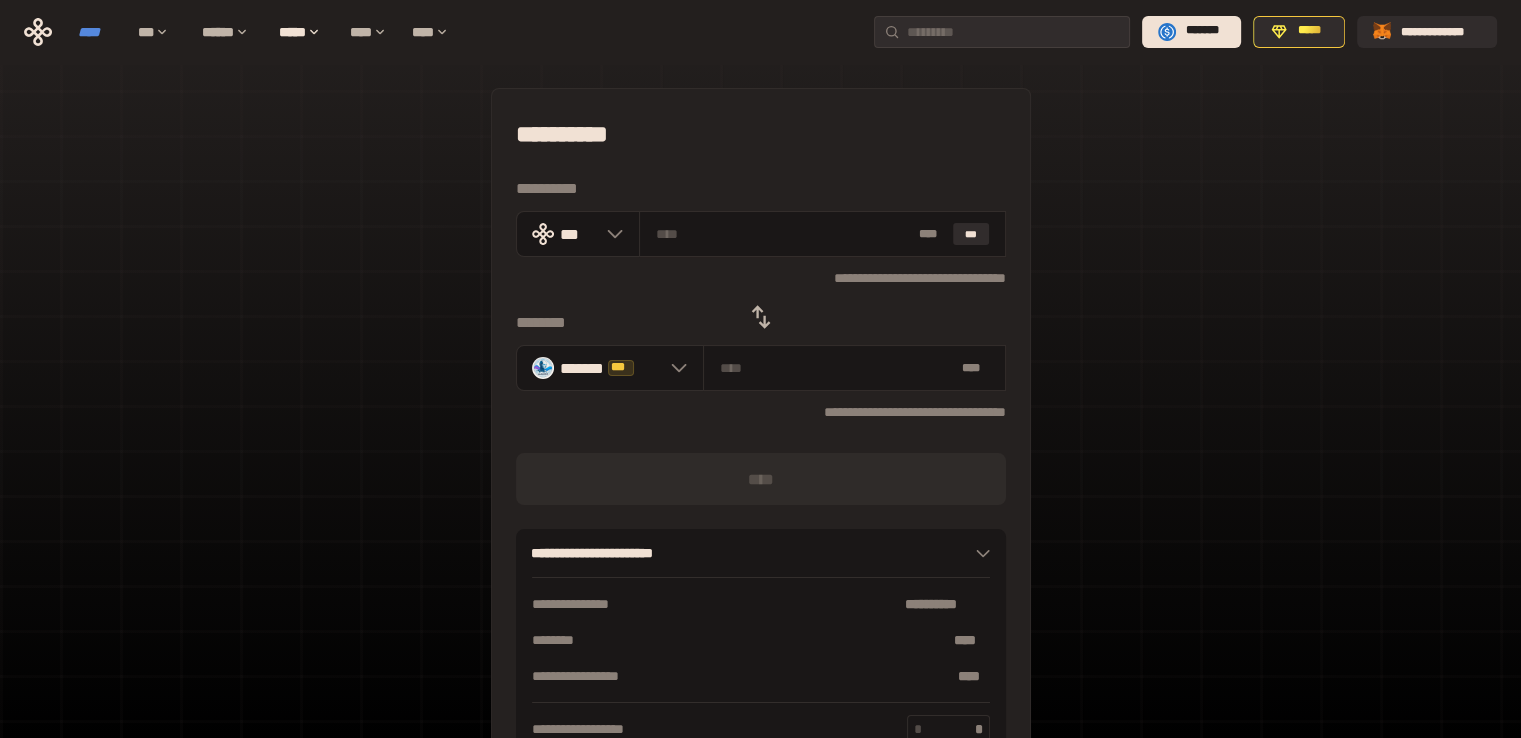 click on "****" at bounding box center (98, 32) 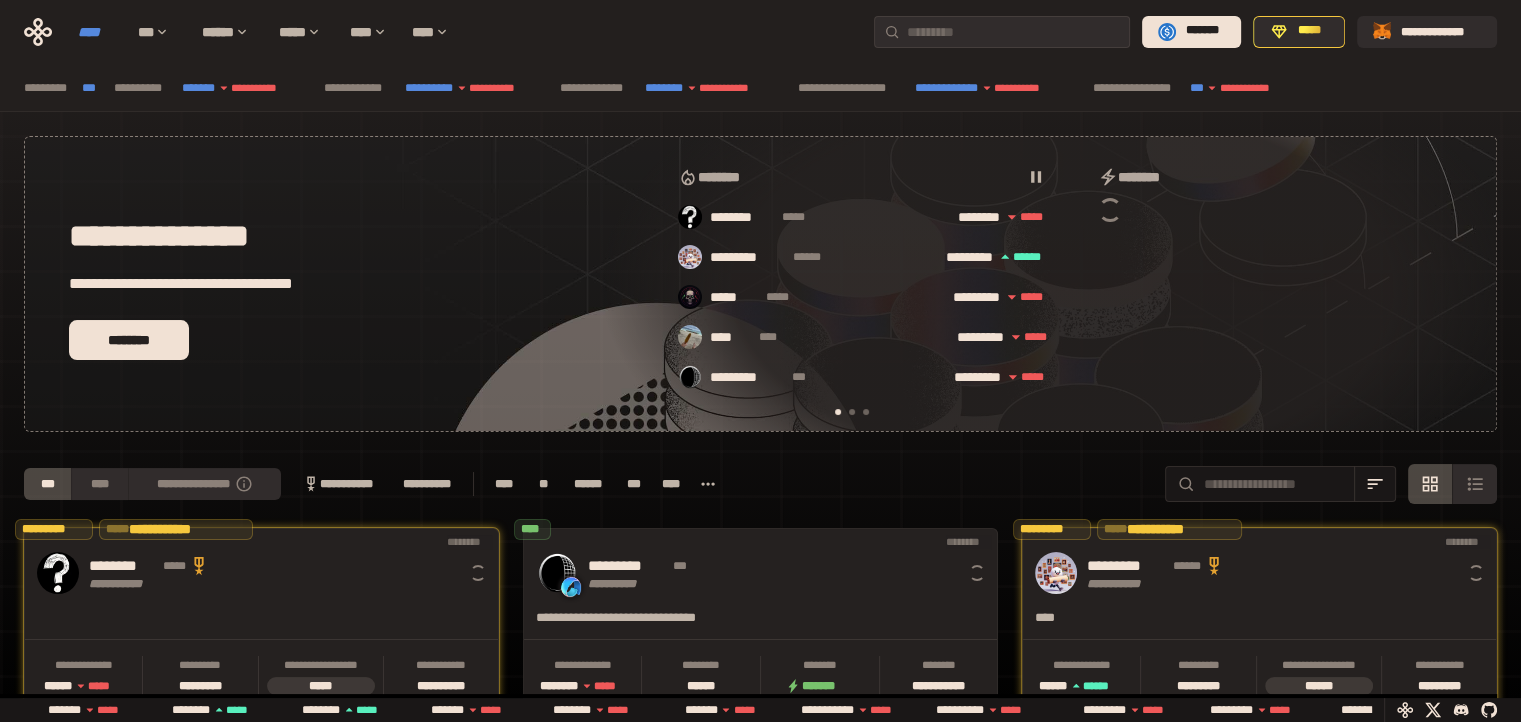 scroll, scrollTop: 0, scrollLeft: 16, axis: horizontal 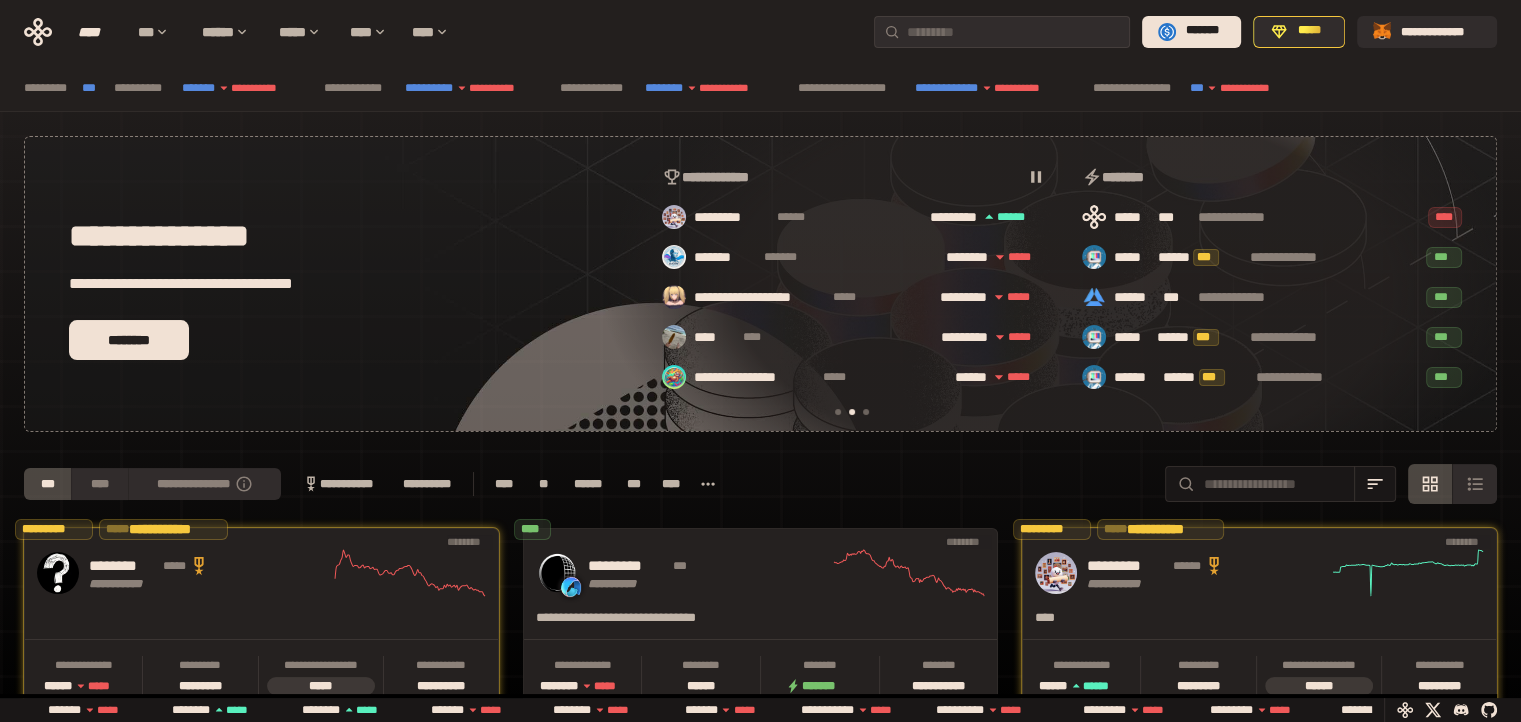 click on "**********" at bounding box center [760, 32] 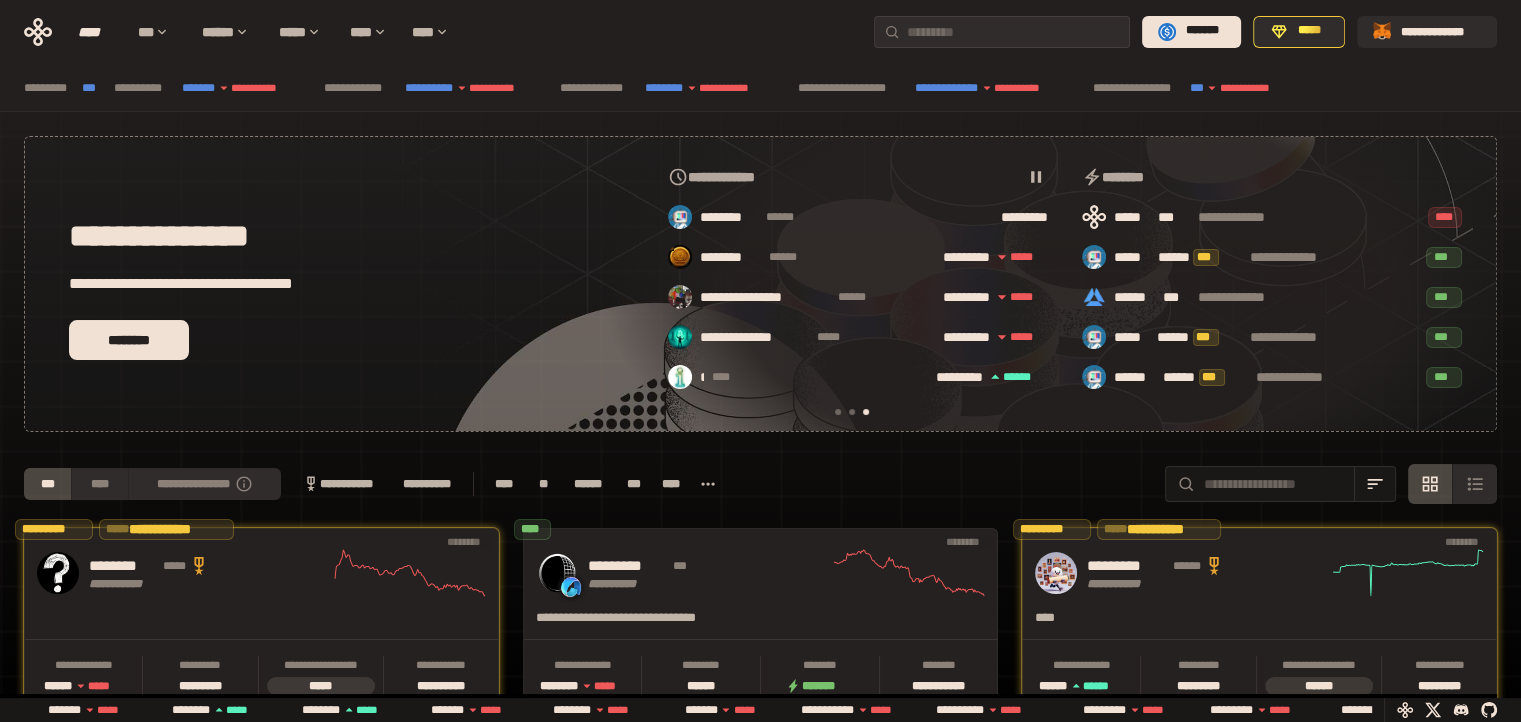scroll, scrollTop: 0, scrollLeft: 856, axis: horizontal 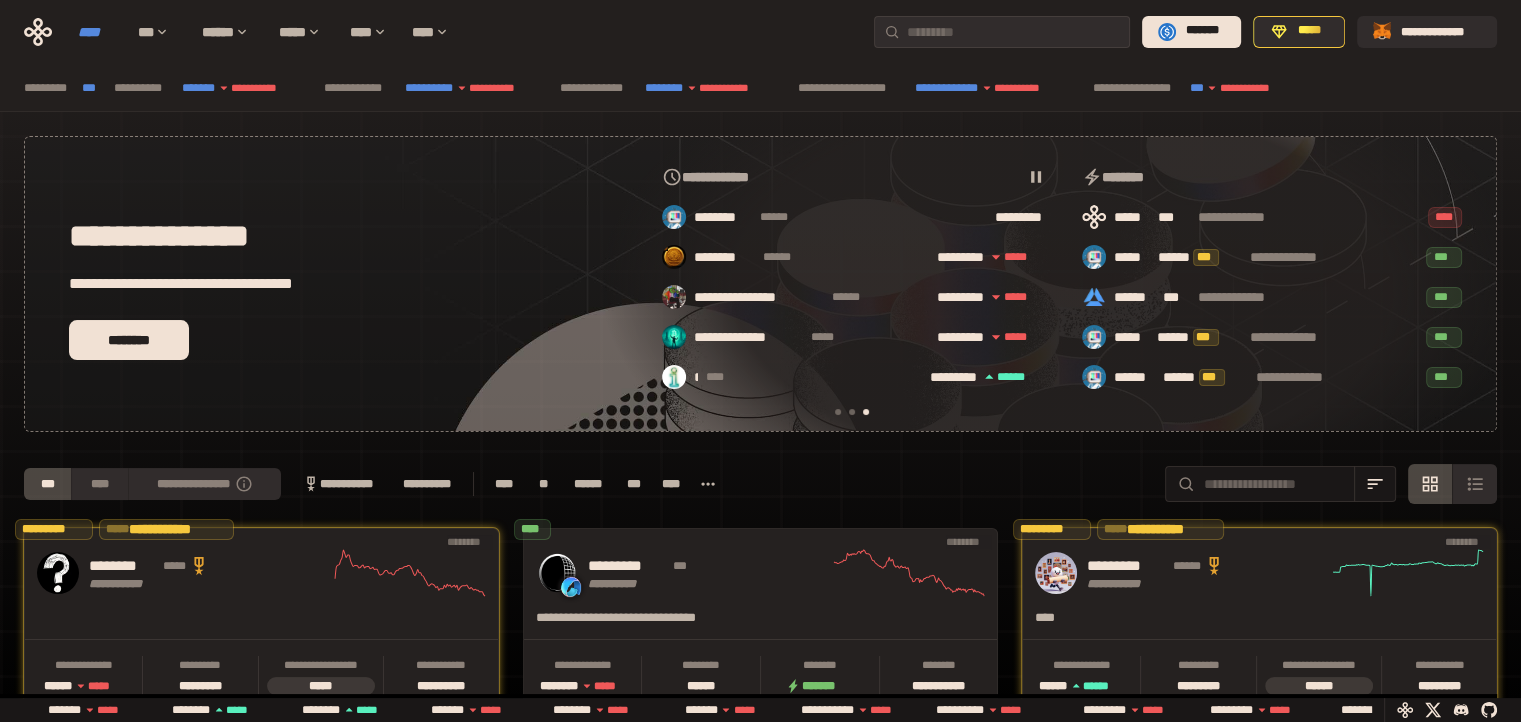 click on "****" at bounding box center (98, 32) 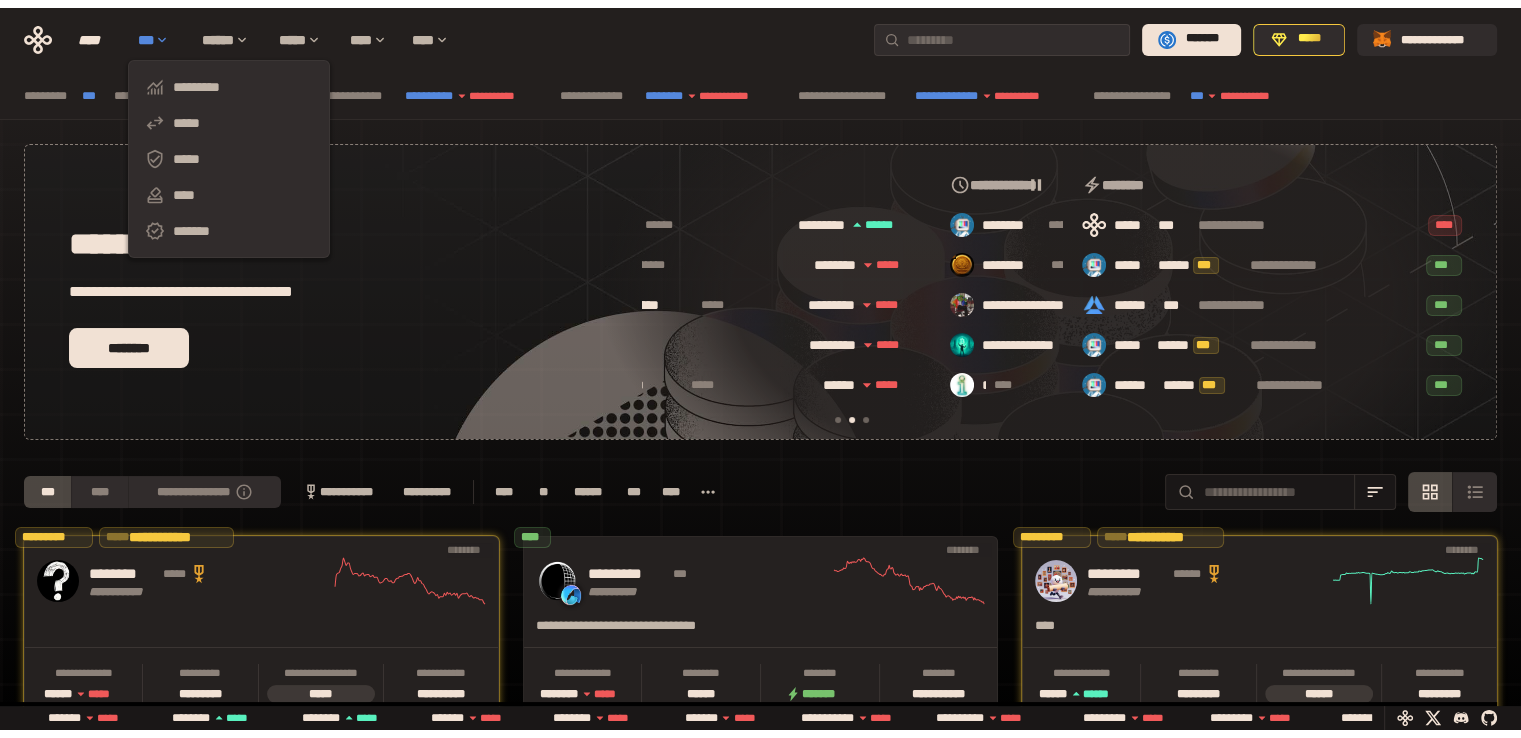 scroll, scrollTop: 0, scrollLeft: 436, axis: horizontal 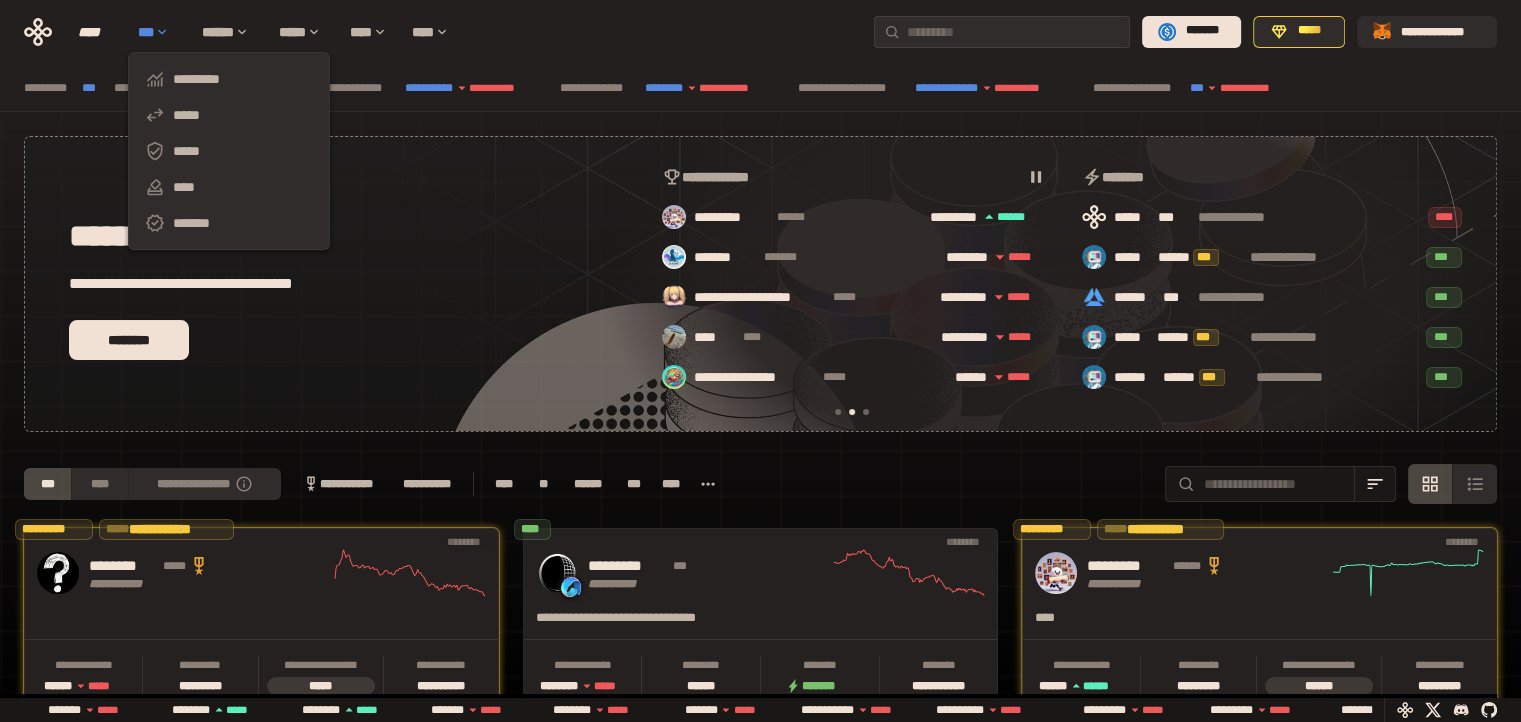 click on "***" at bounding box center [160, 32] 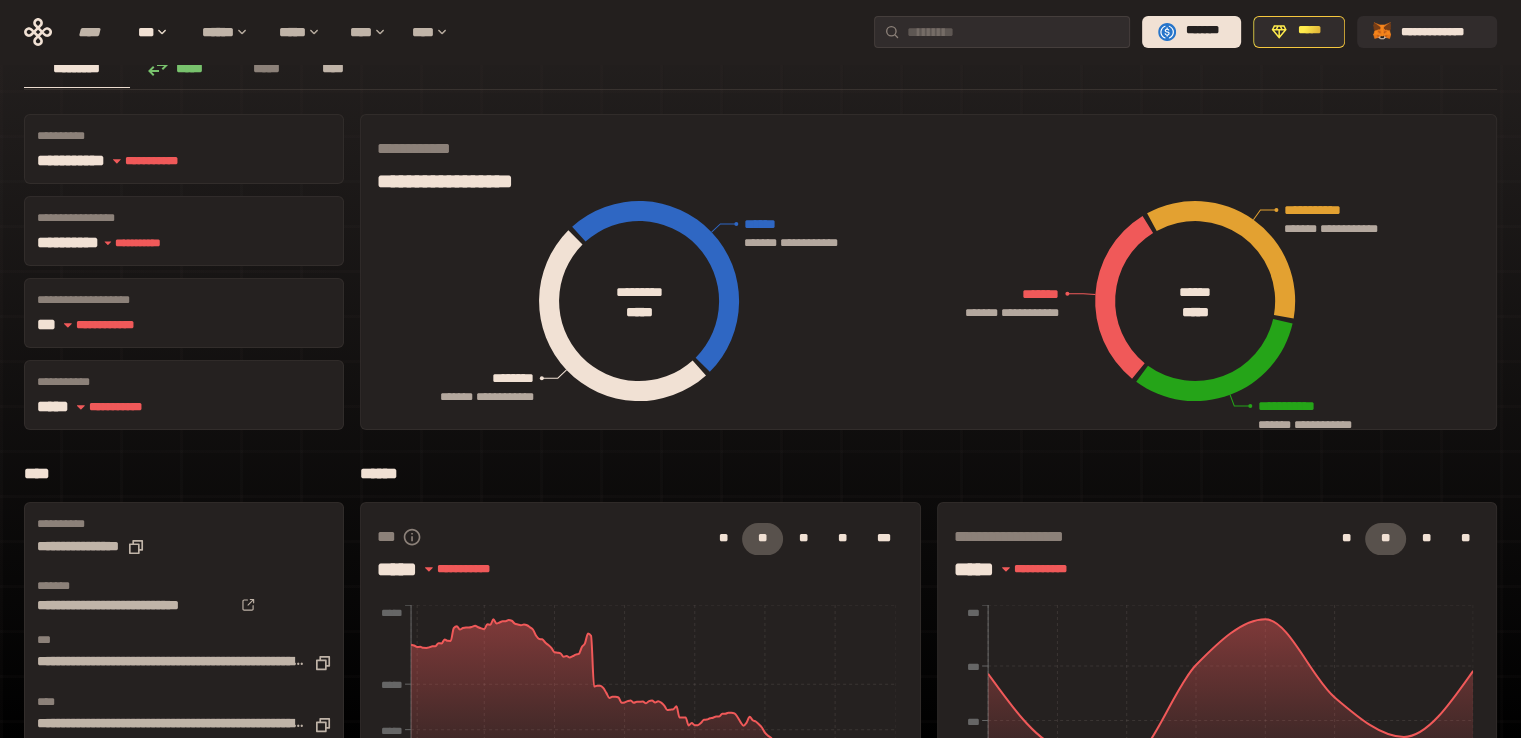 scroll, scrollTop: 0, scrollLeft: 0, axis: both 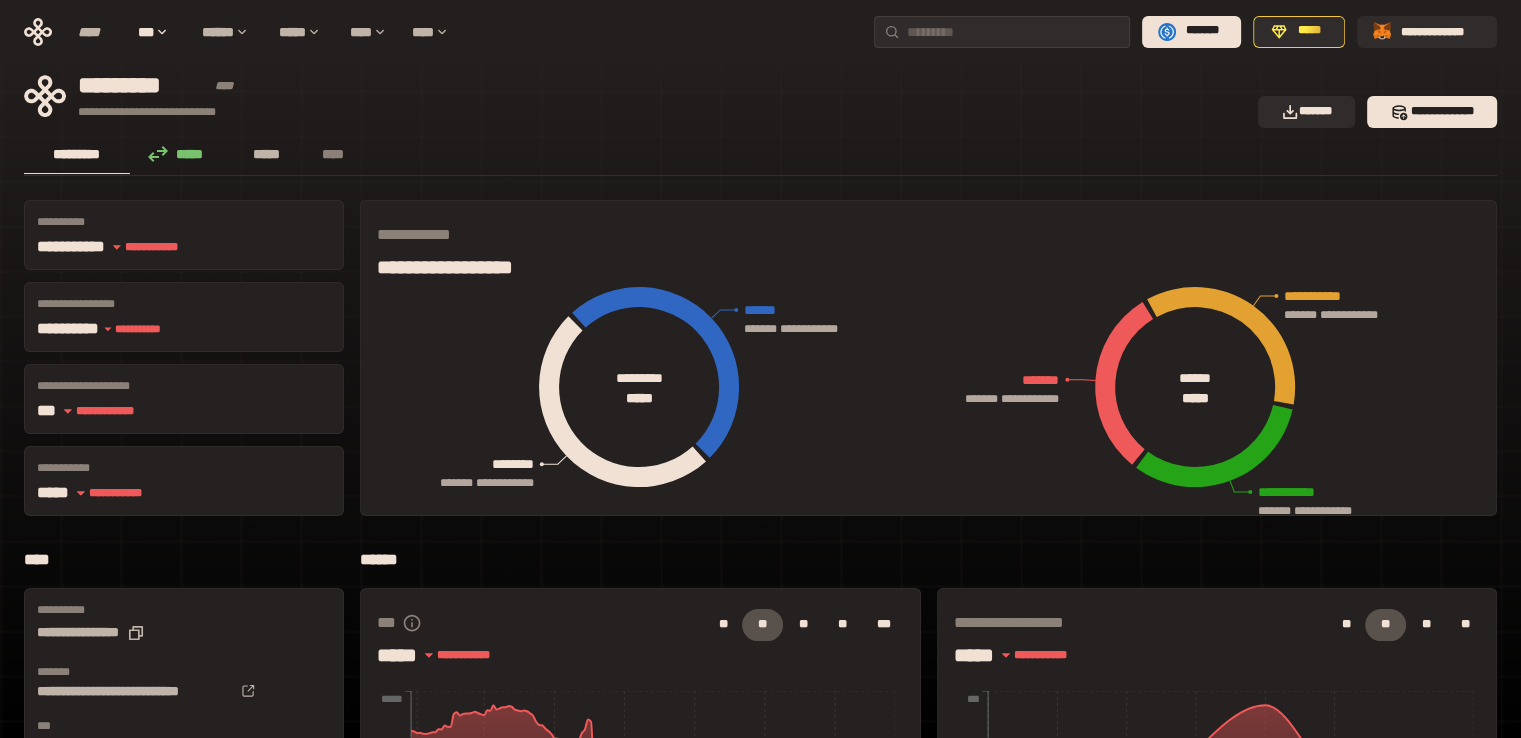 click on "*****" at bounding box center [267, 154] 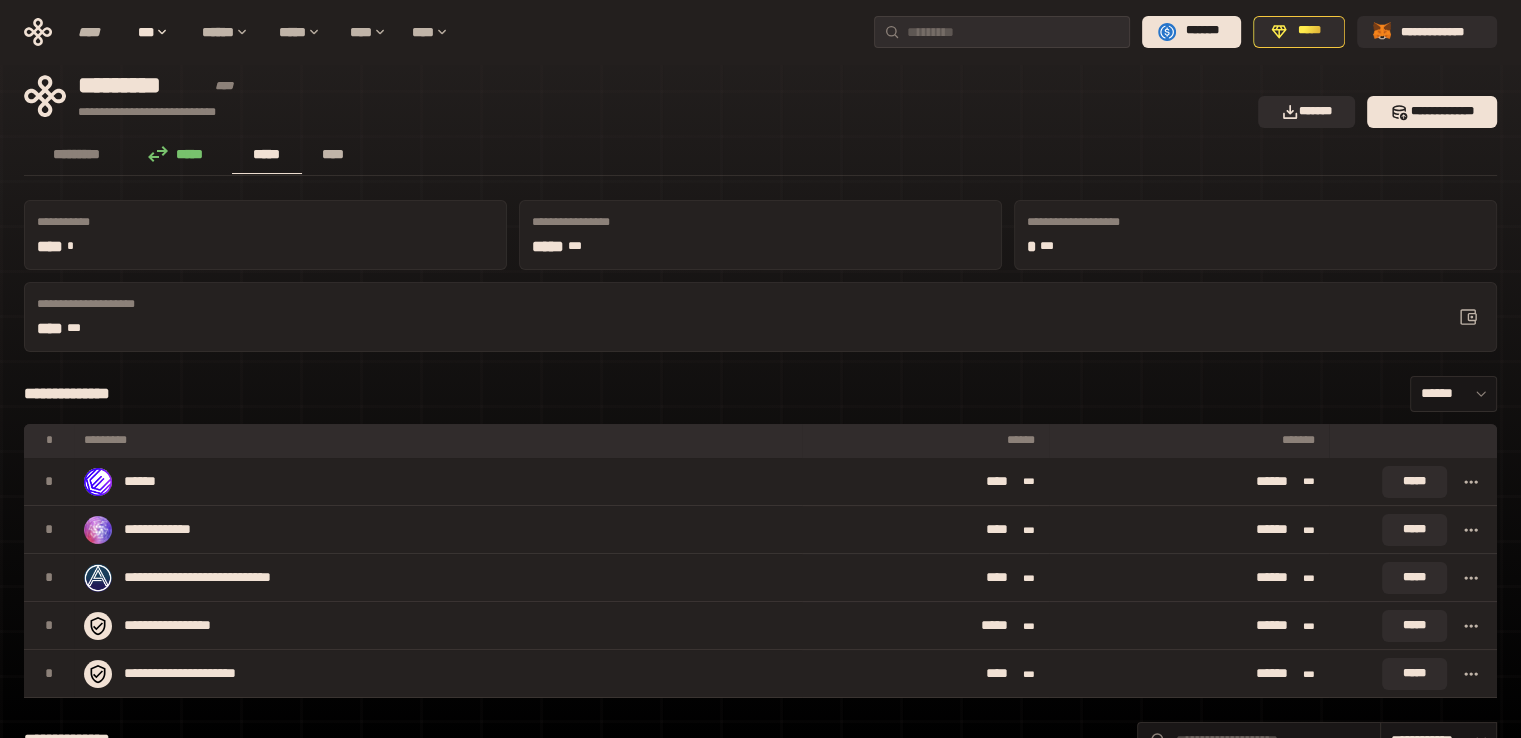 click on "****" at bounding box center (333, 154) 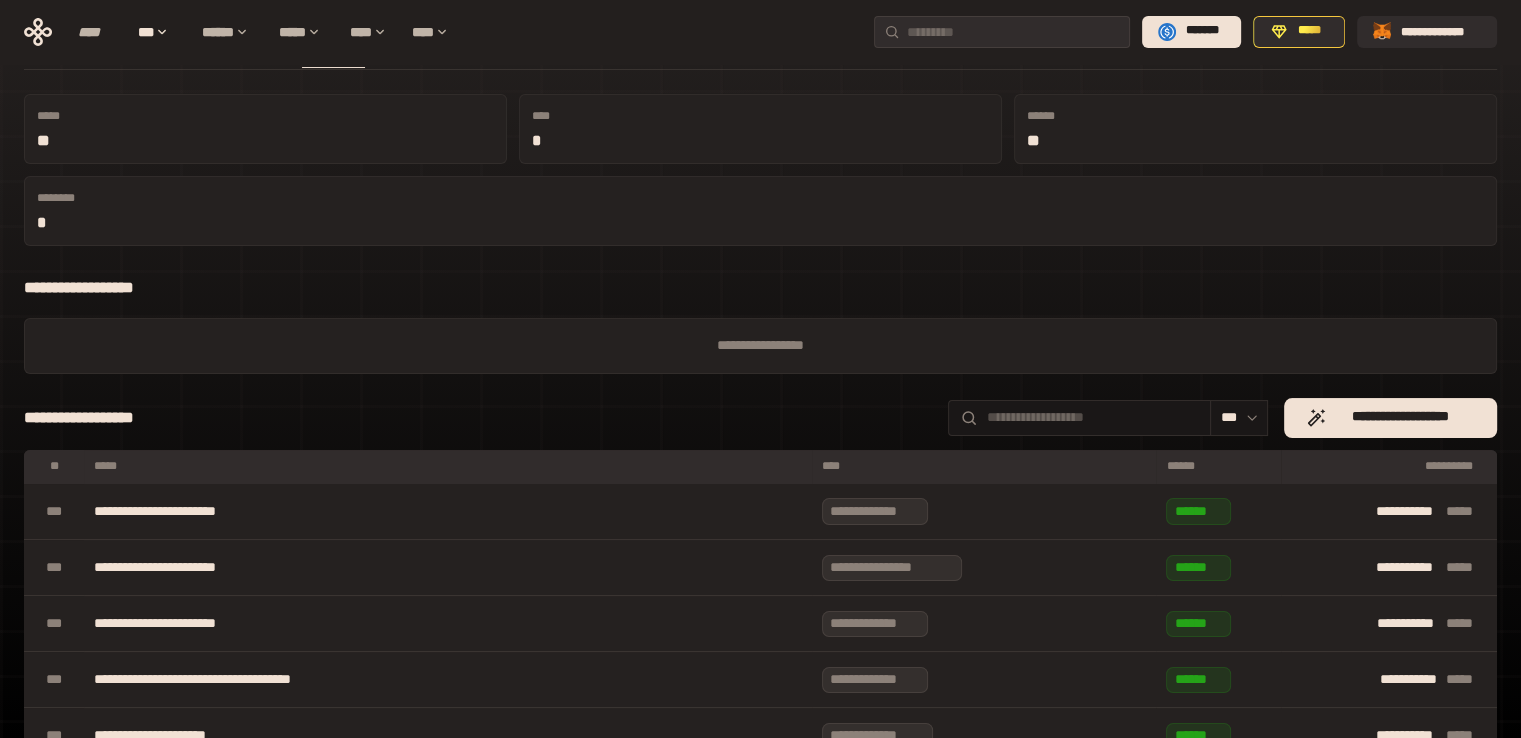 scroll, scrollTop: 0, scrollLeft: 0, axis: both 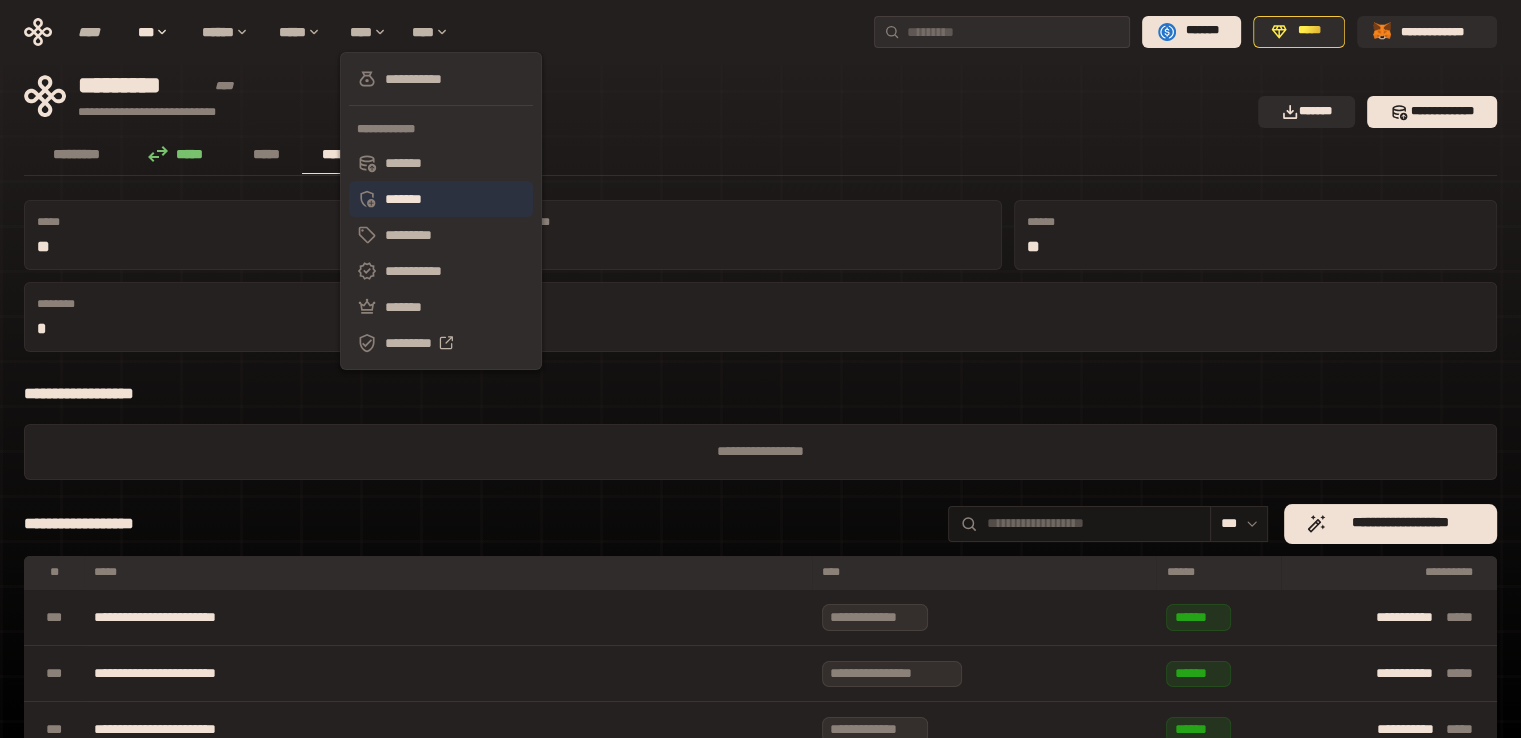 click on "*******" at bounding box center [441, 199] 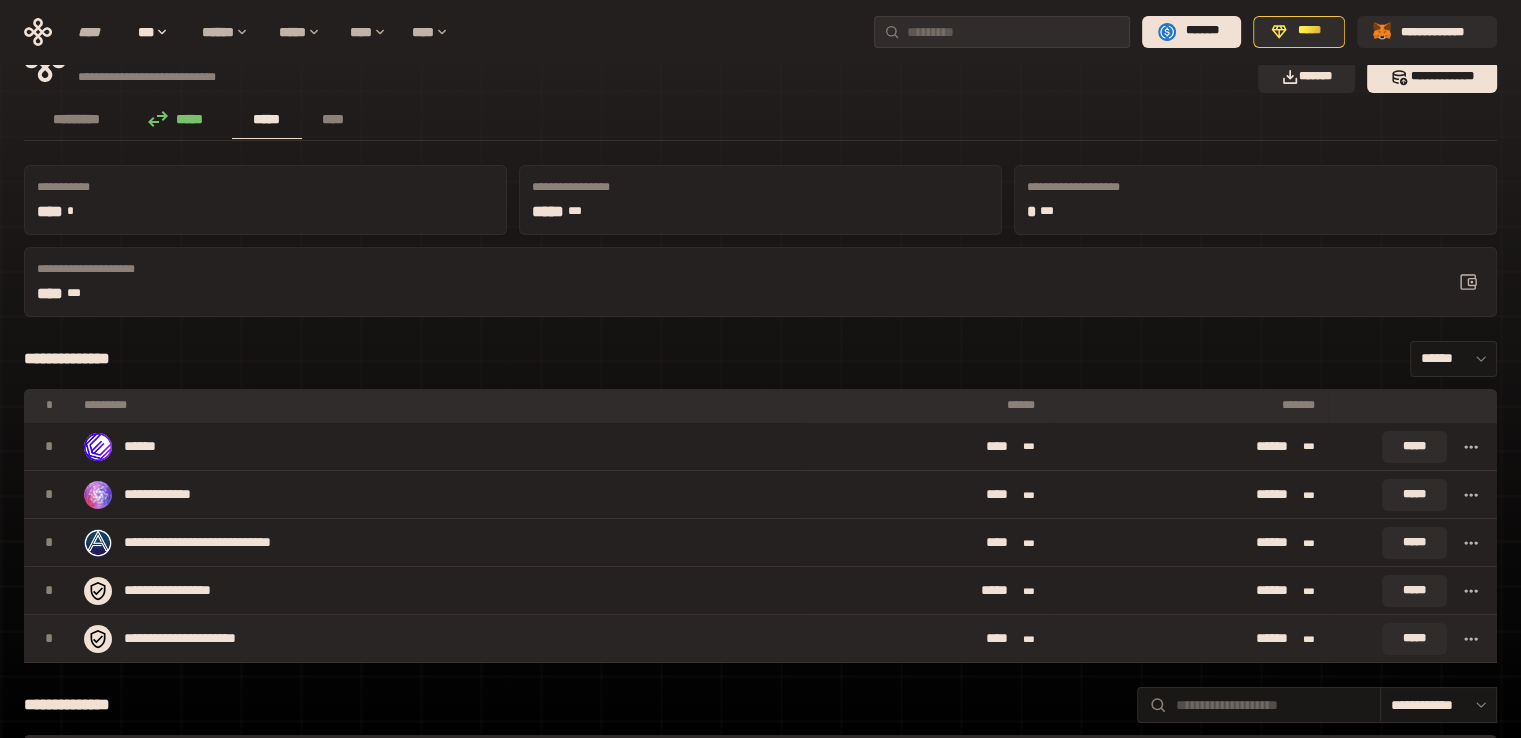 scroll, scrollTop: 0, scrollLeft: 0, axis: both 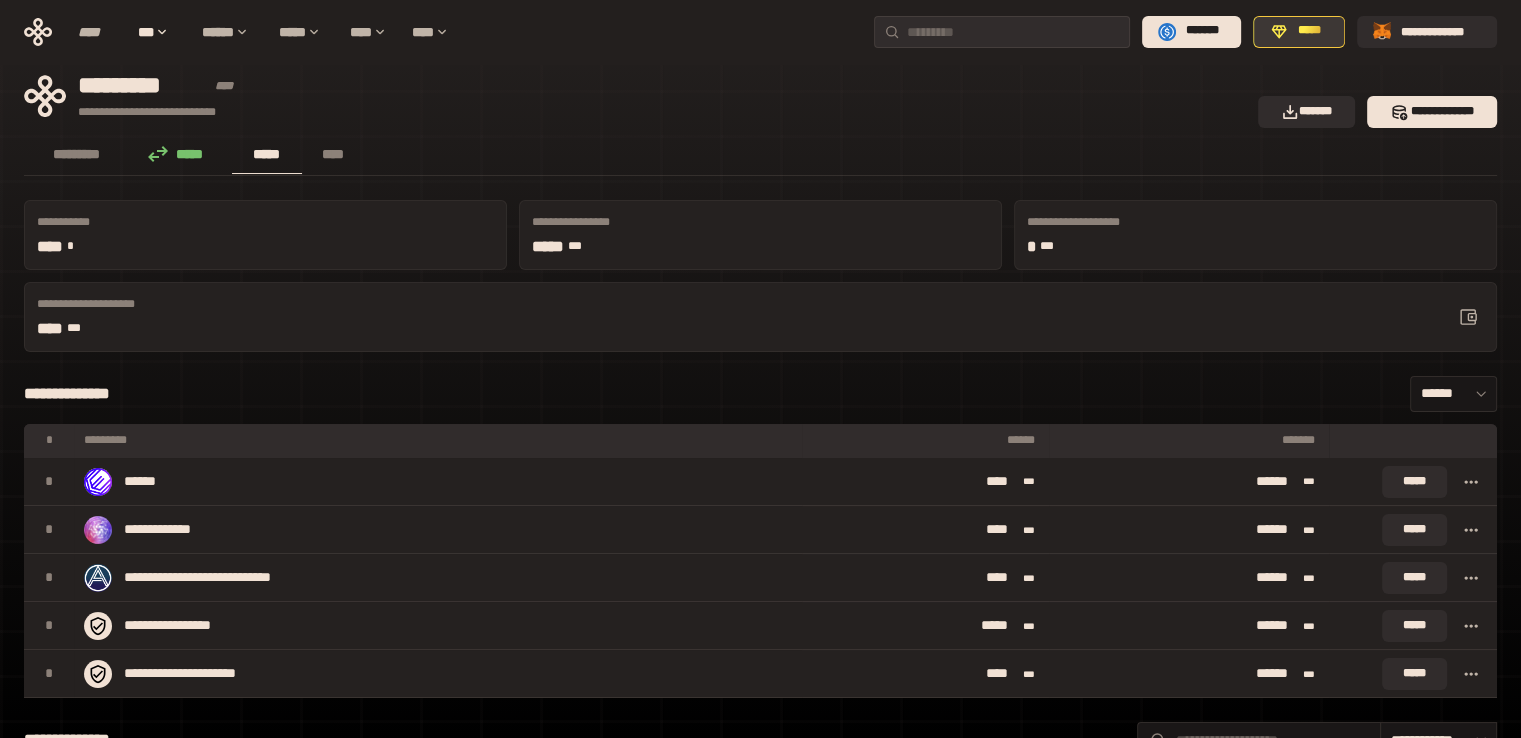 click on "*****" at bounding box center (1310, 31) 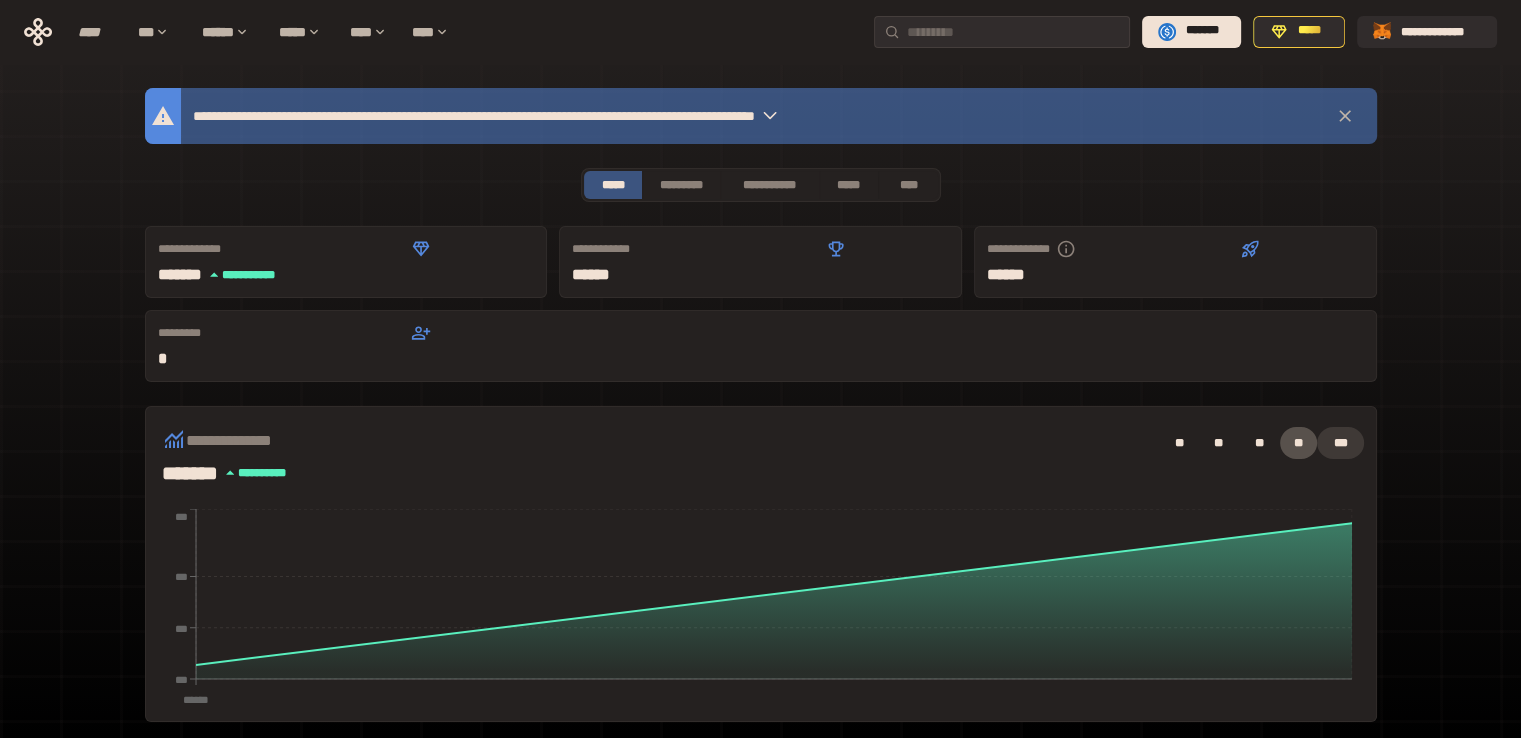click on "***" at bounding box center (1340, 443) 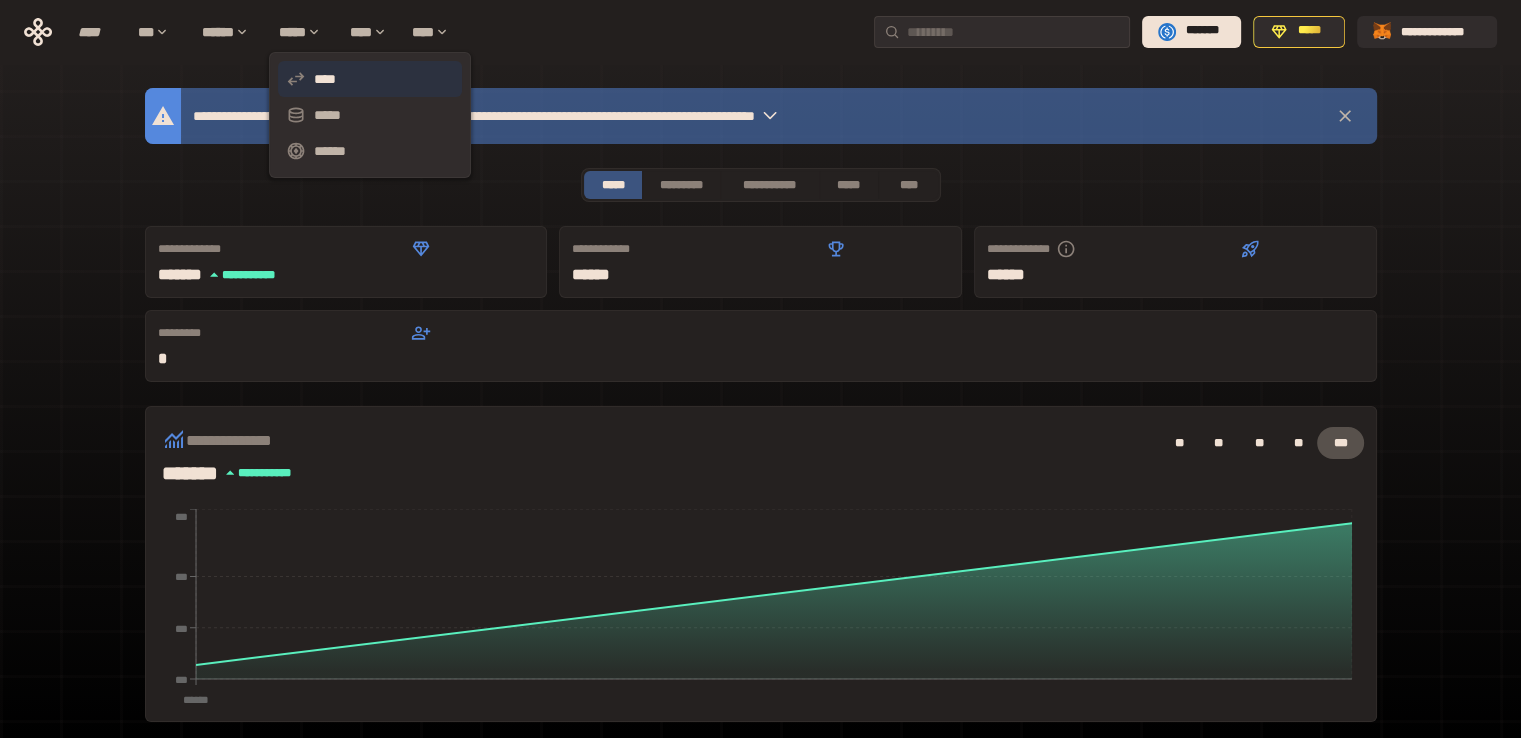 click on "****" at bounding box center (370, 79) 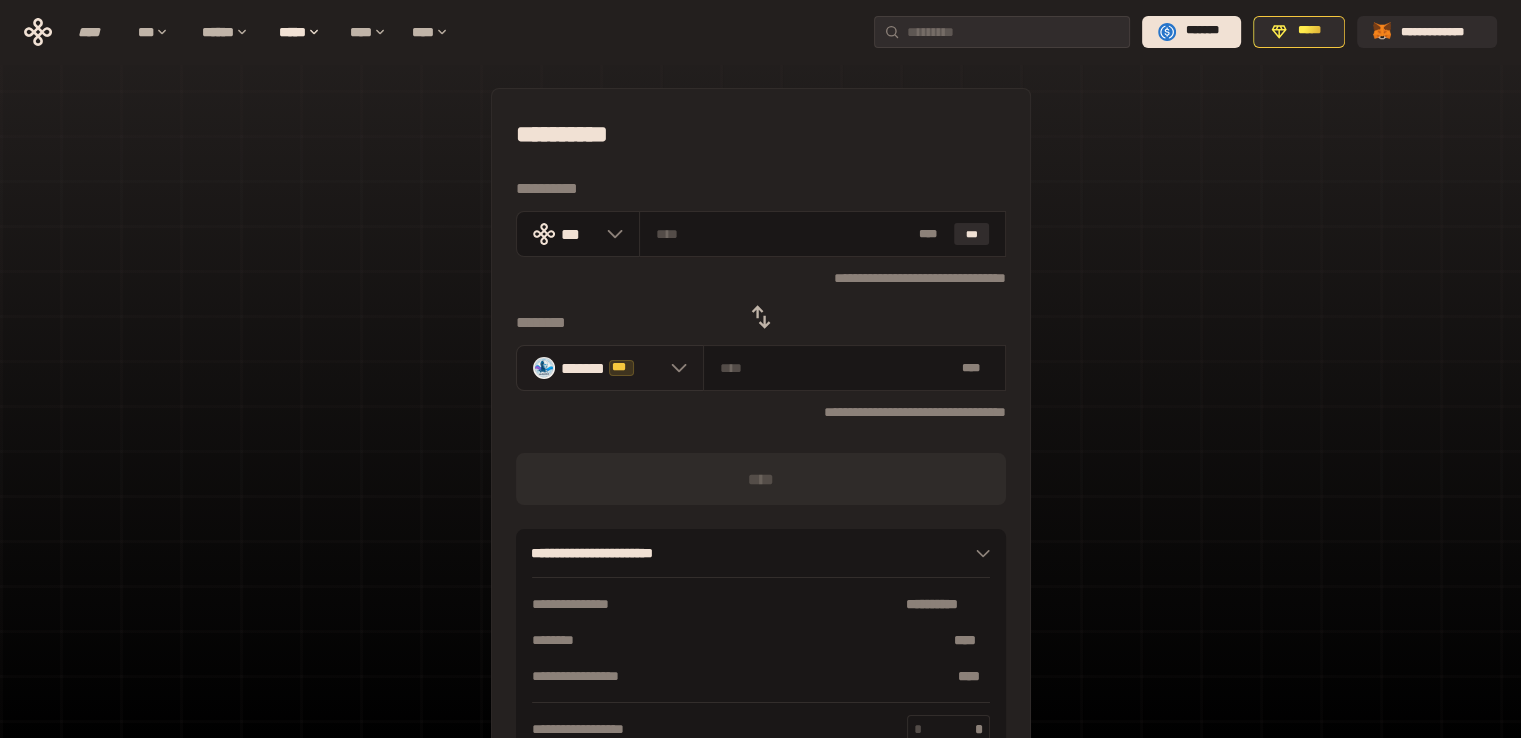 click 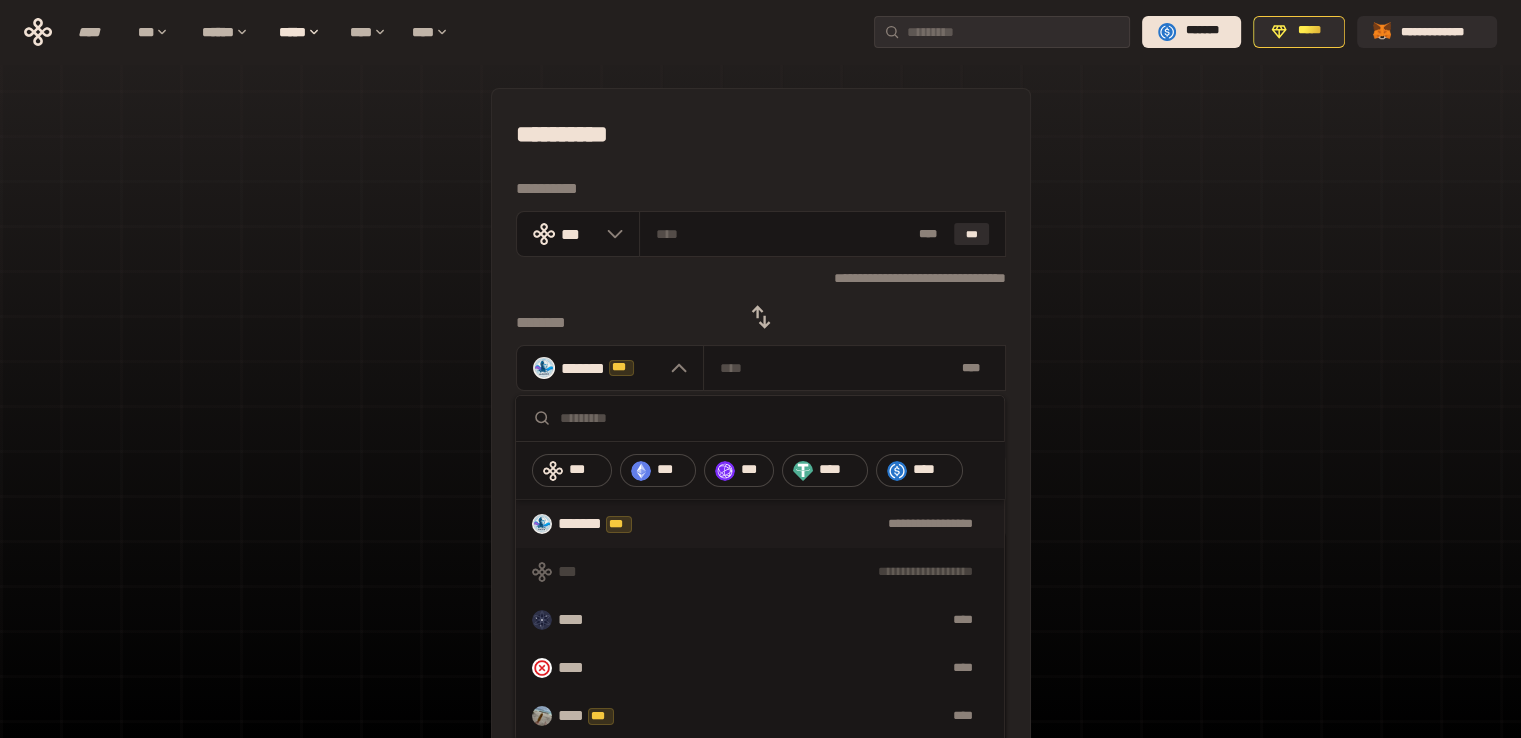 click at bounding box center [774, 418] 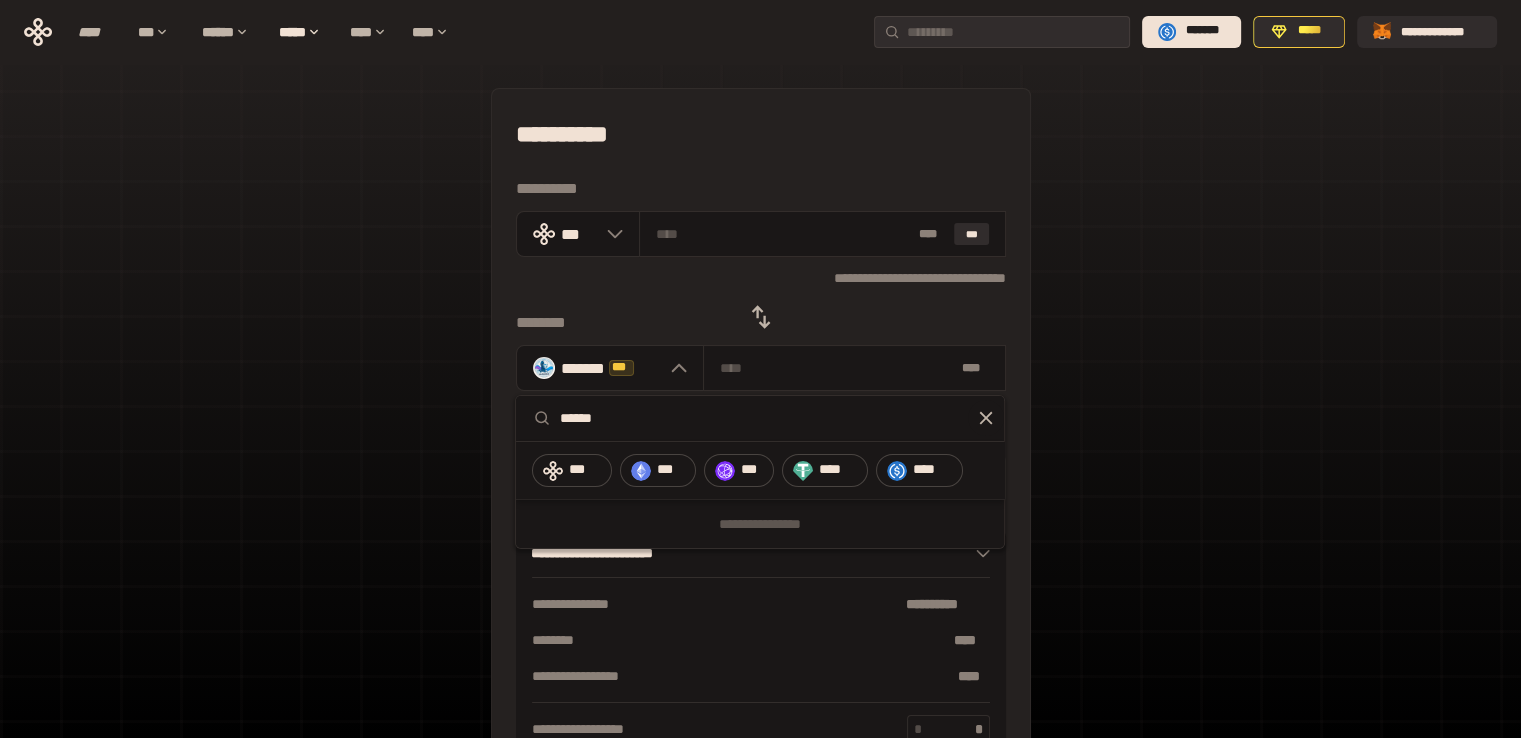 type on "******" 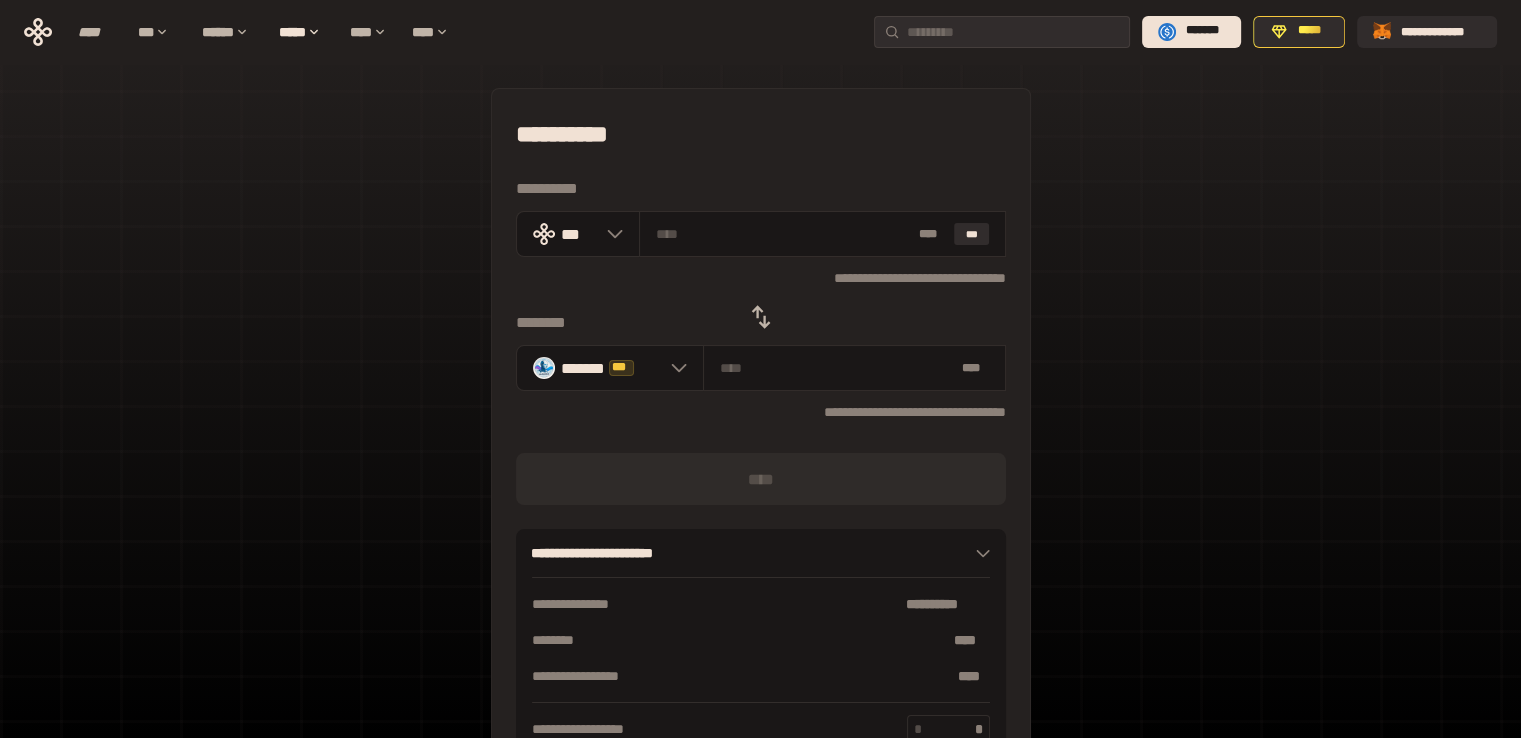 click on "**********" at bounding box center (760, 444) 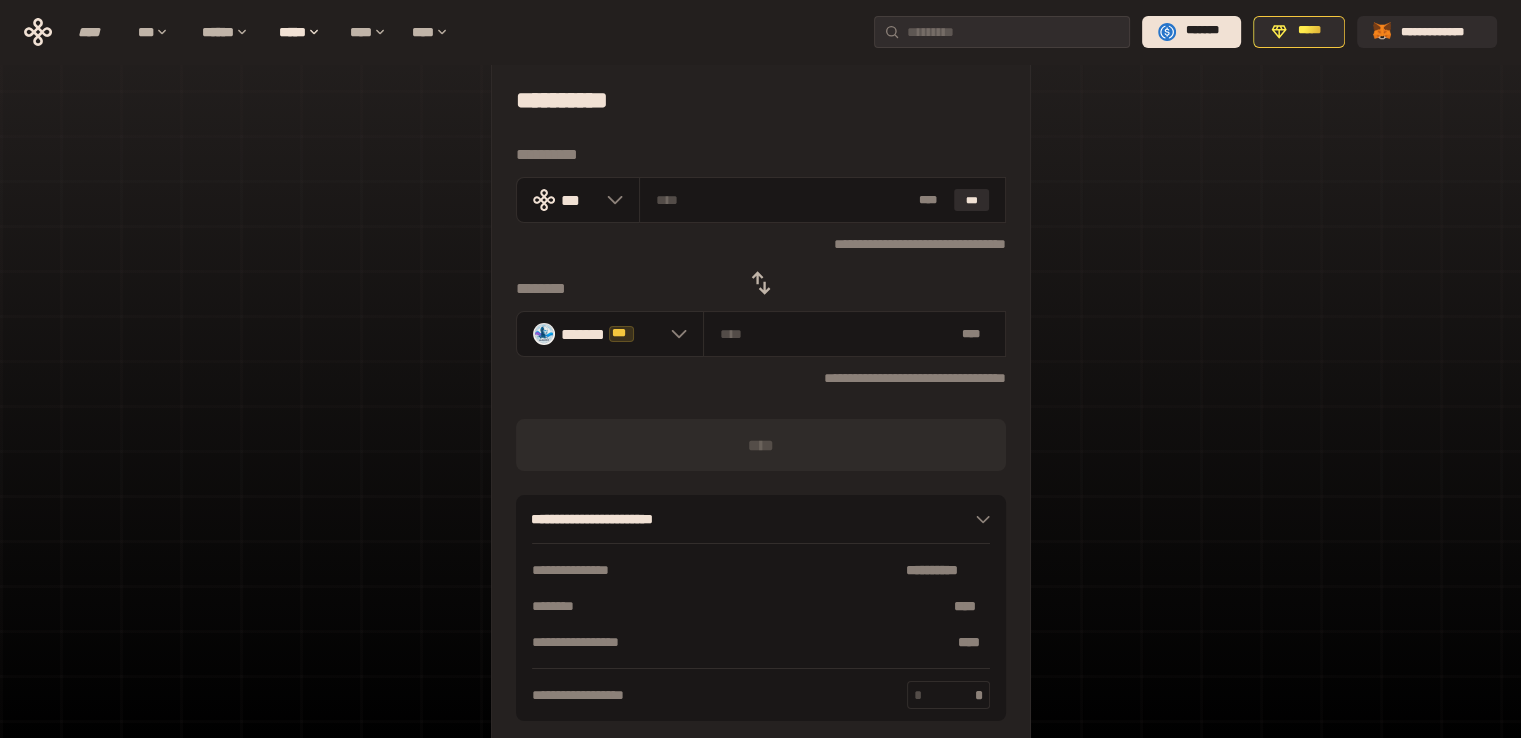 scroll, scrollTop: 0, scrollLeft: 0, axis: both 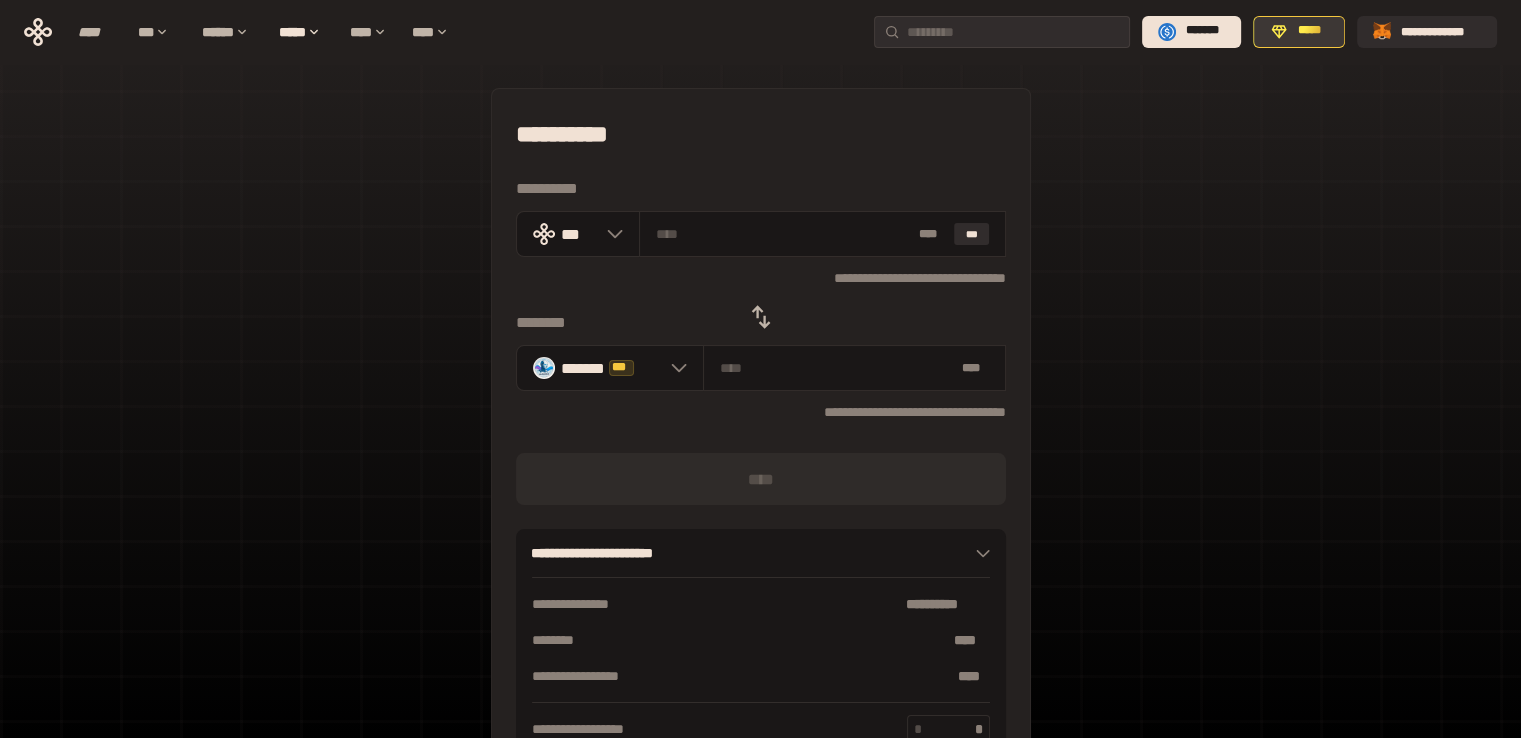 click on "*****" at bounding box center [1310, 31] 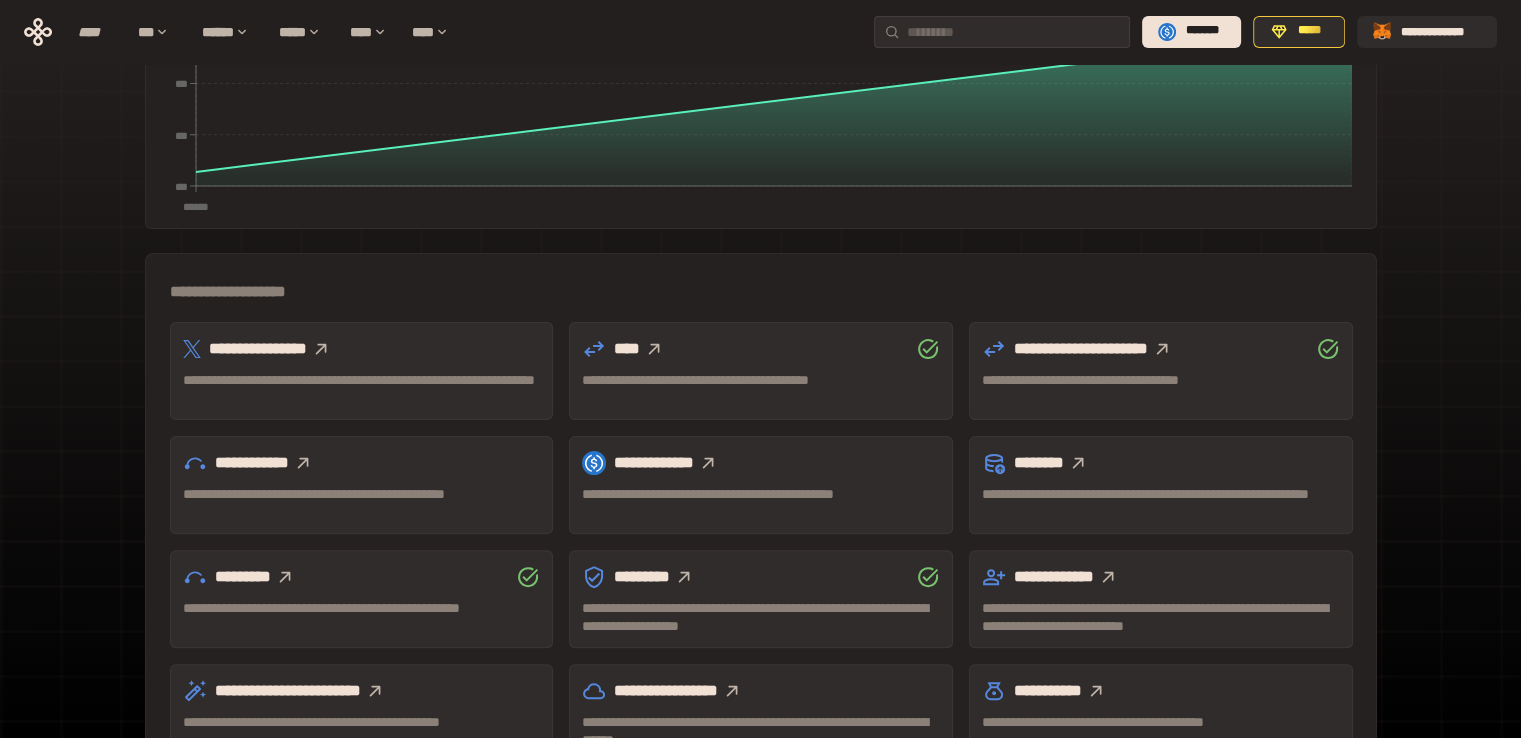 scroll, scrollTop: 500, scrollLeft: 0, axis: vertical 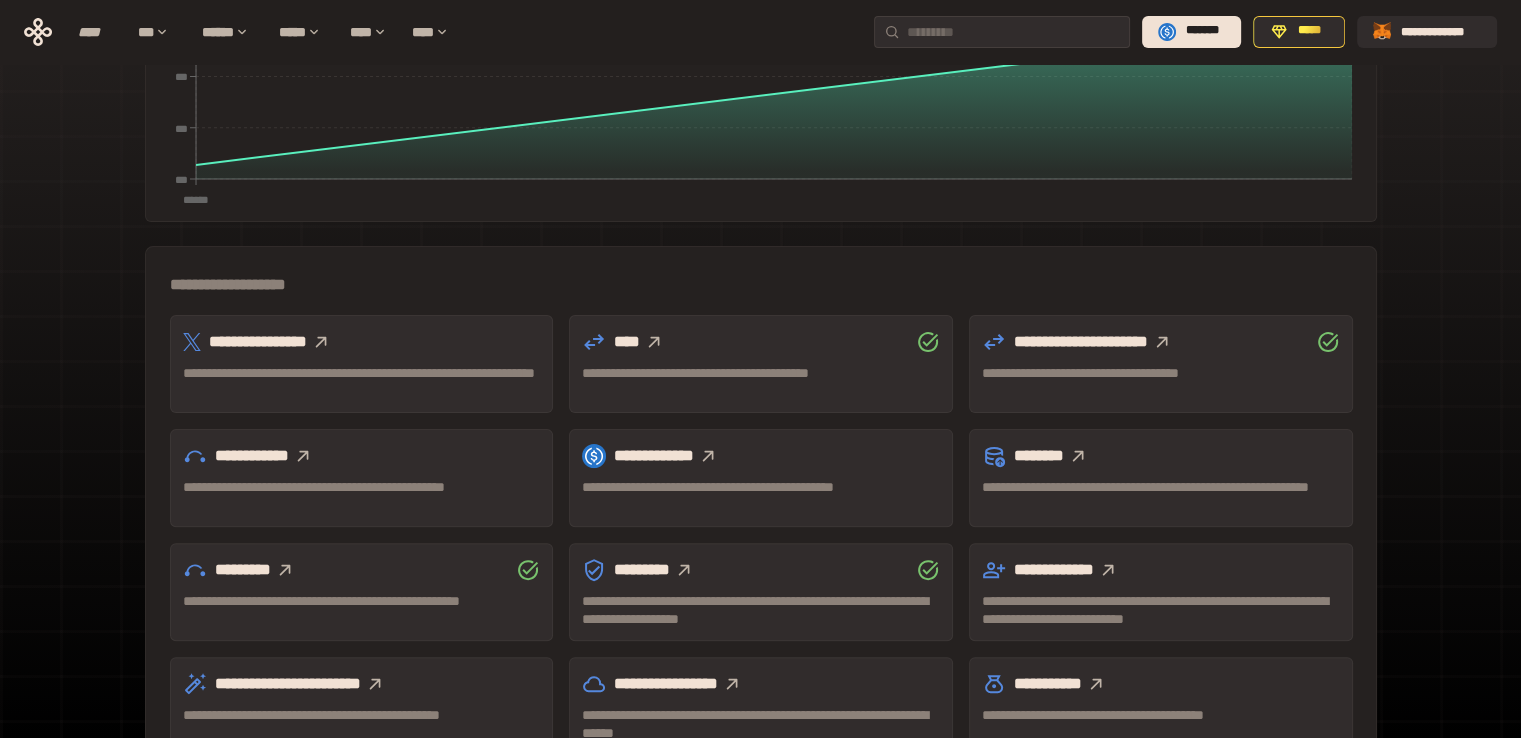 click on "**********" at bounding box center [761, 373] 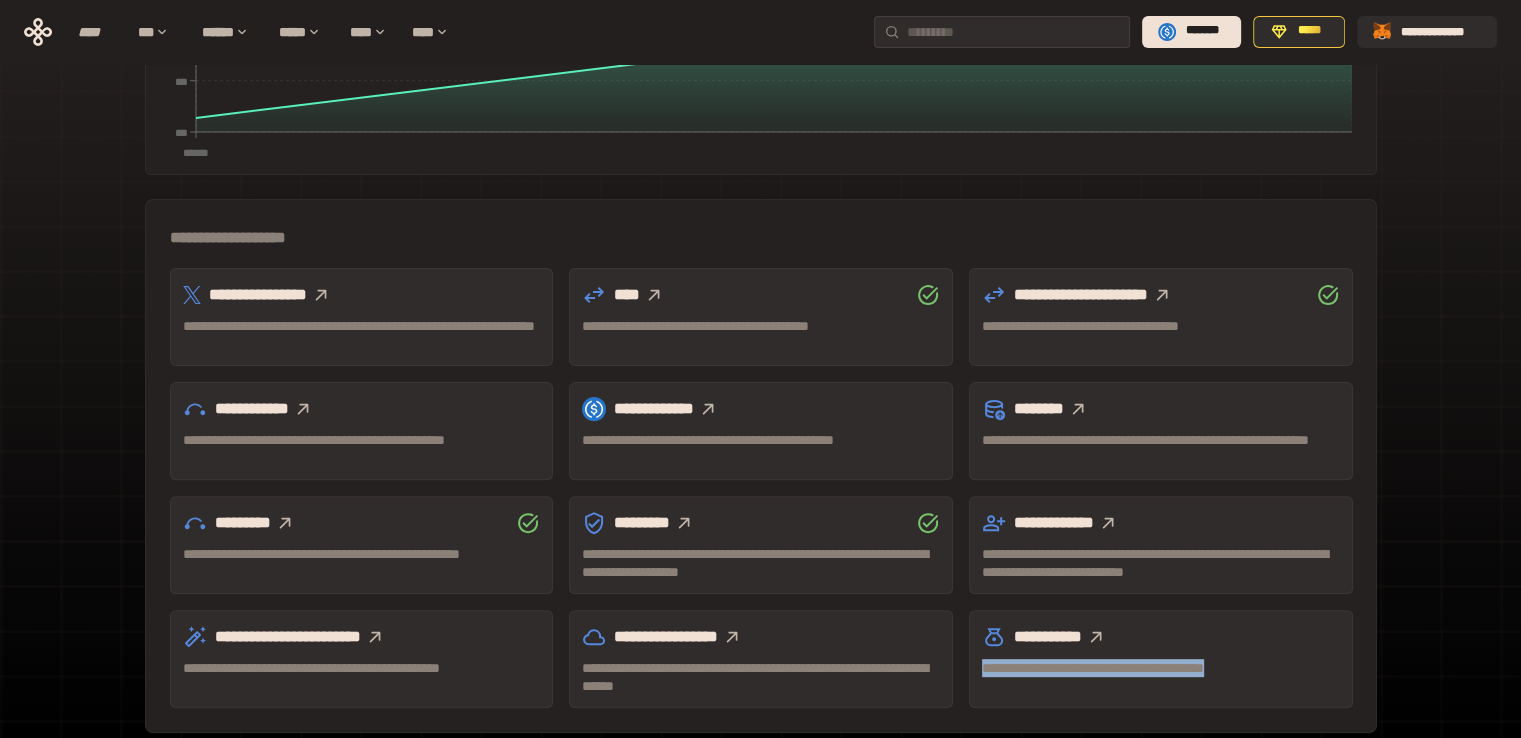 drag, startPoint x: 982, startPoint y: 581, endPoint x: 1336, endPoint y: 582, distance: 354.0014 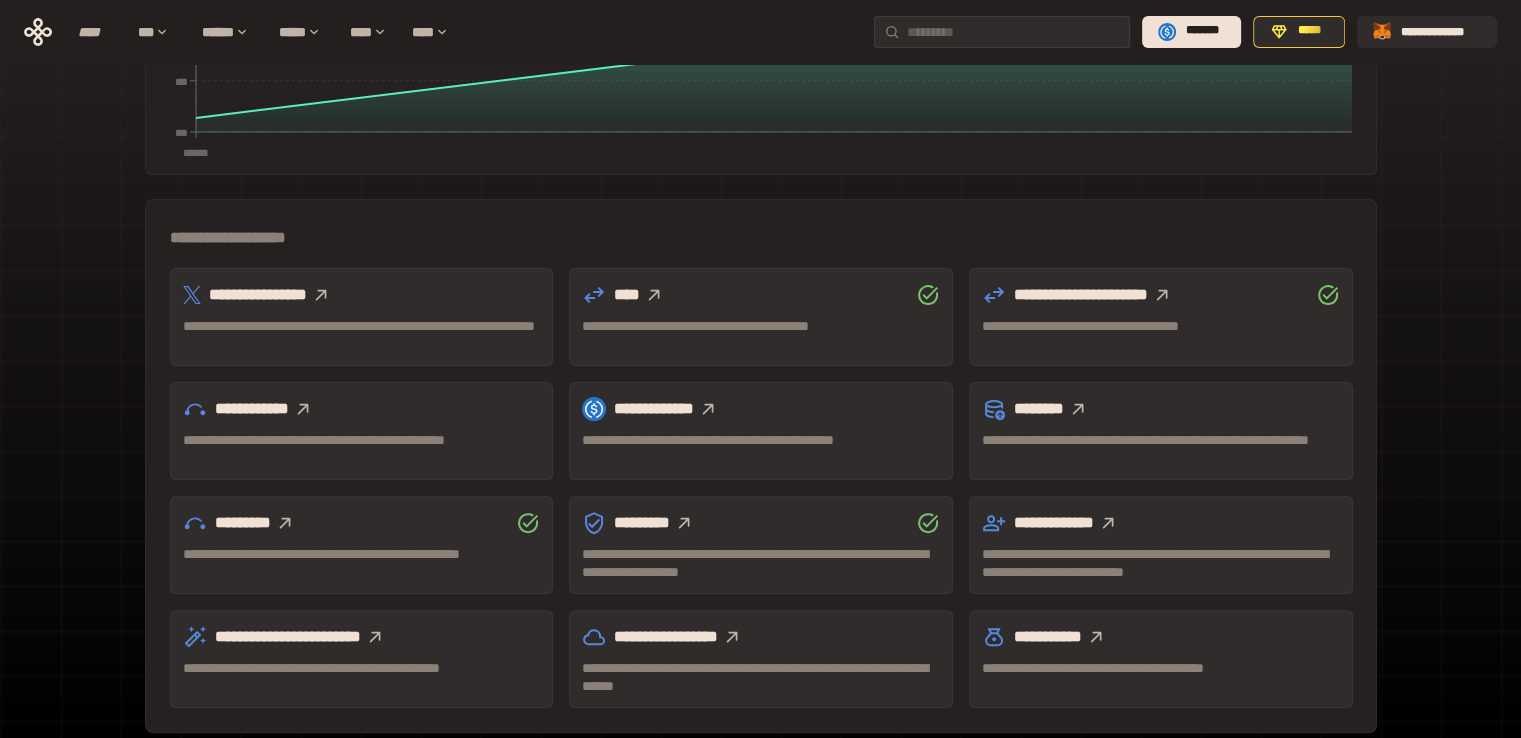 click on "**********" at bounding box center [761, 466] 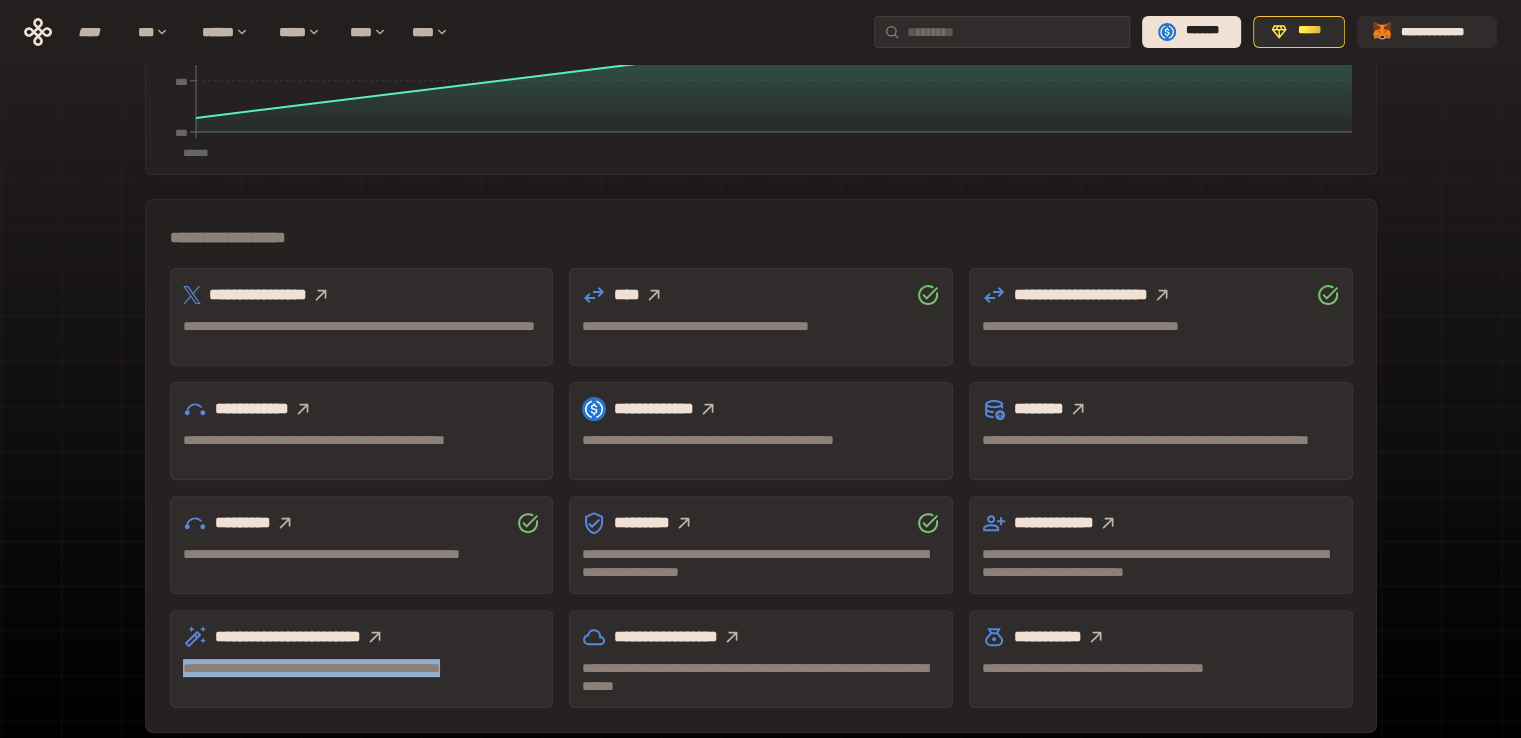 drag, startPoint x: 176, startPoint y: 585, endPoint x: 485, endPoint y: 629, distance: 312.11697 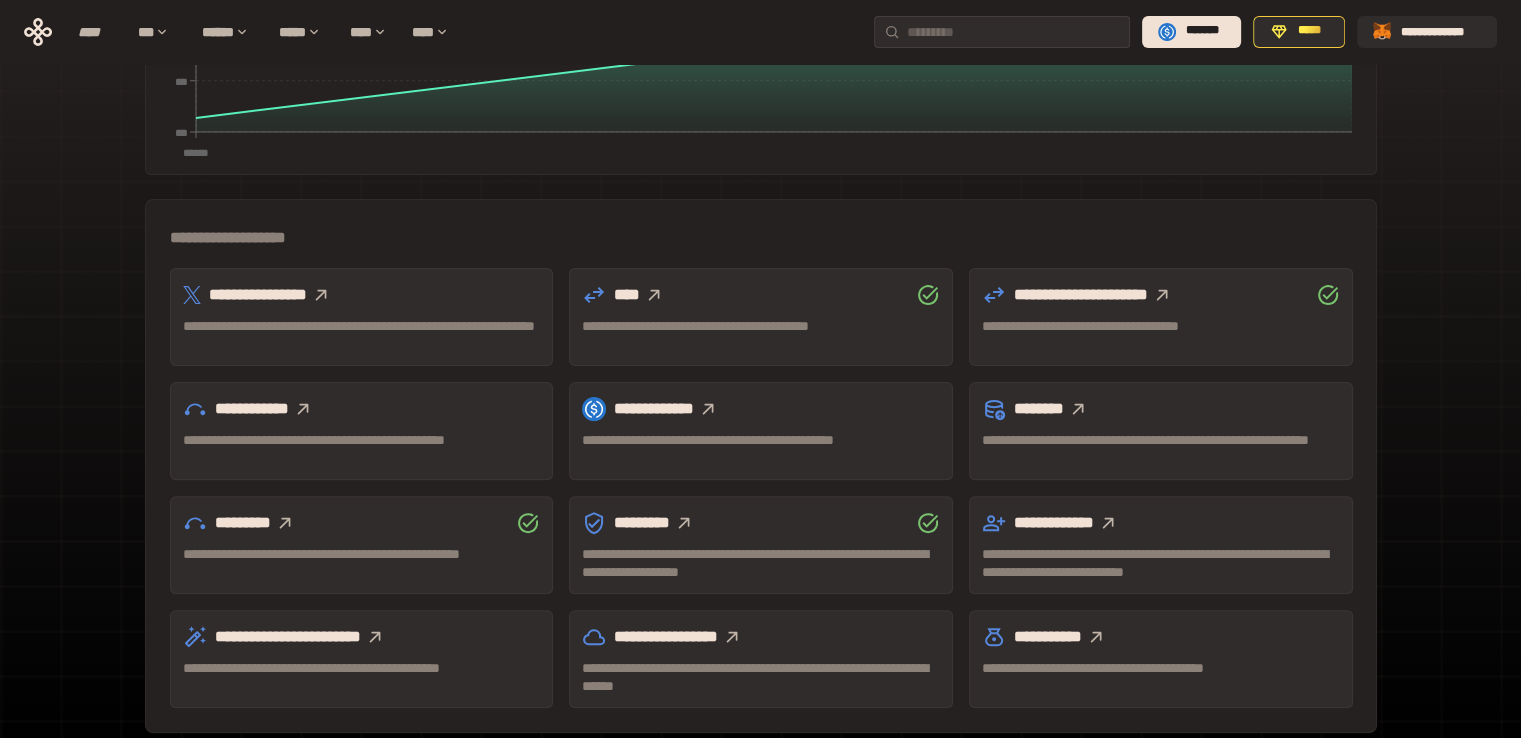 click on "**********" at bounding box center (761, 238) 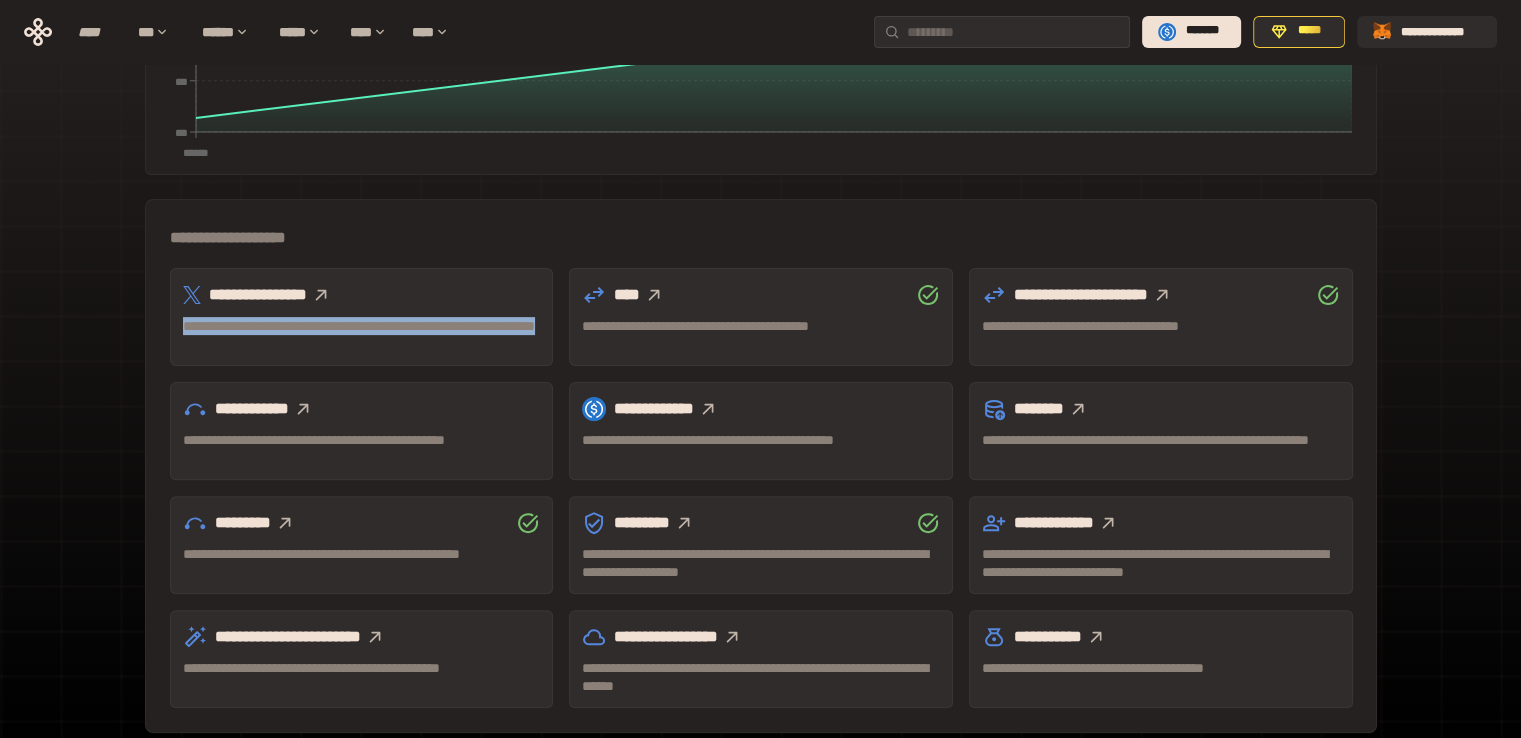 drag, startPoint x: 177, startPoint y: 237, endPoint x: 512, endPoint y: 269, distance: 336.5249 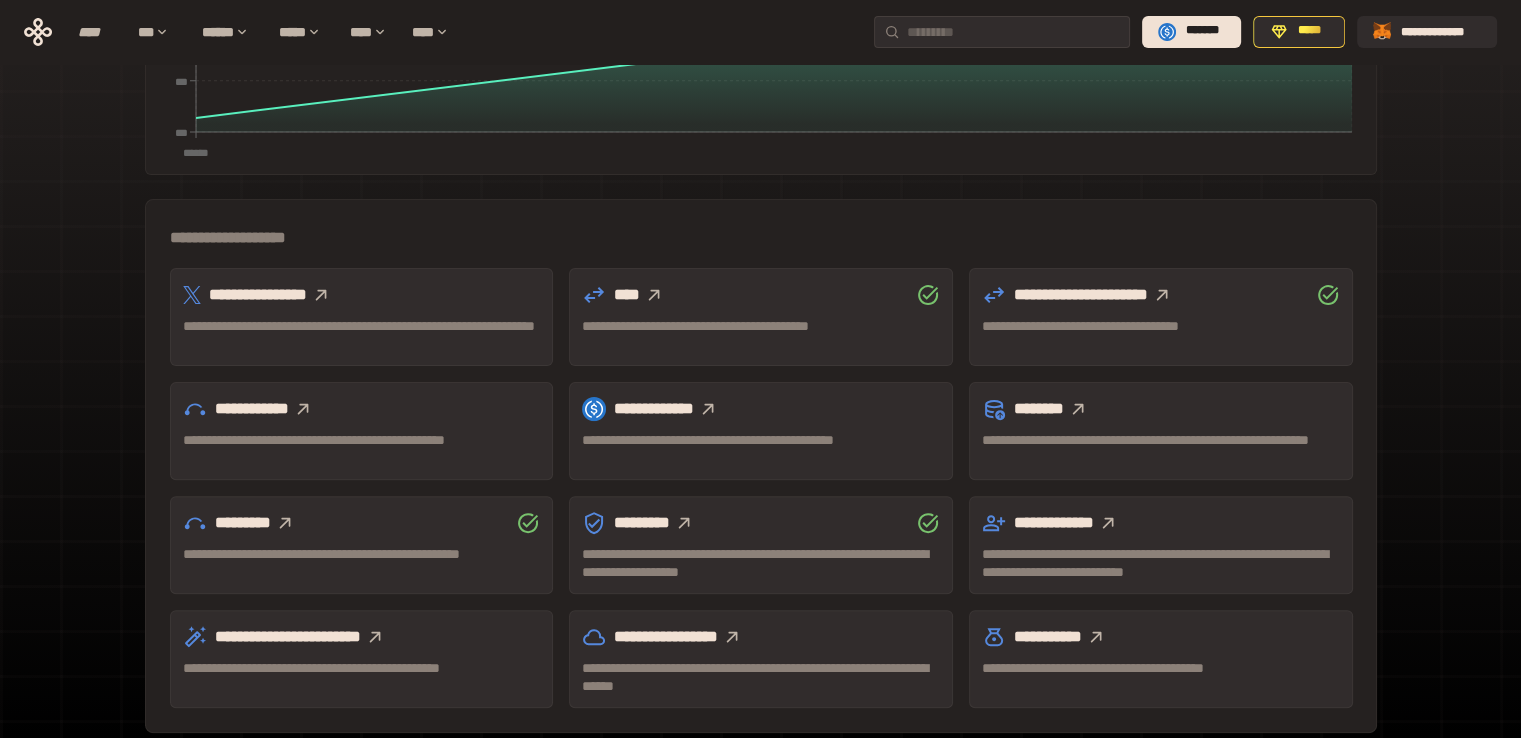 click on "**********" at bounding box center [760, 115] 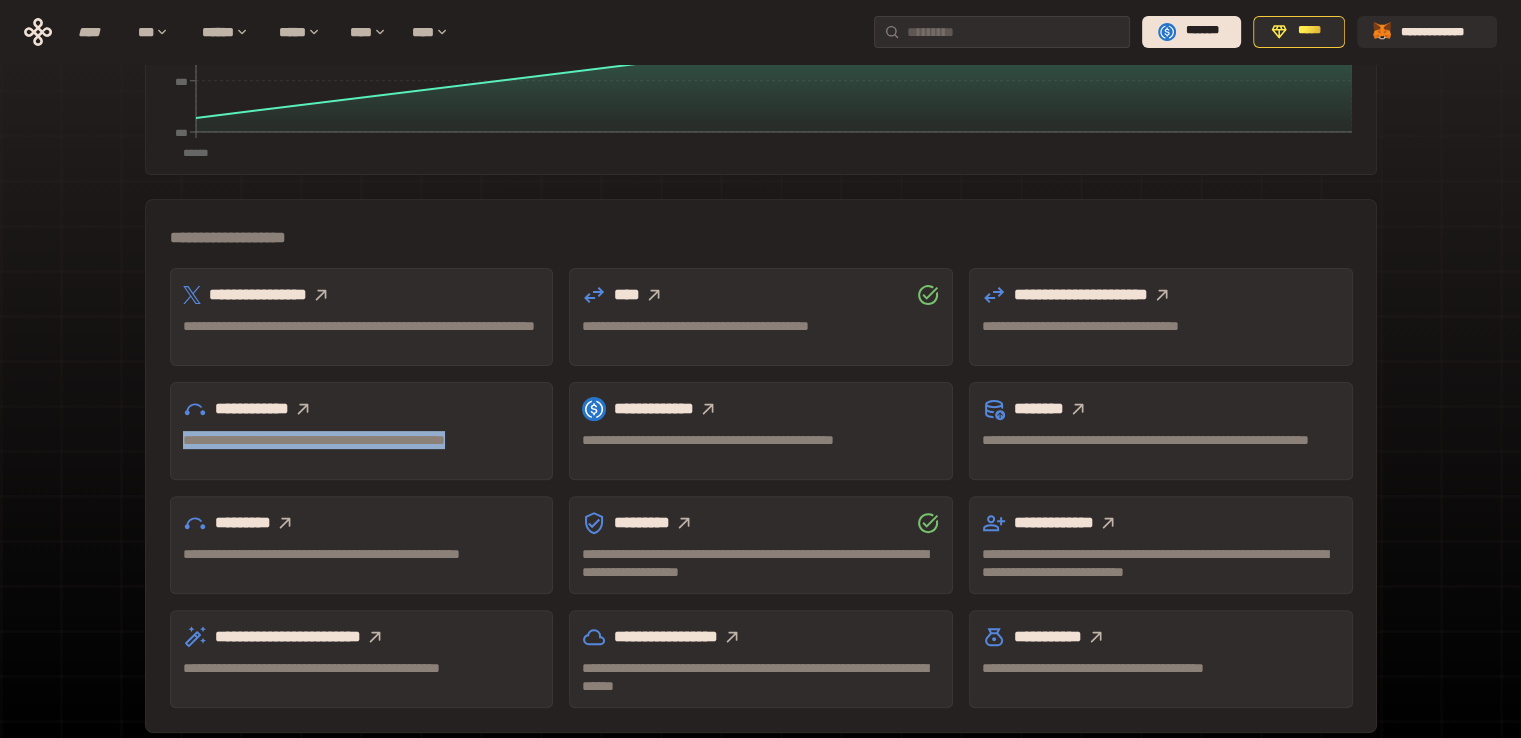 drag, startPoint x: 175, startPoint y: 348, endPoint x: 489, endPoint y: 379, distance: 315.52655 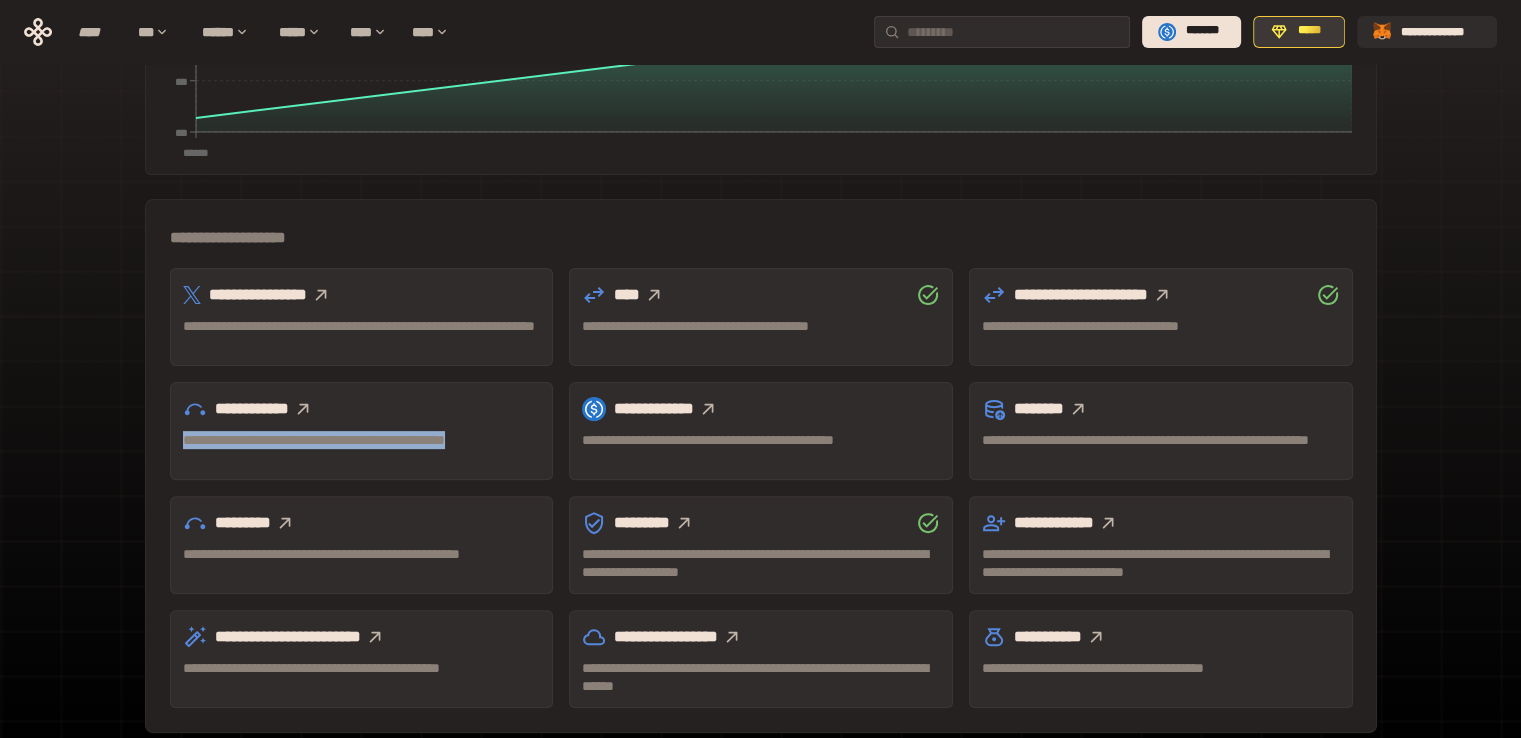 click on "*****" at bounding box center [1310, 31] 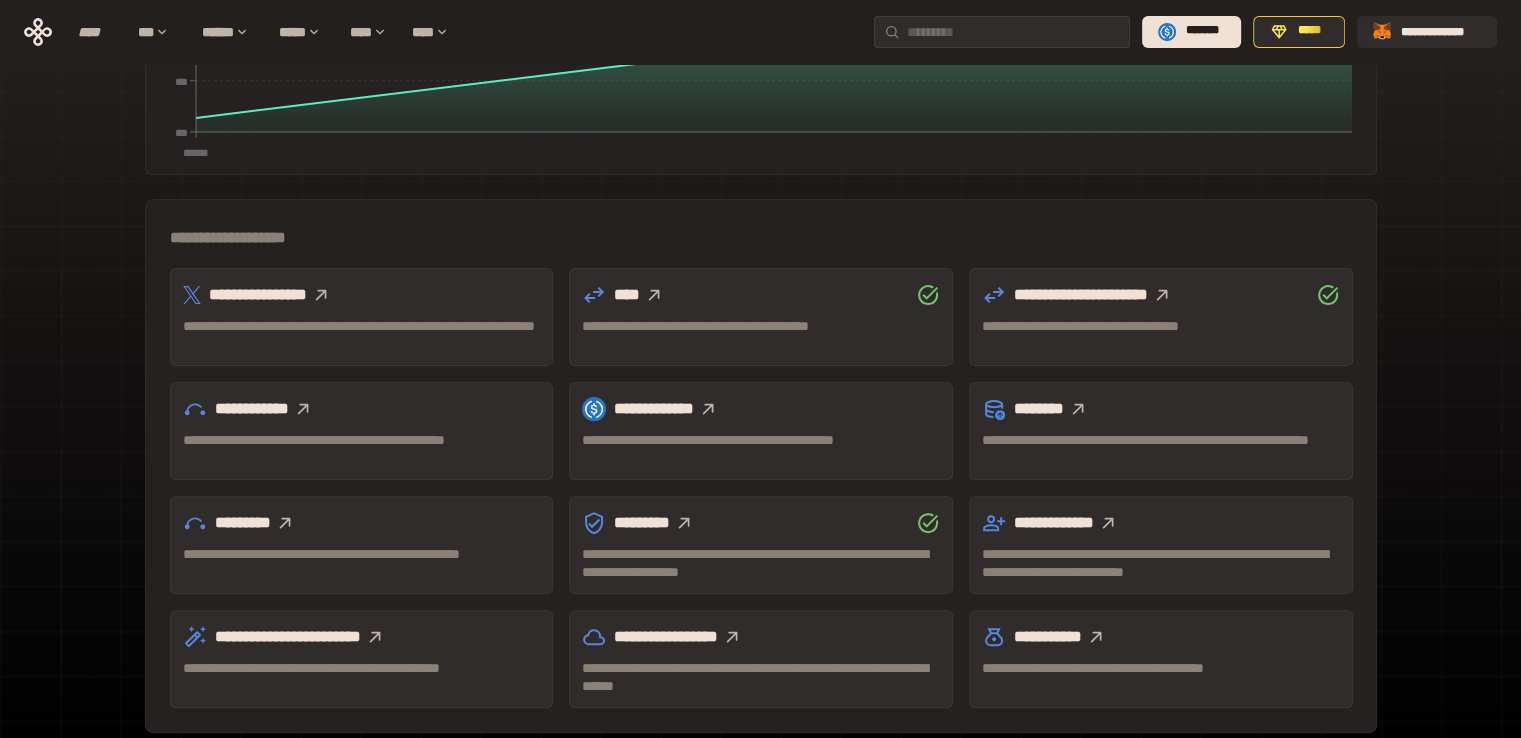 click on "**********" at bounding box center (760, 115) 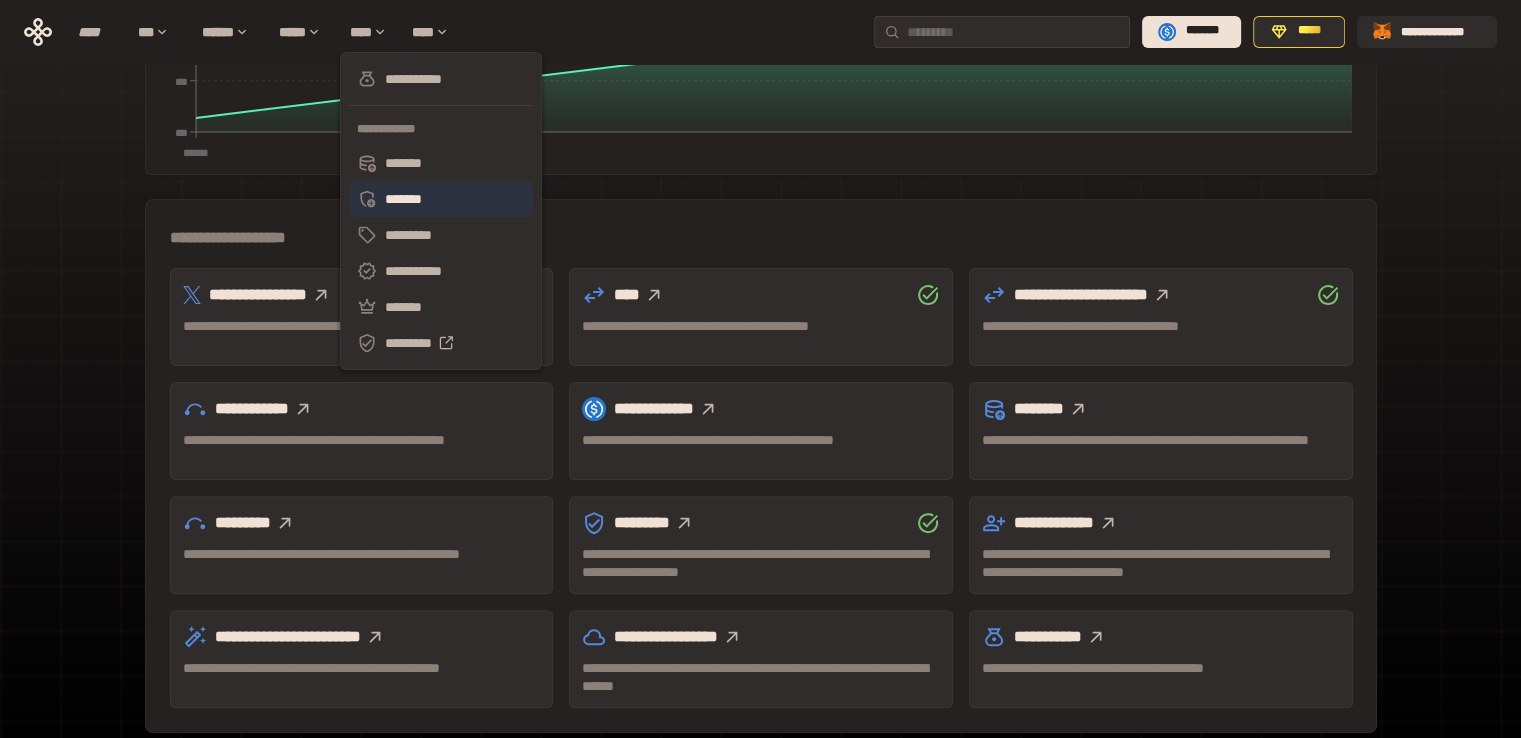 click on "*******" at bounding box center [441, 199] 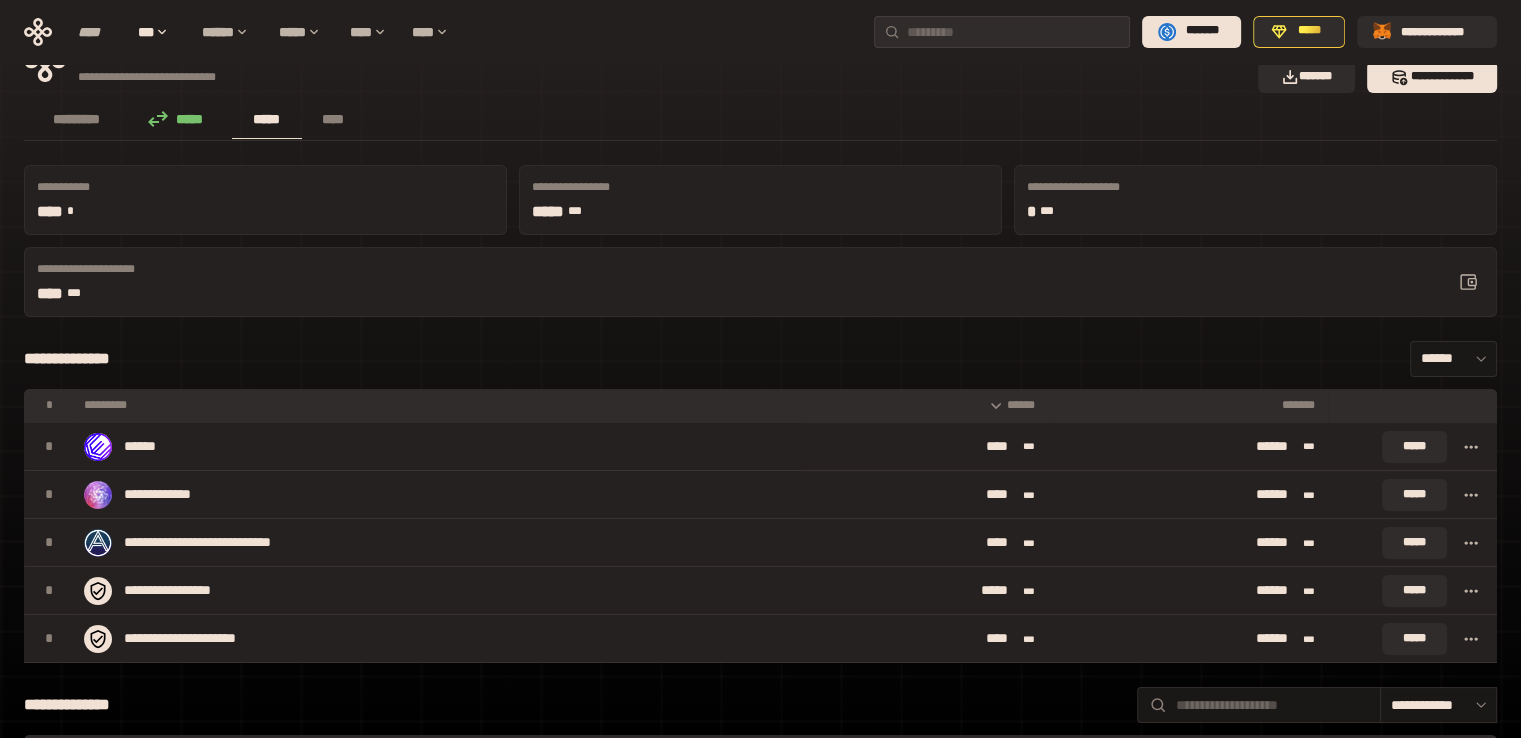 scroll, scrollTop: 0, scrollLeft: 0, axis: both 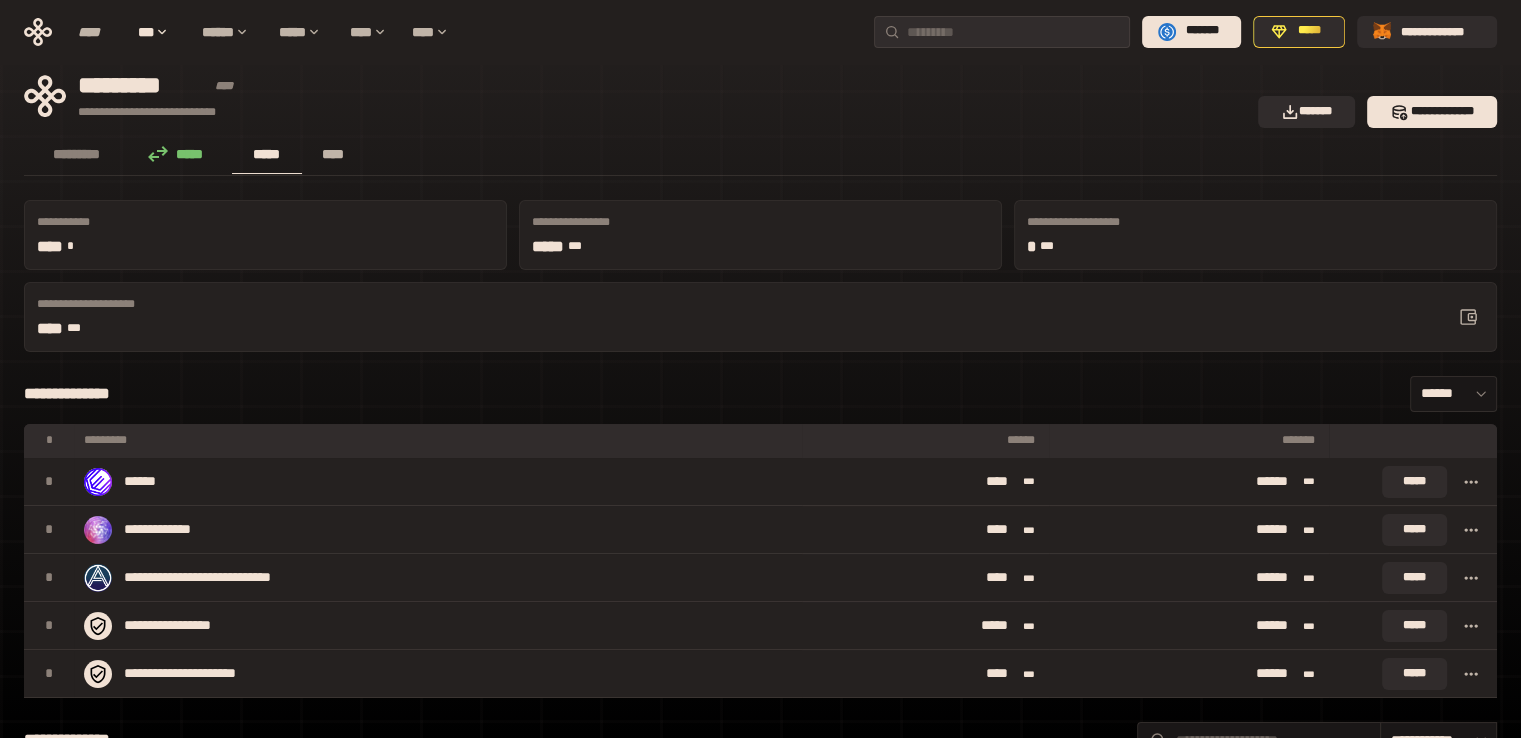 click on "****" at bounding box center [333, 154] 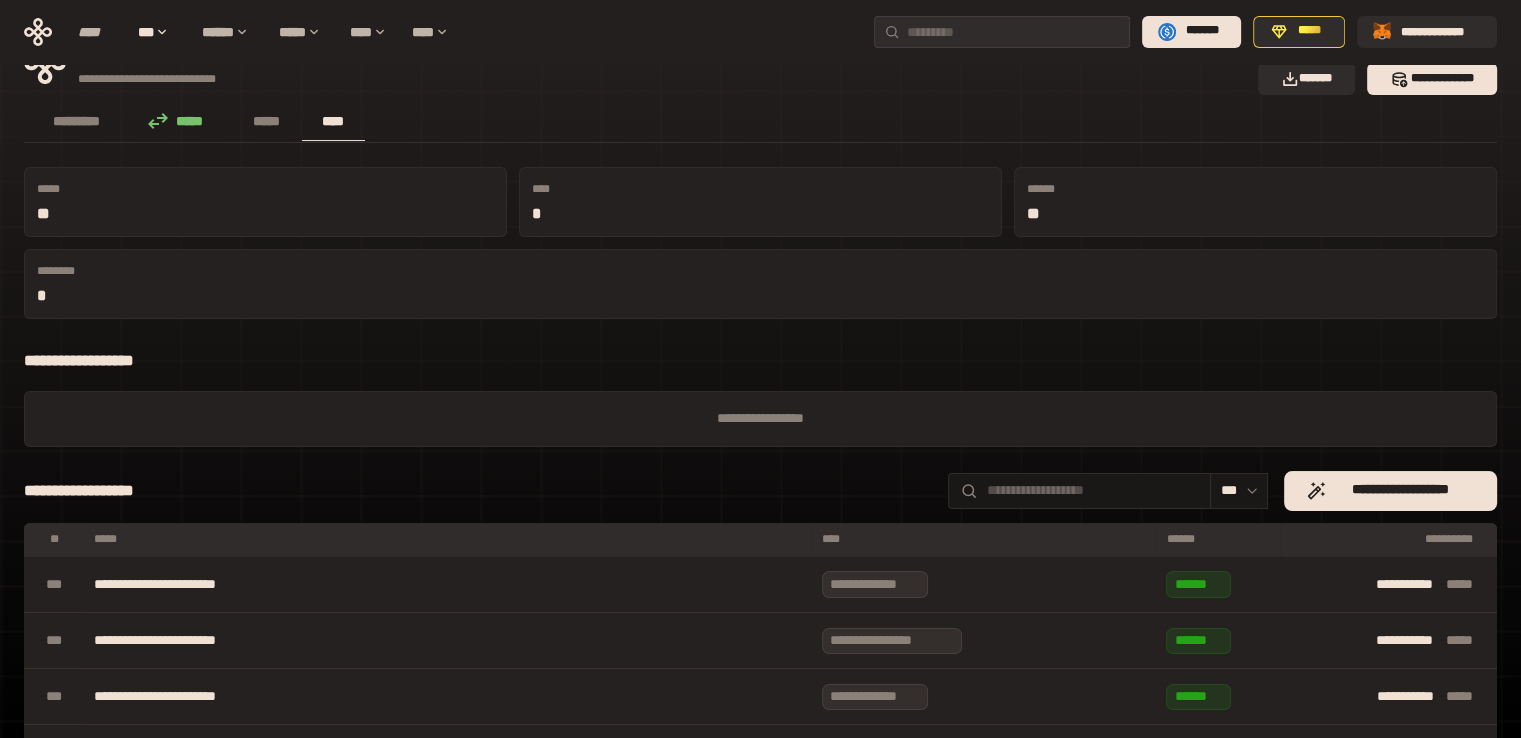scroll, scrollTop: 0, scrollLeft: 0, axis: both 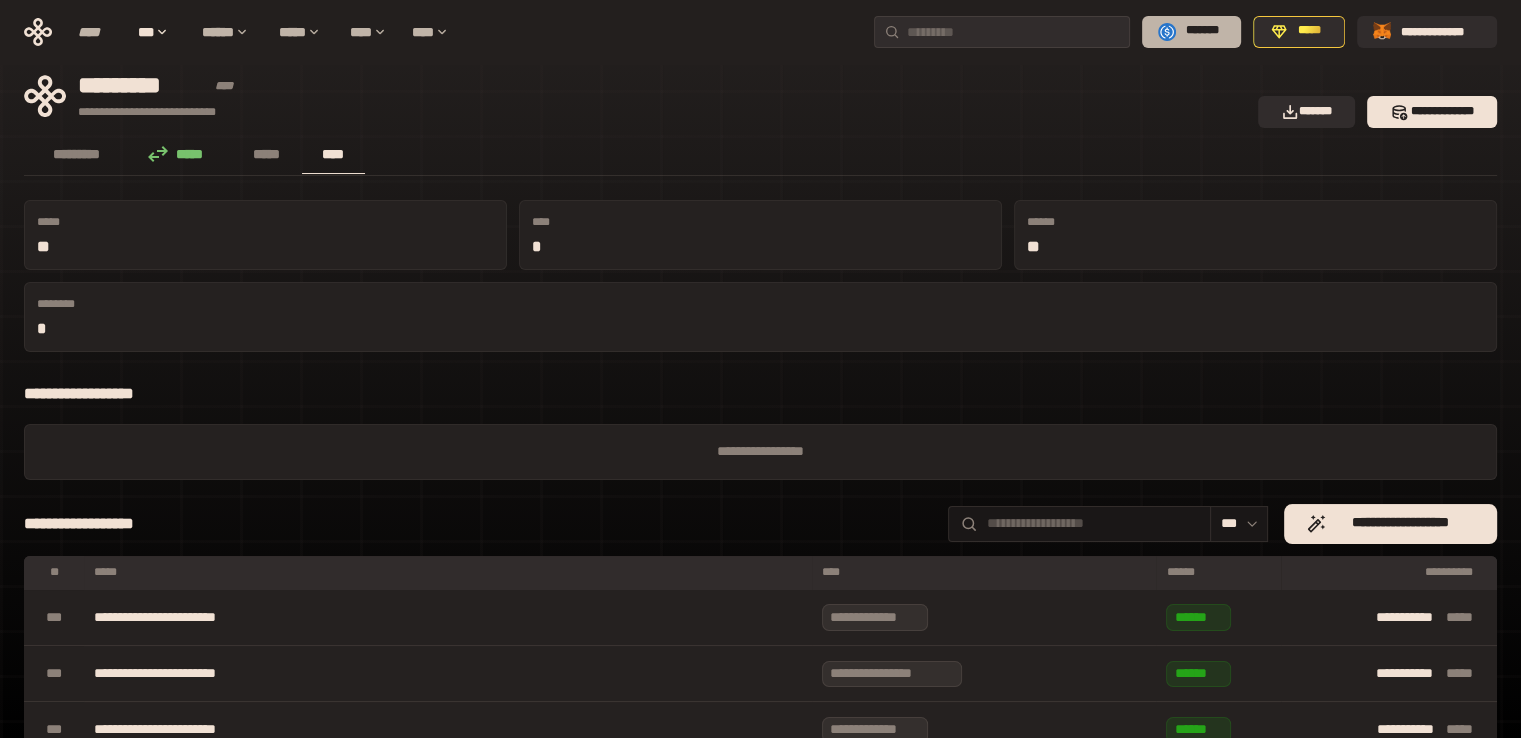 click on "*******" at bounding box center [1202, 31] 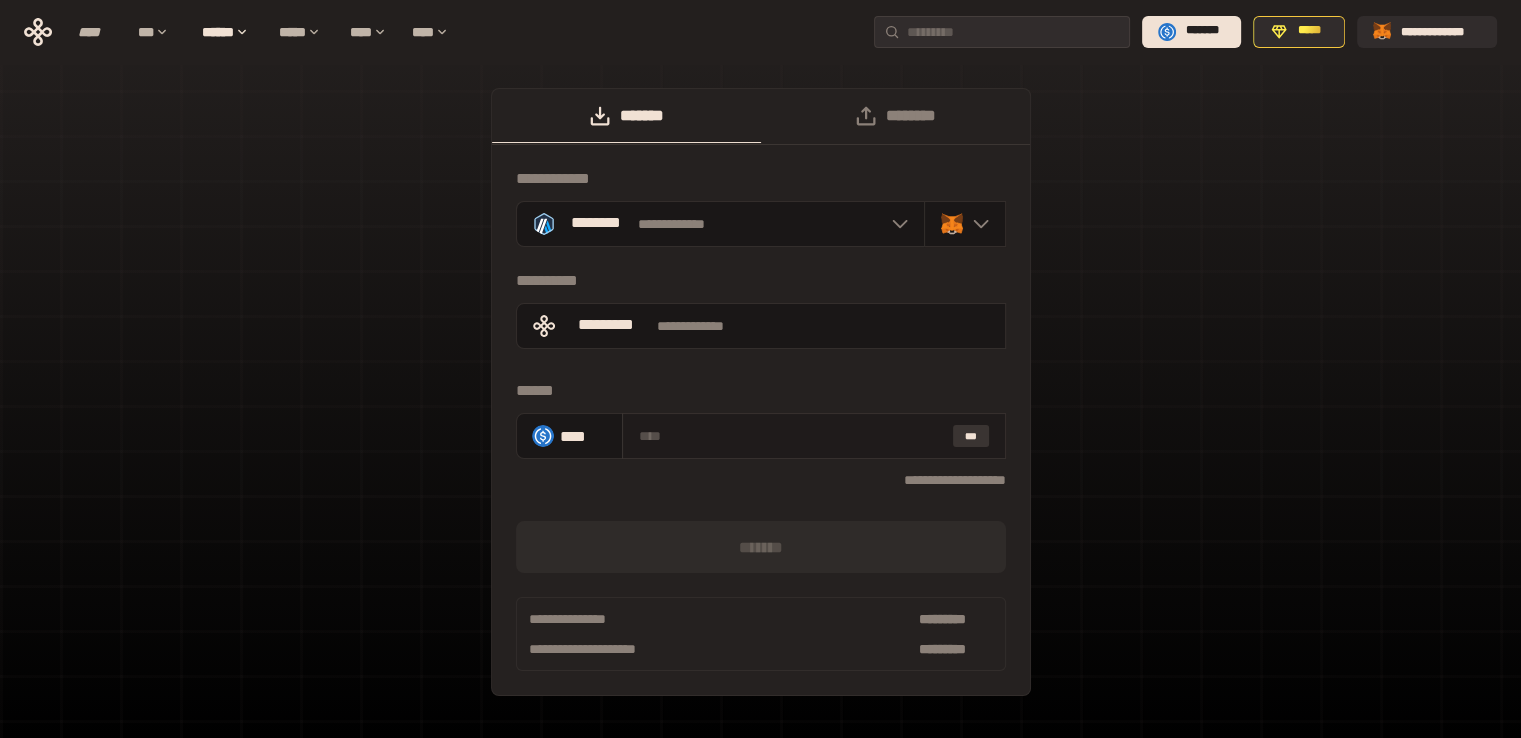 click on "***" at bounding box center [971, 436] 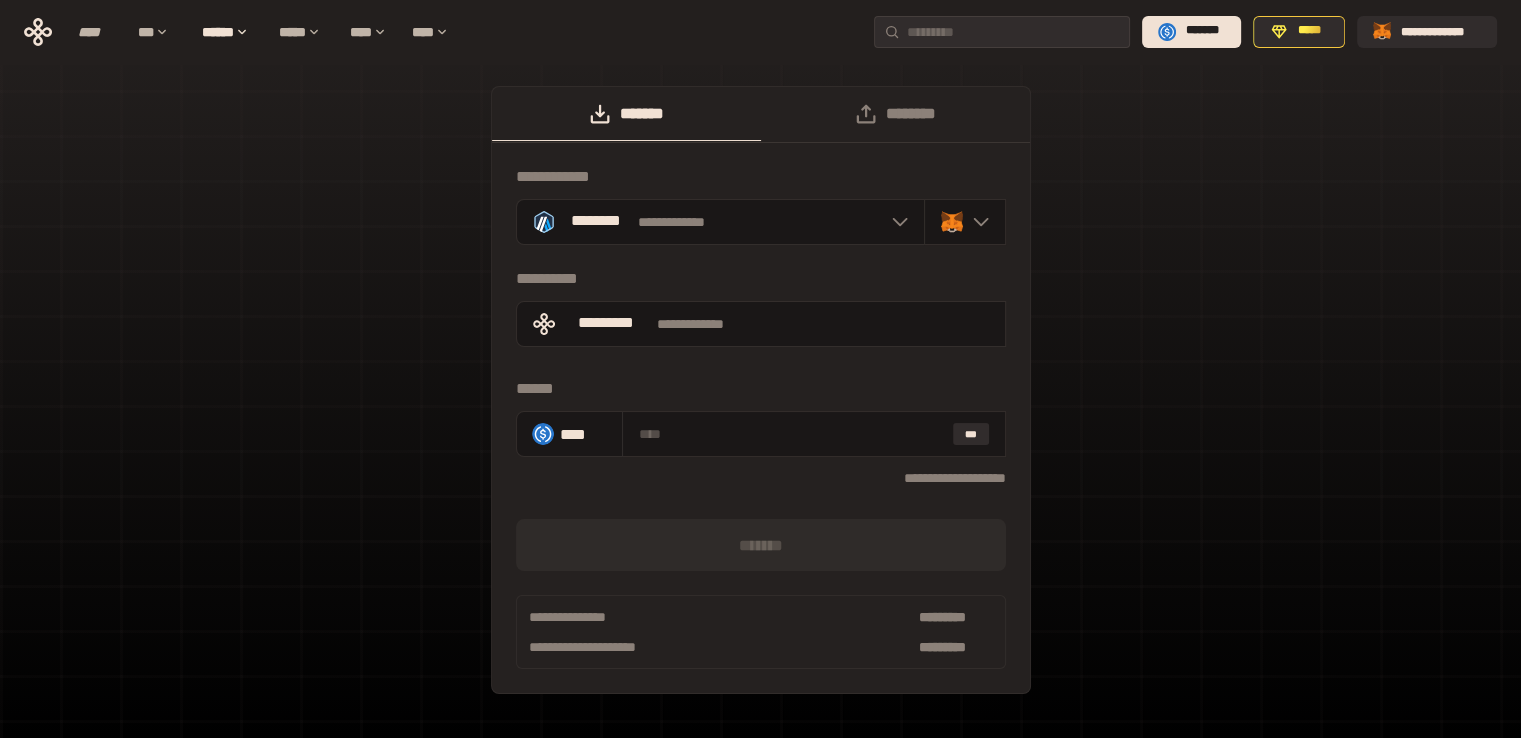 scroll, scrollTop: 0, scrollLeft: 0, axis: both 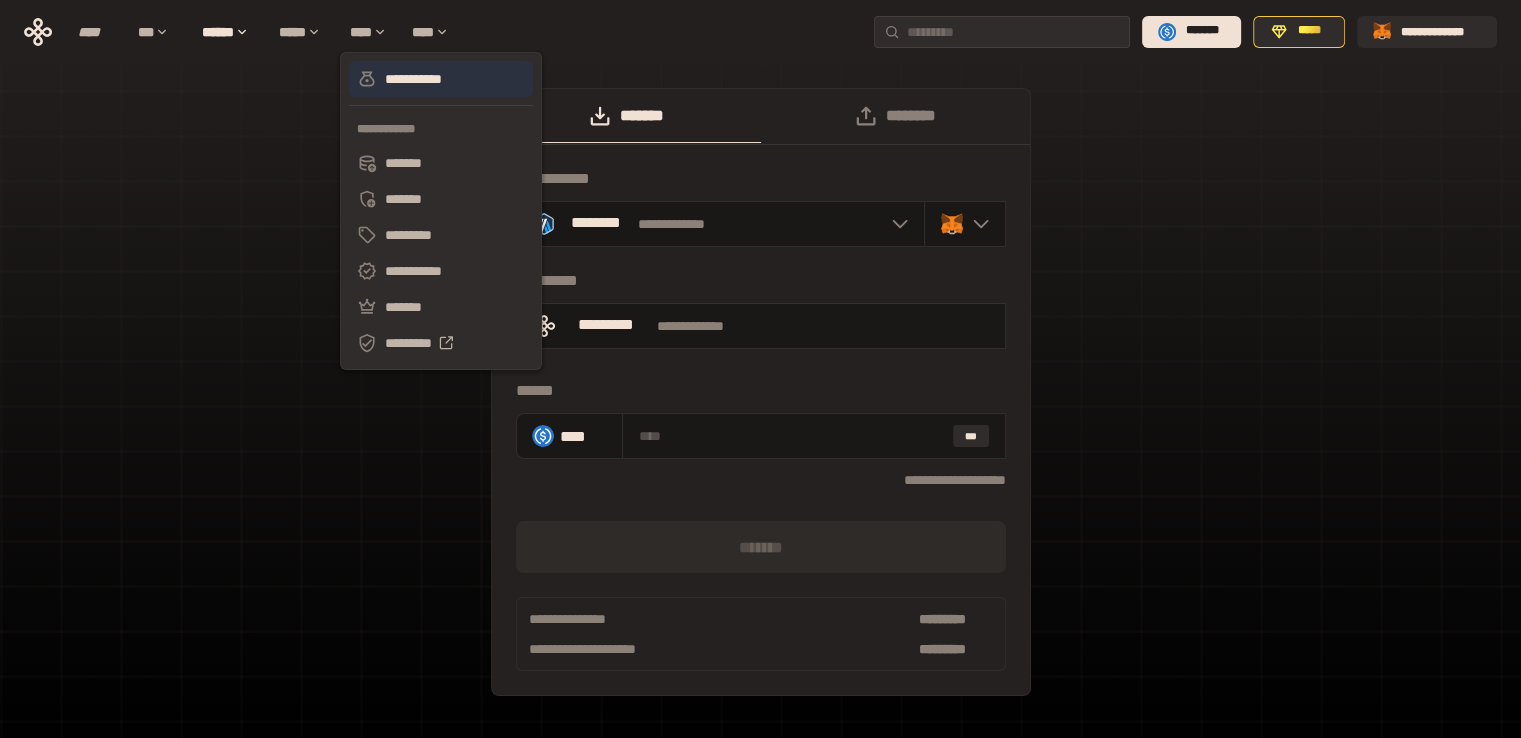 click on "**********" at bounding box center (441, 79) 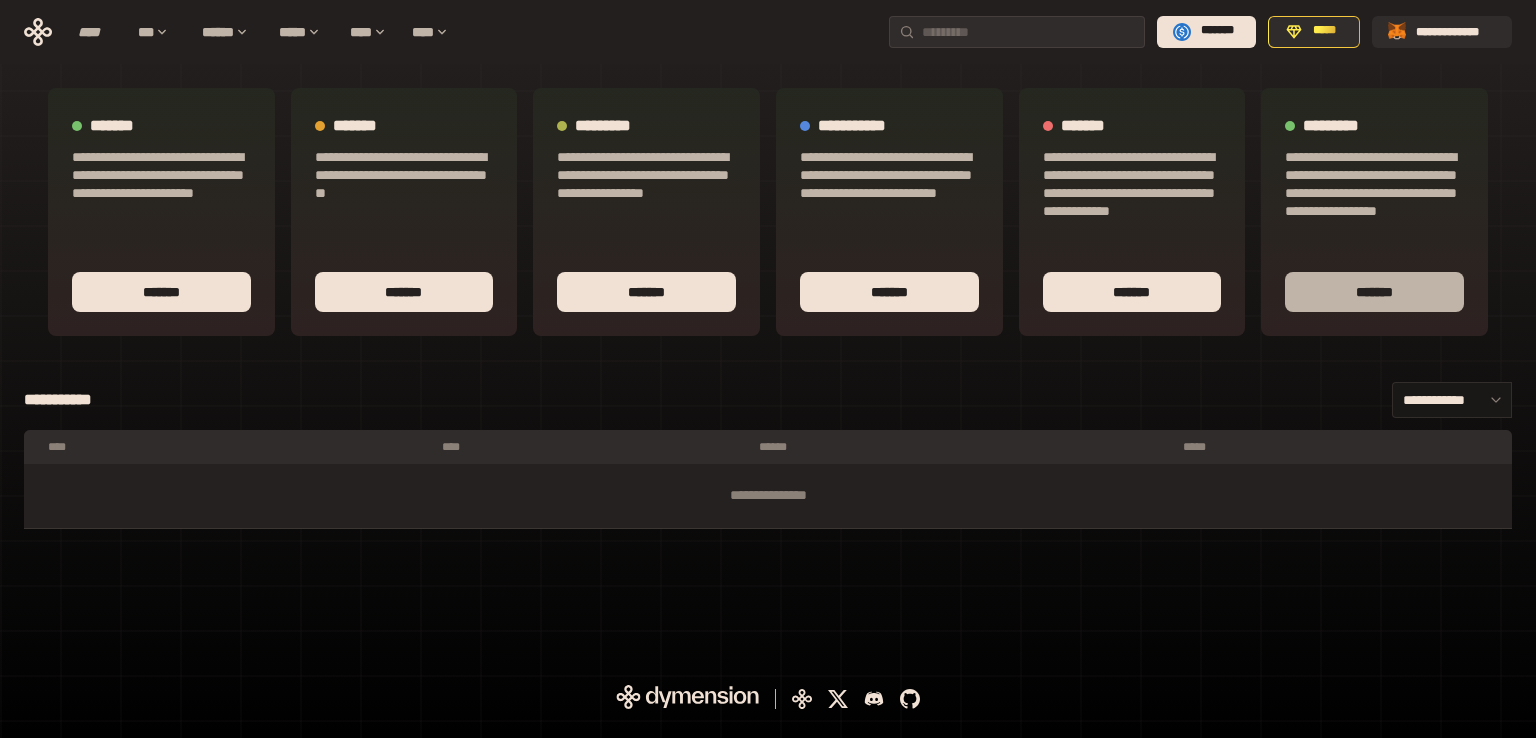 click on "*******" at bounding box center (1374, 292) 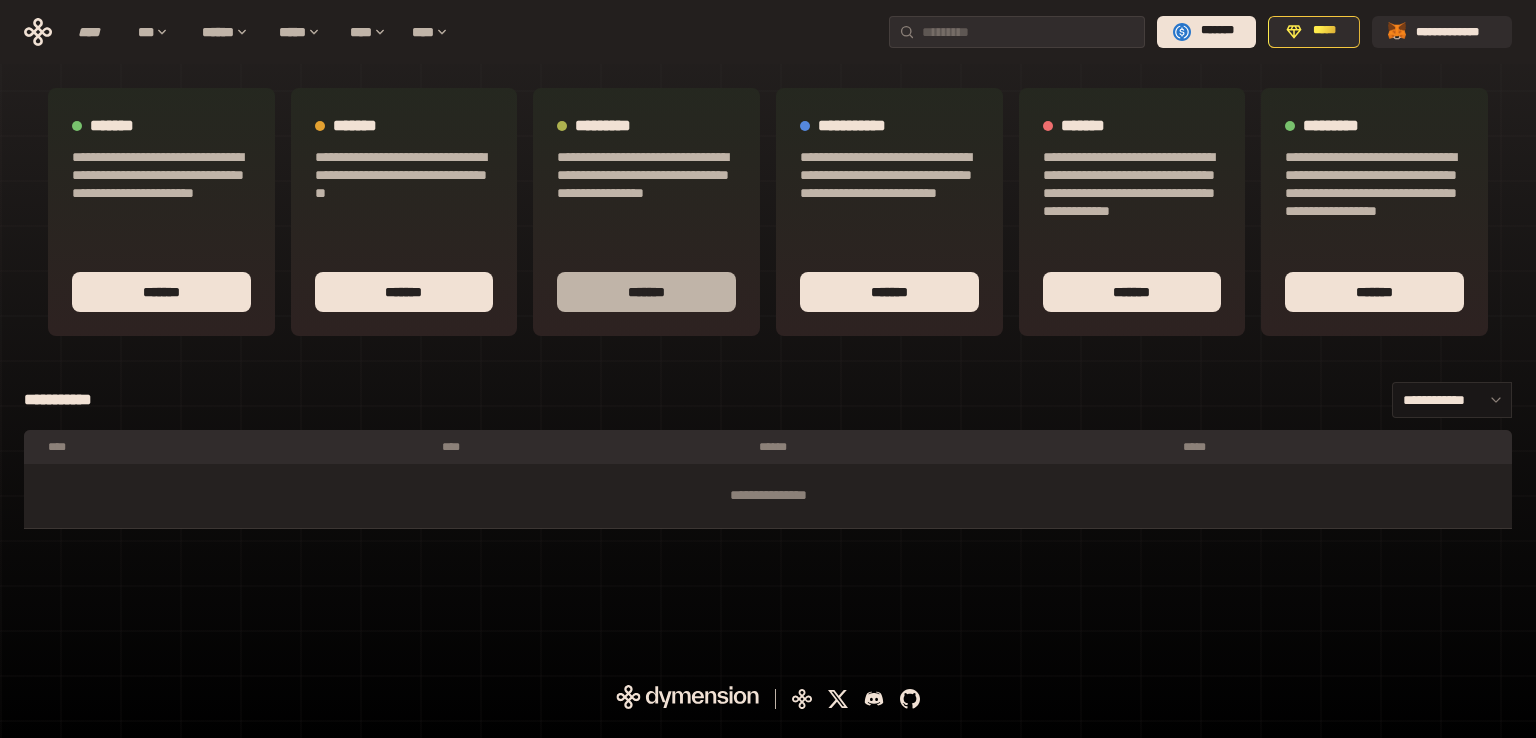 click on "*******" at bounding box center (646, 292) 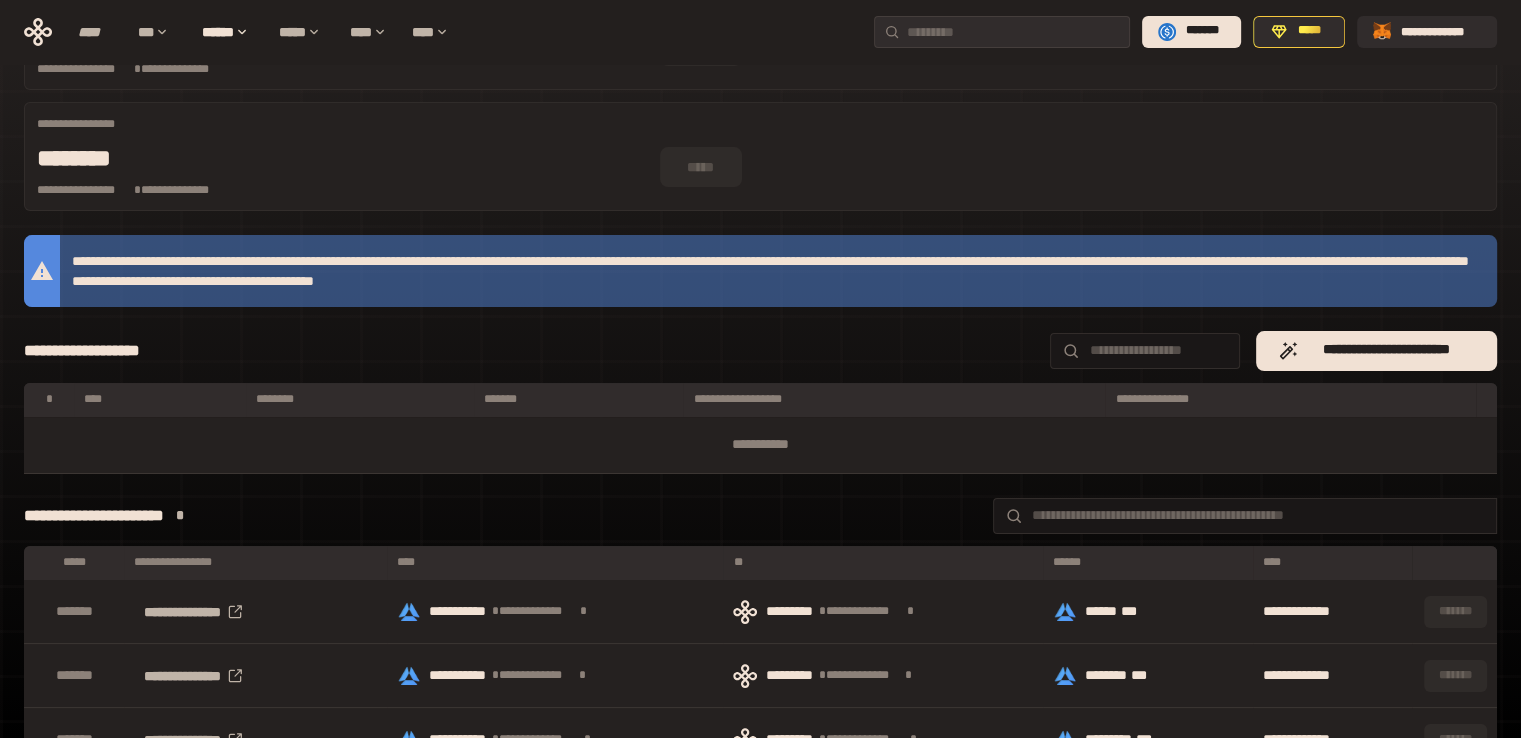 scroll, scrollTop: 192, scrollLeft: 0, axis: vertical 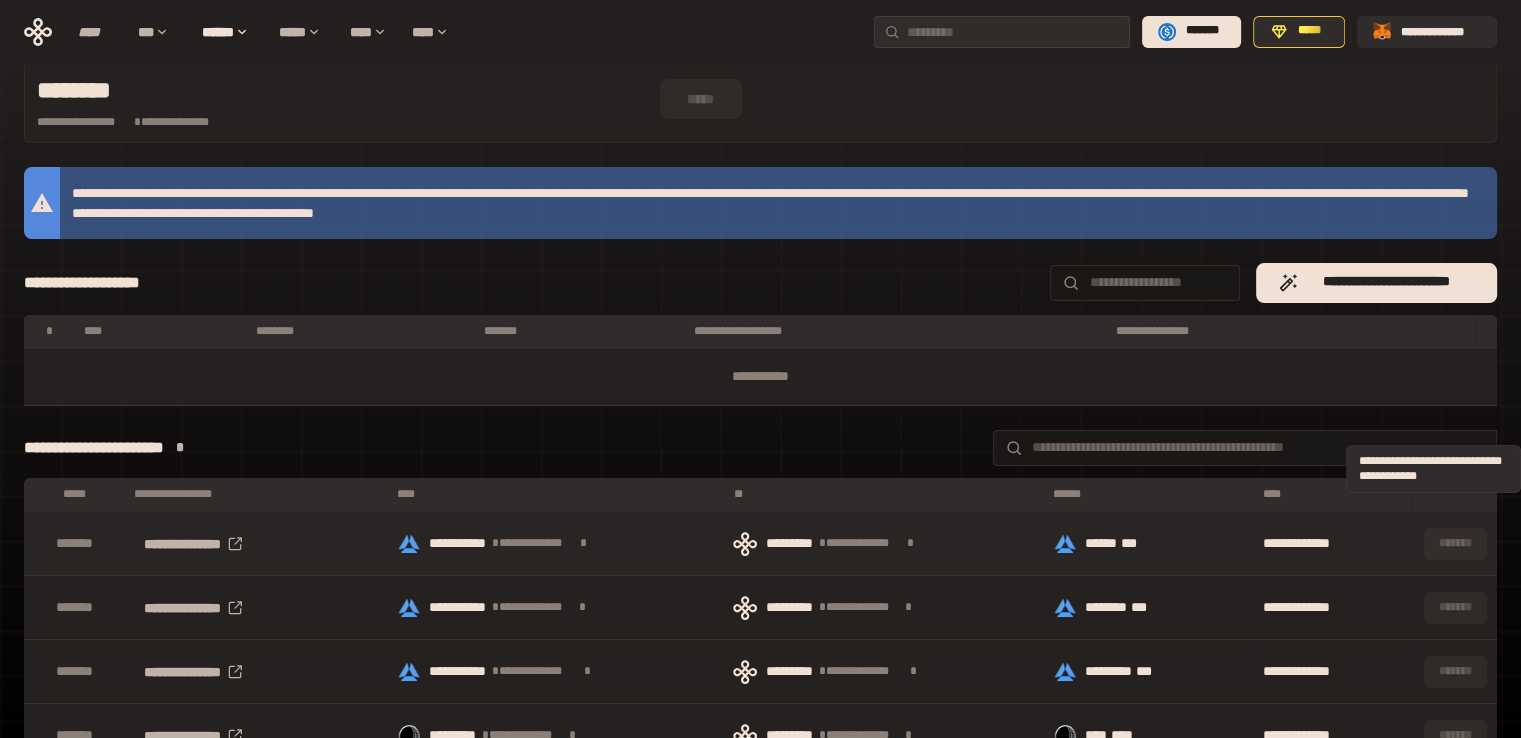 click on "*******" at bounding box center (1455, 544) 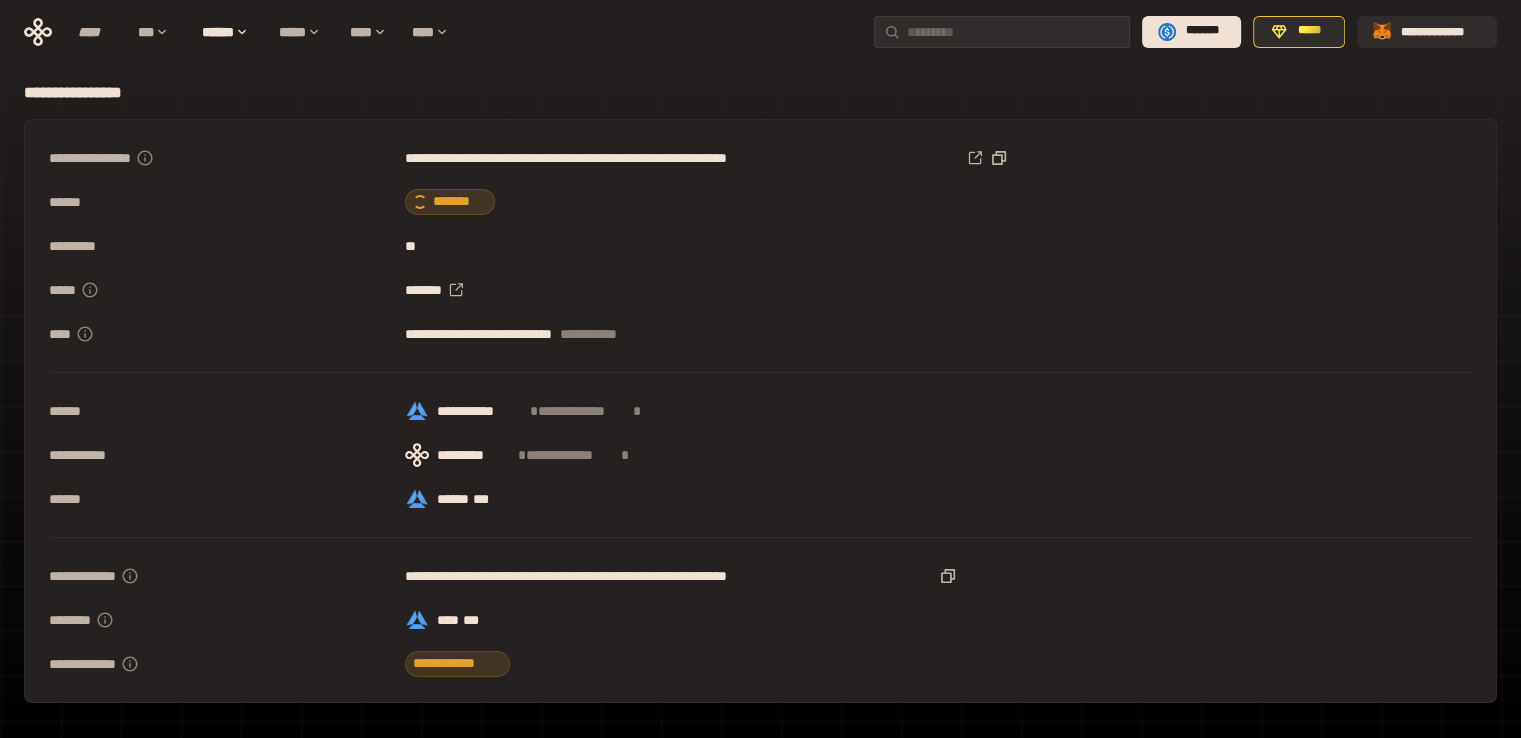 scroll, scrollTop: 0, scrollLeft: 0, axis: both 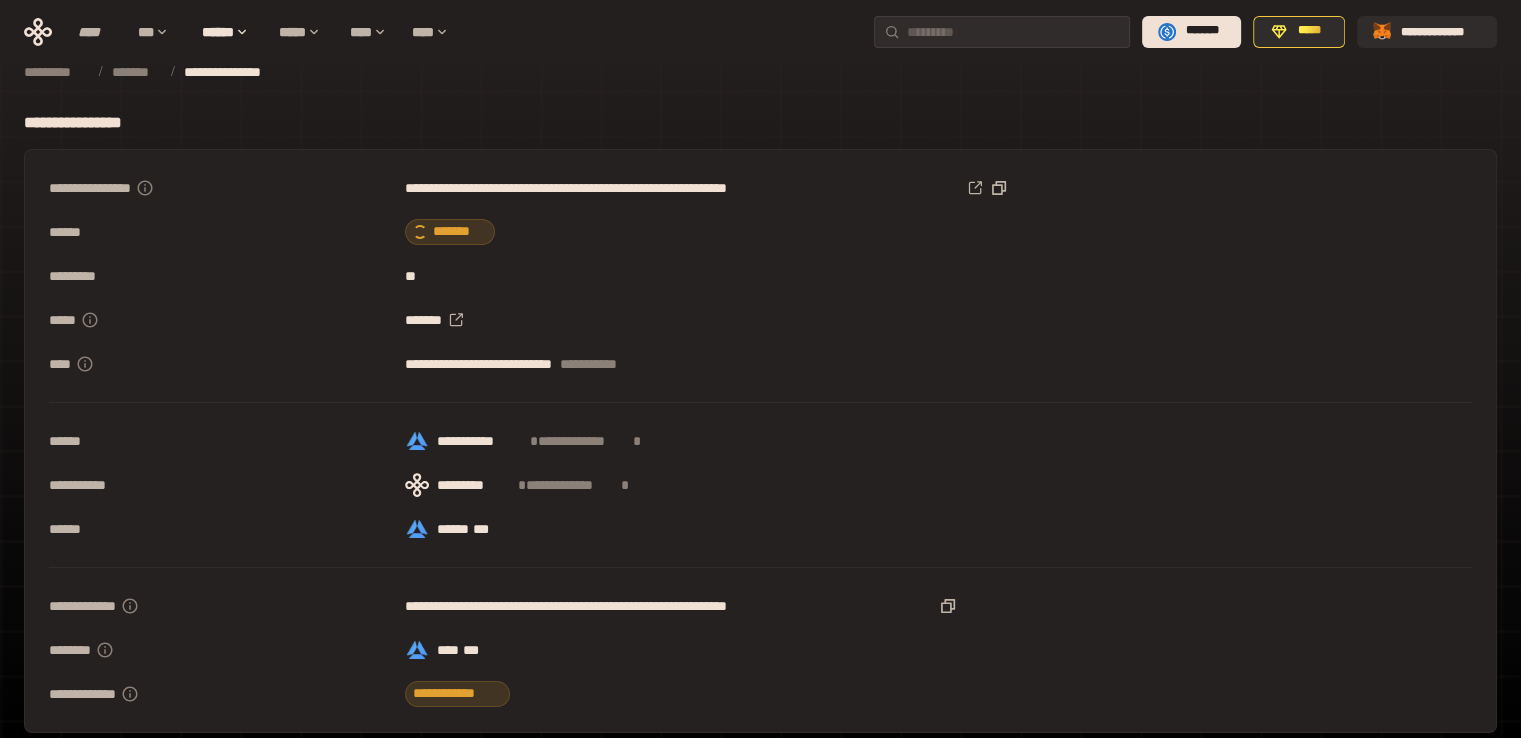 click on "*******" at bounding box center (450, 232) 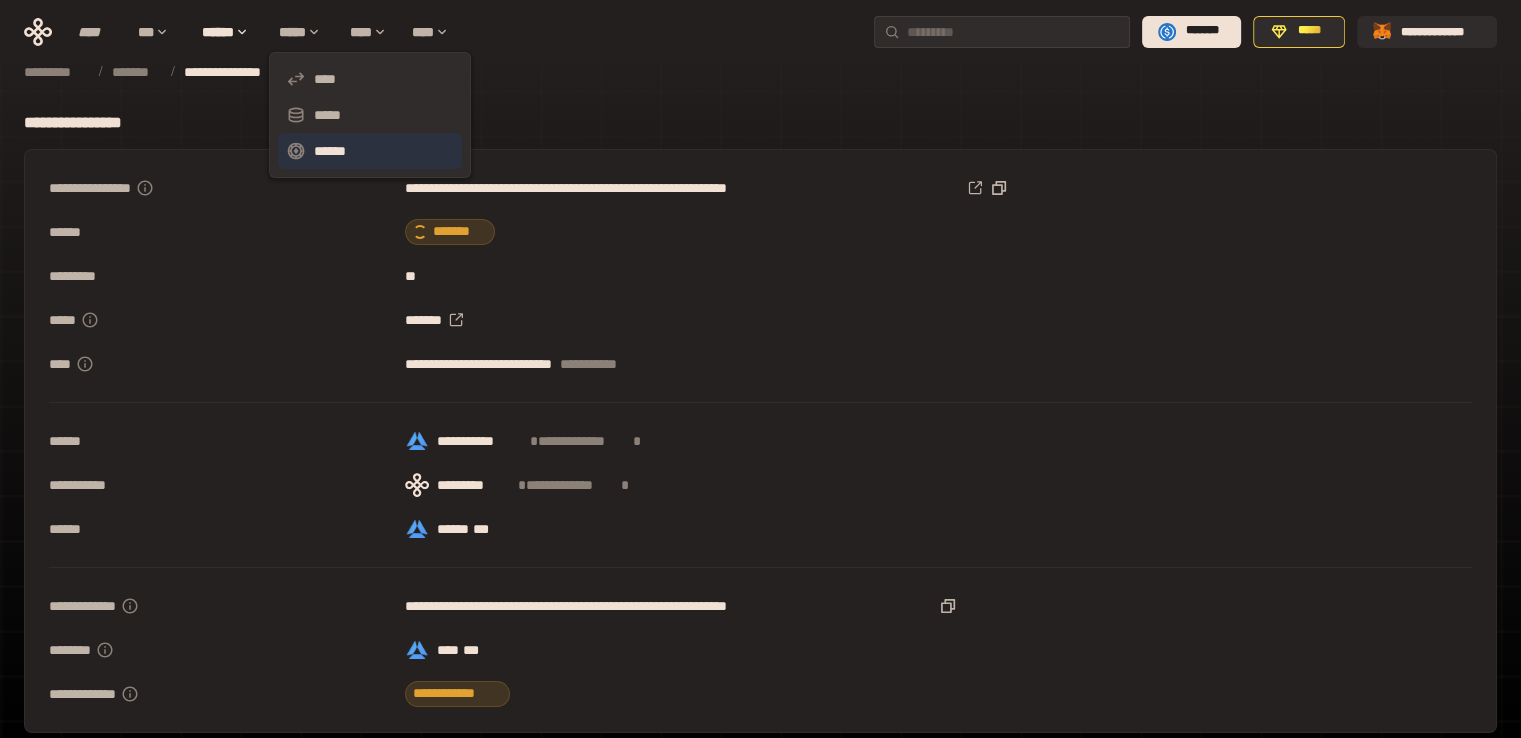 click on "******" at bounding box center (370, 151) 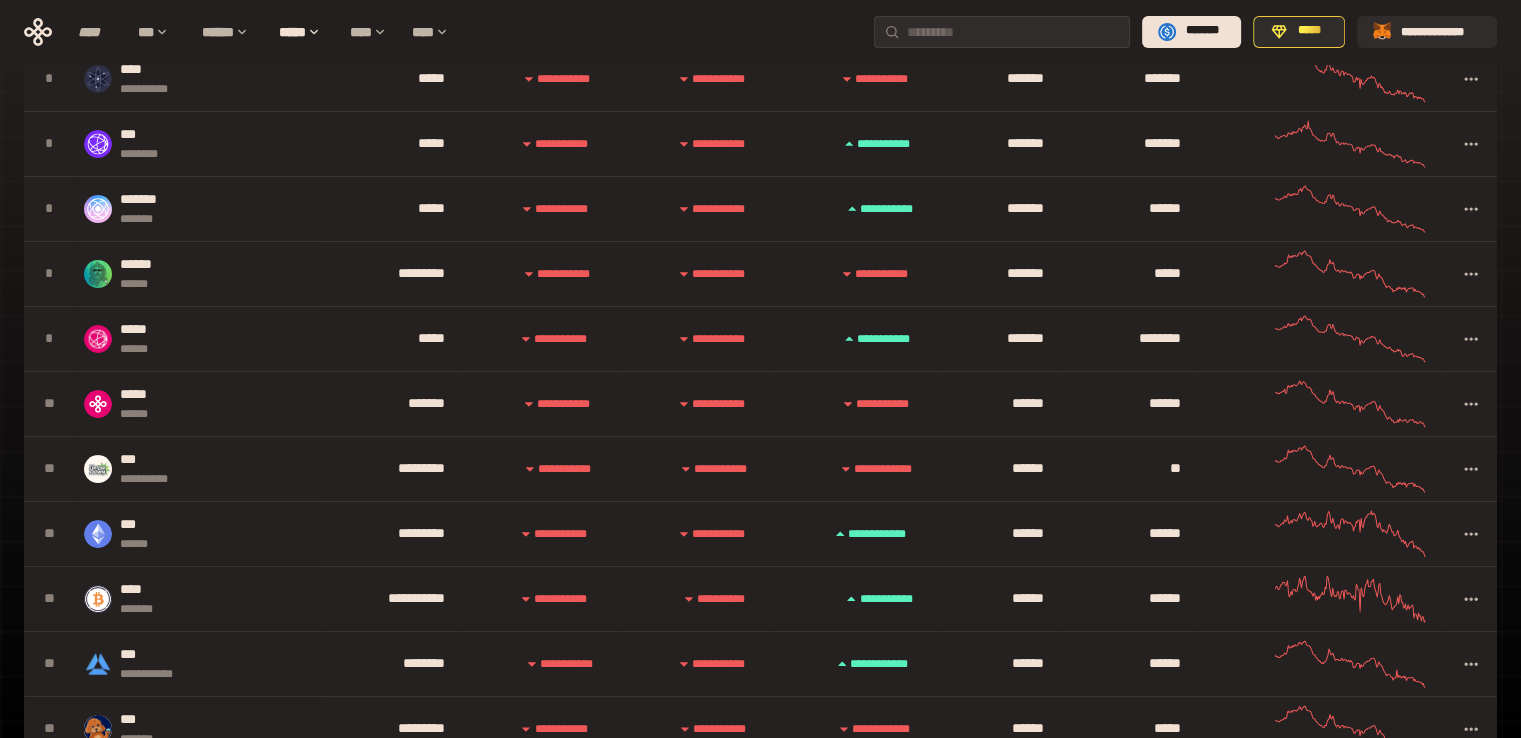 scroll, scrollTop: 0, scrollLeft: 0, axis: both 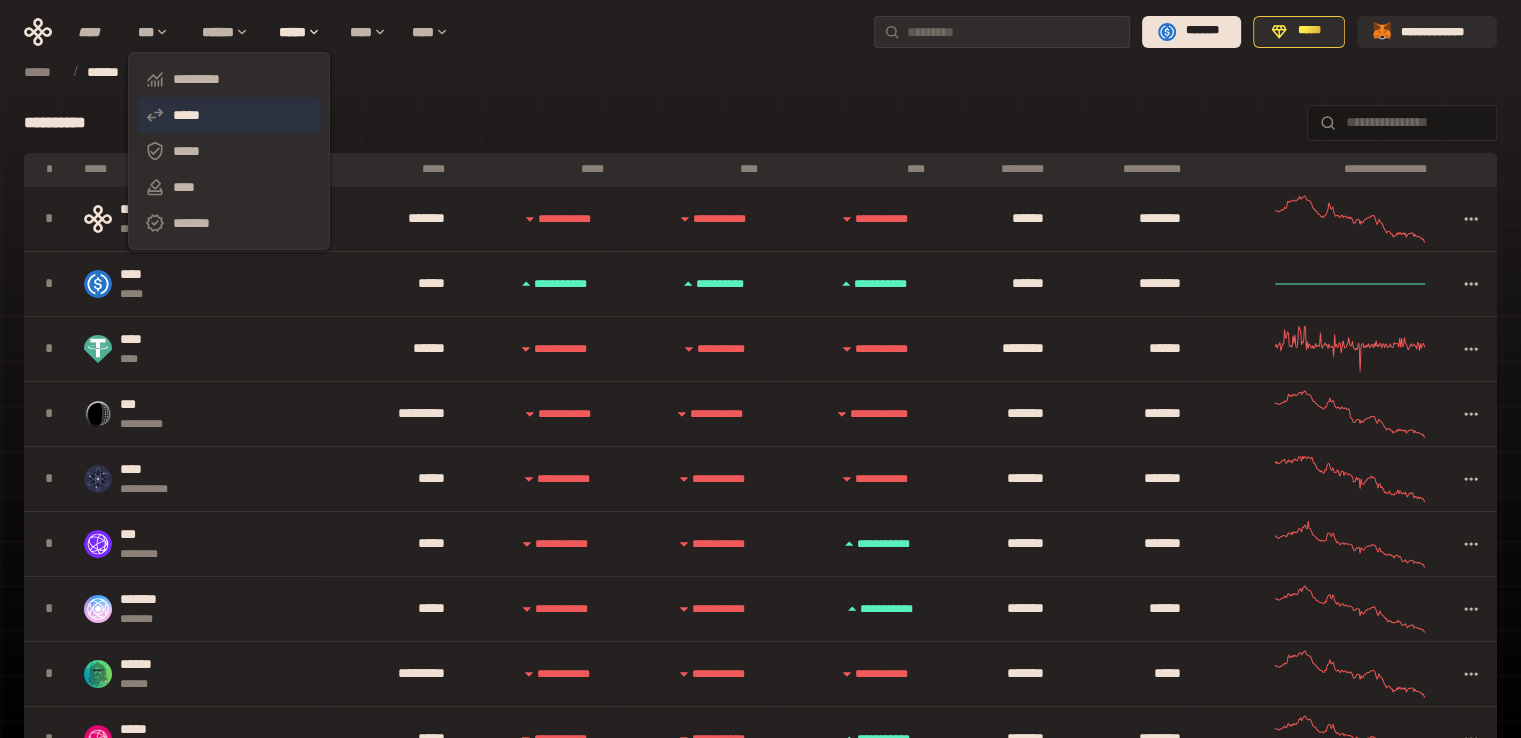 click on "*****" at bounding box center (229, 115) 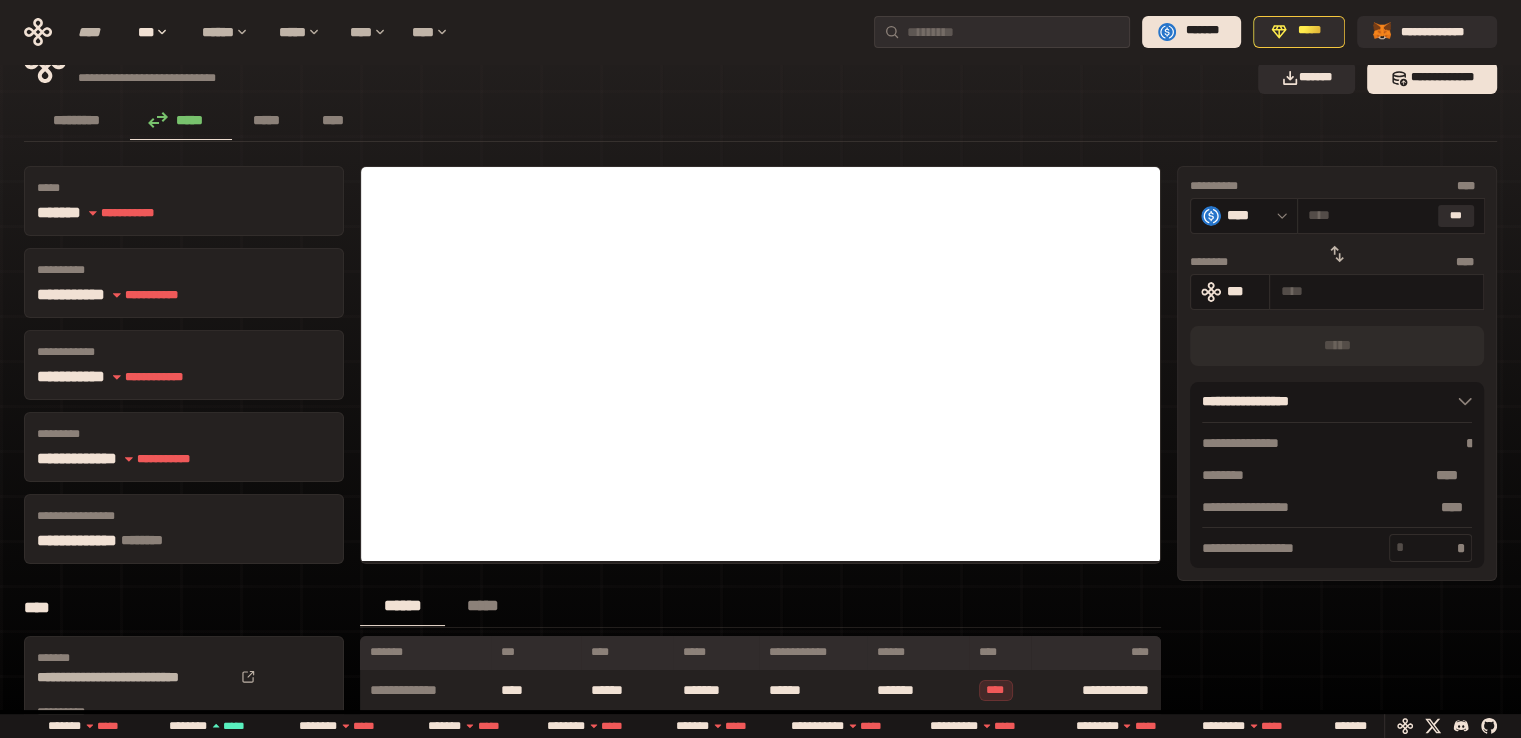 scroll, scrollTop: 0, scrollLeft: 0, axis: both 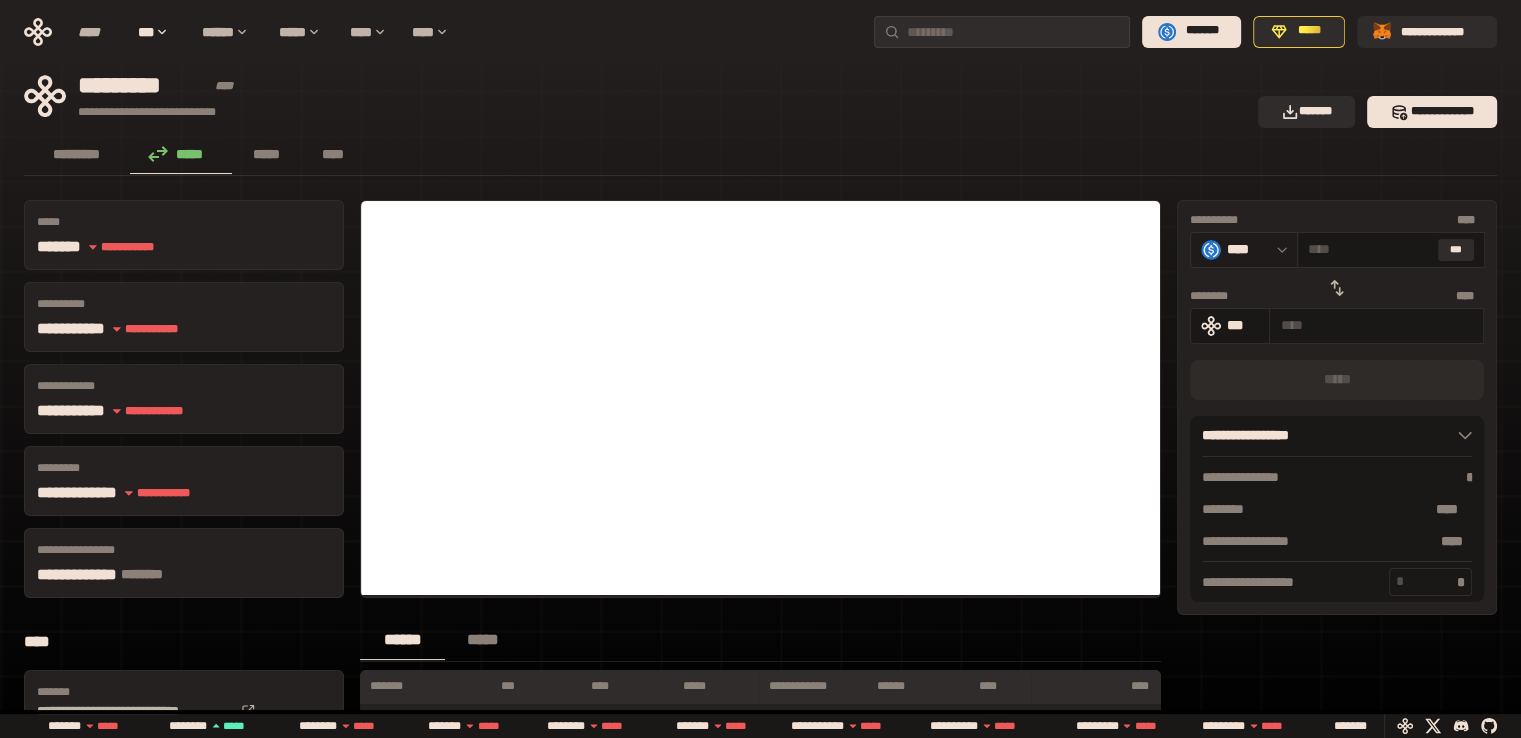 click on "****" at bounding box center (1244, 250) 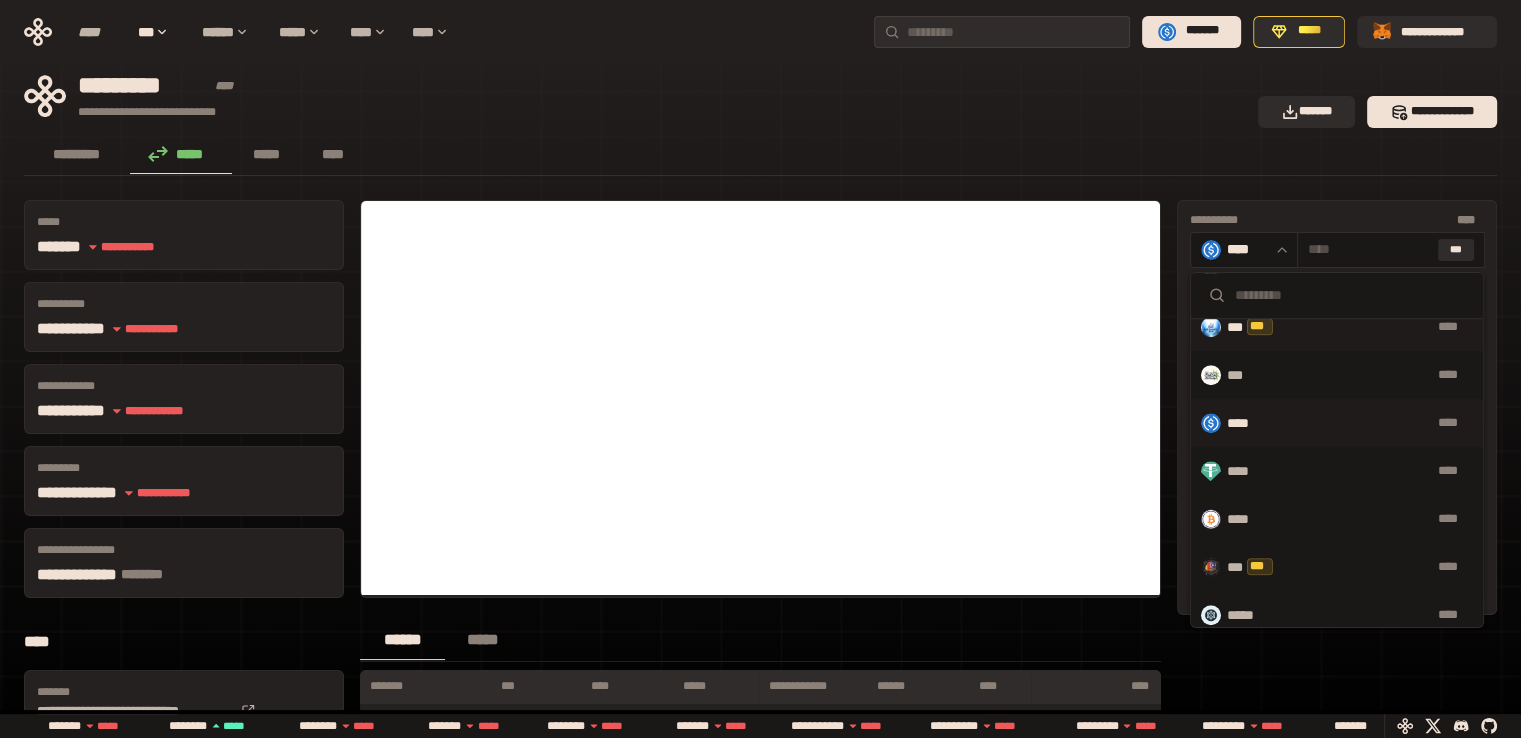 scroll, scrollTop: 1371, scrollLeft: 0, axis: vertical 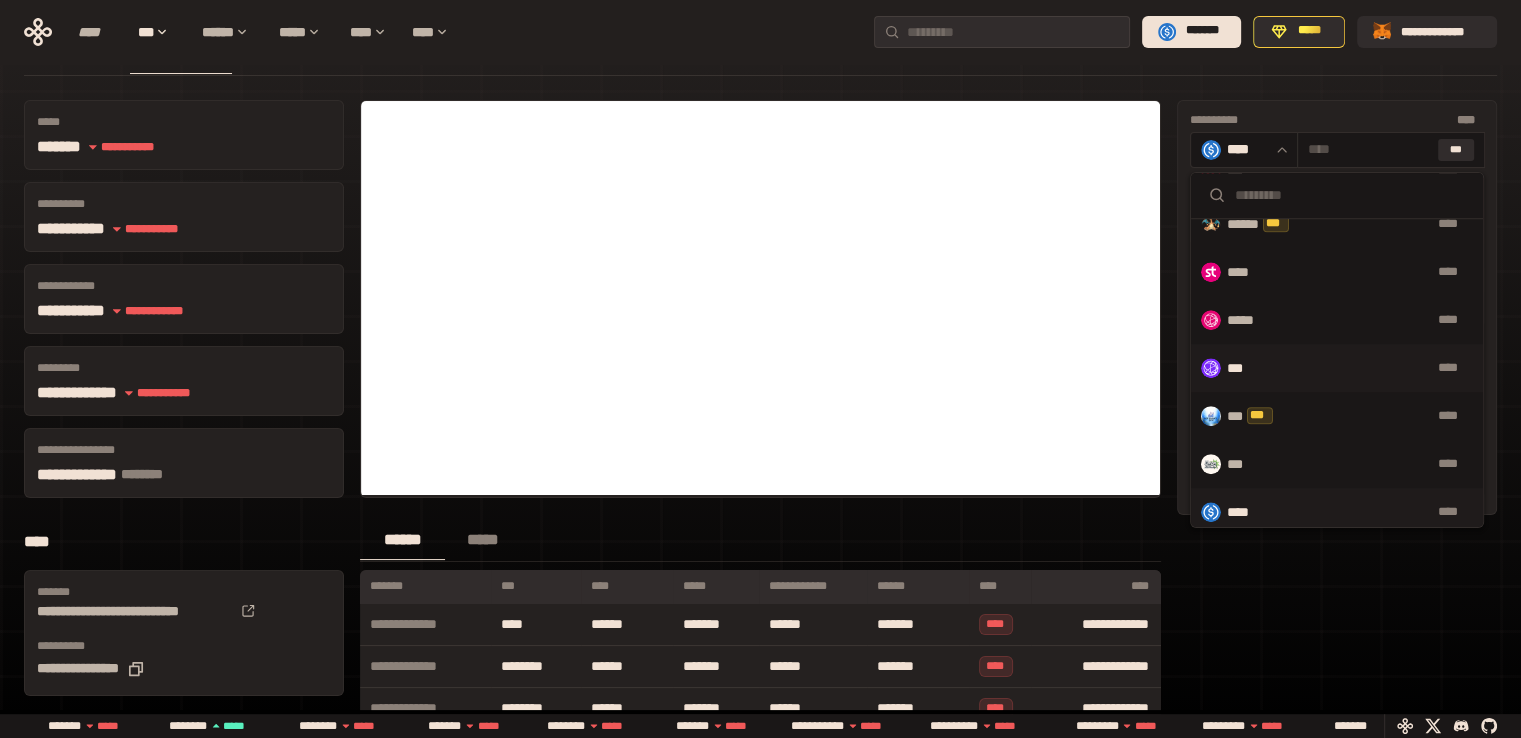 click on "***" at bounding box center (1238, 368) 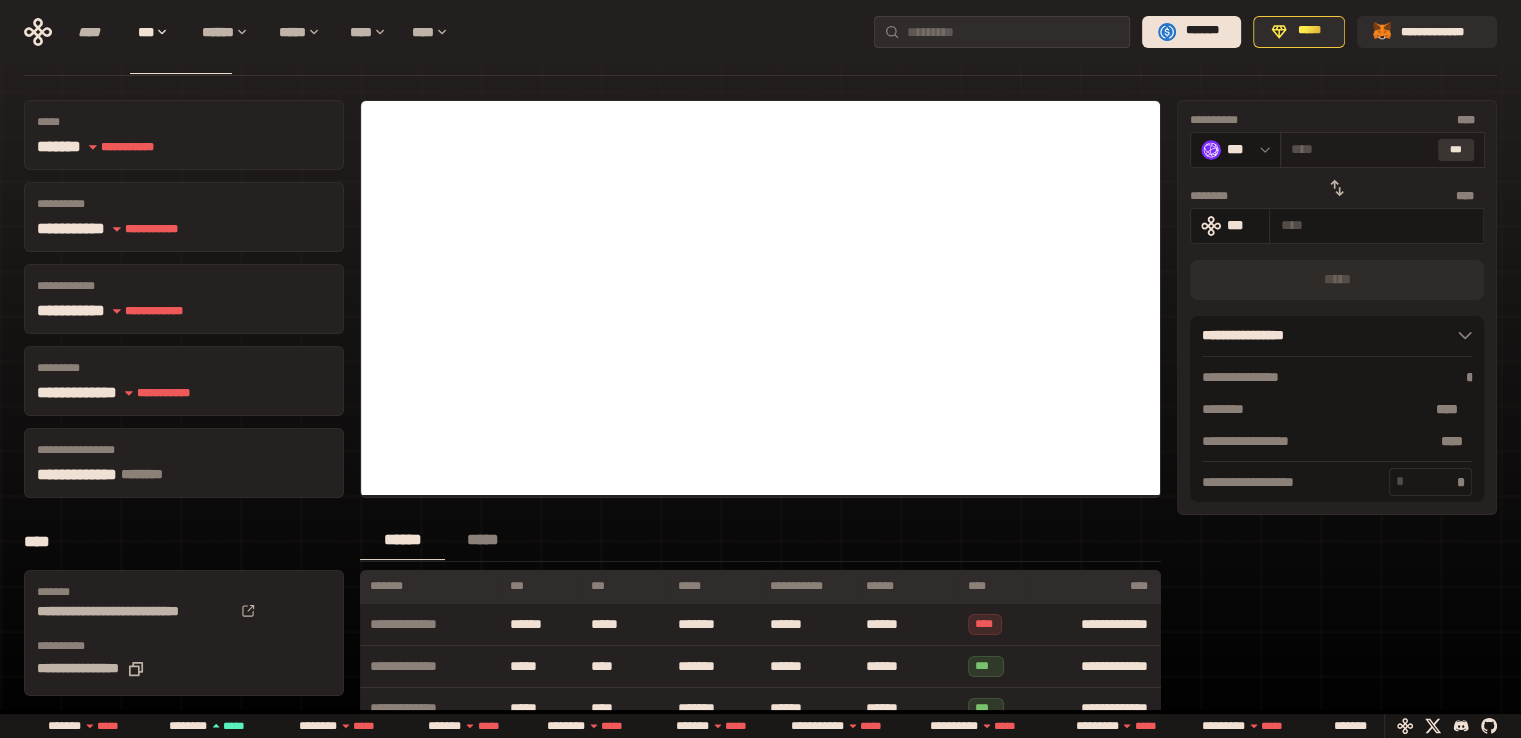 click on "***" at bounding box center [1456, 150] 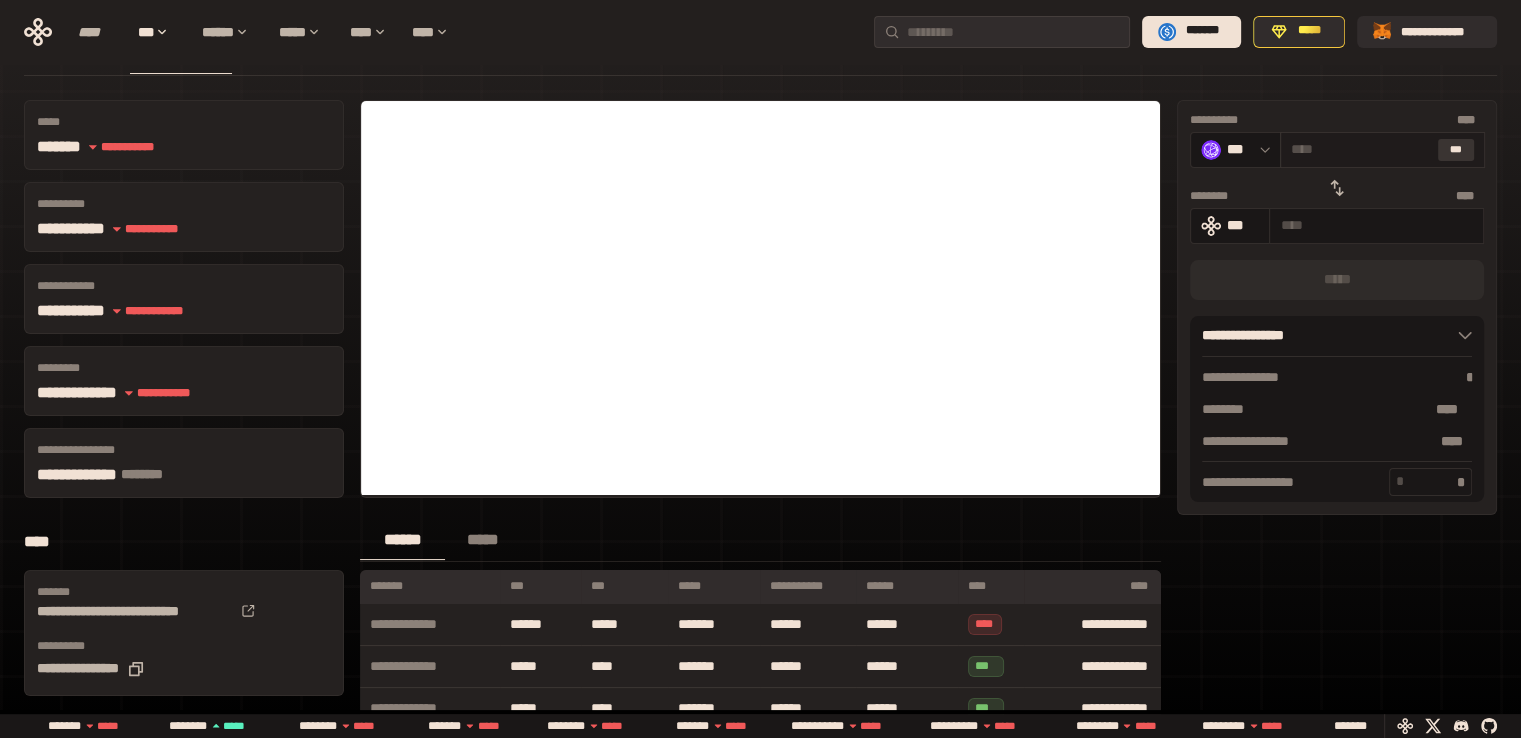click on "***" at bounding box center (1456, 150) 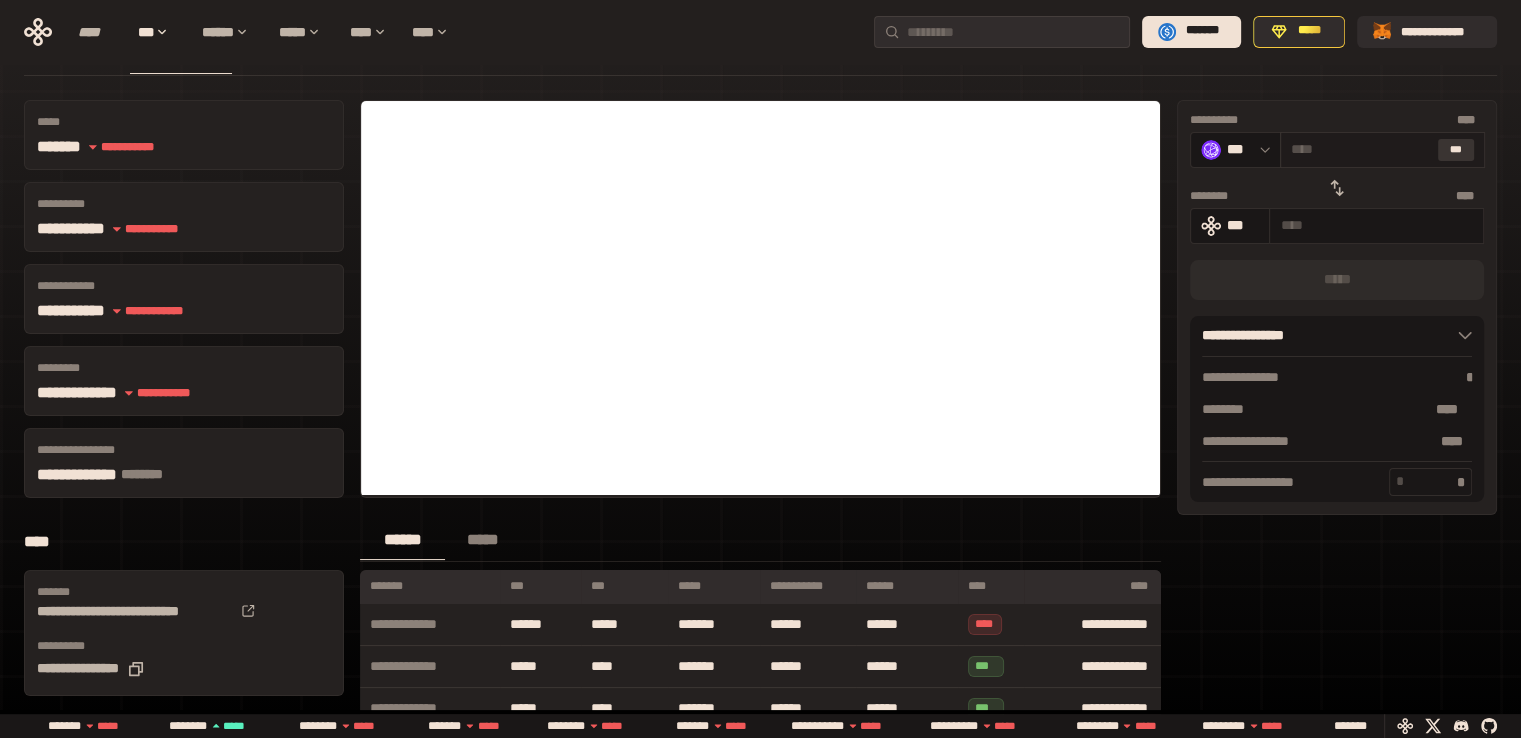 type 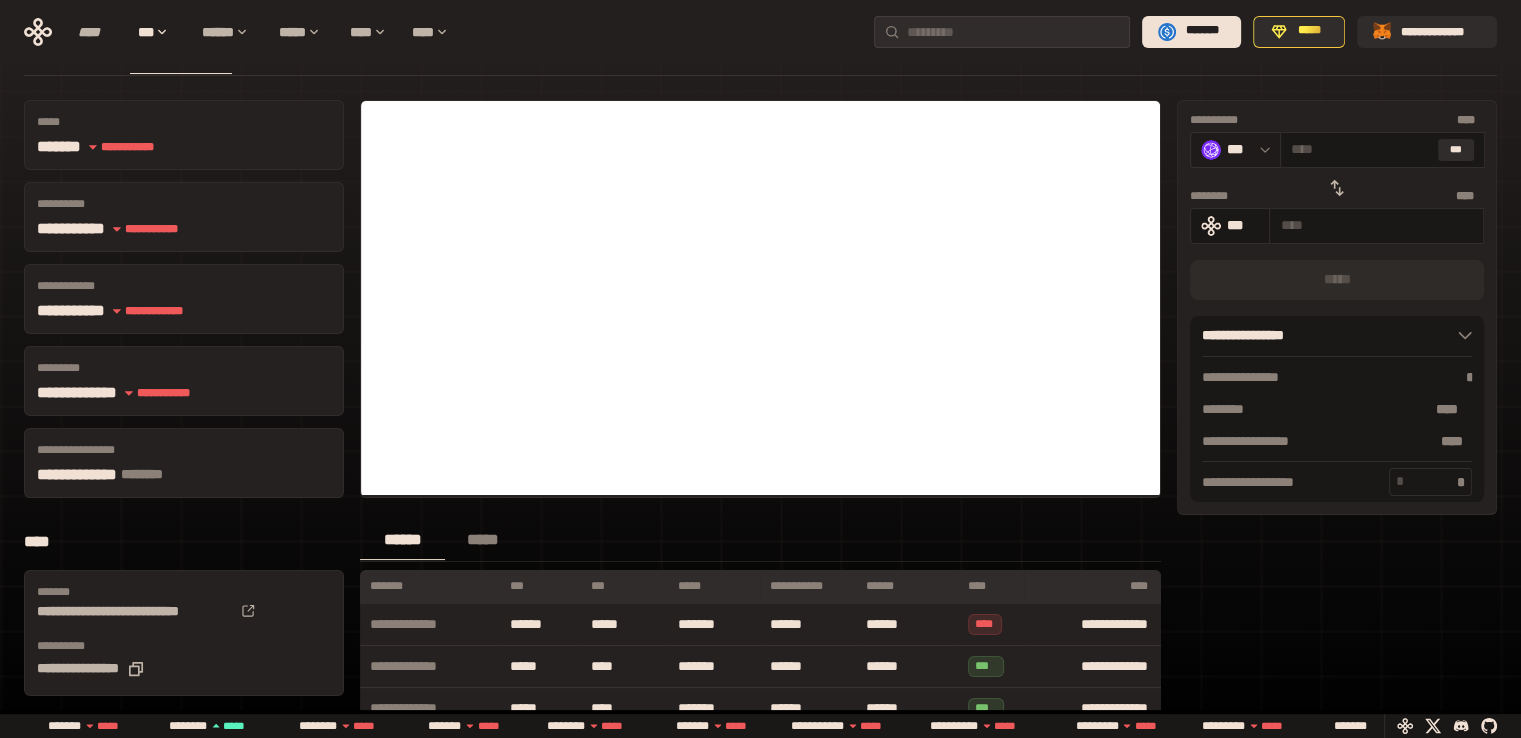 click at bounding box center [1260, 150] 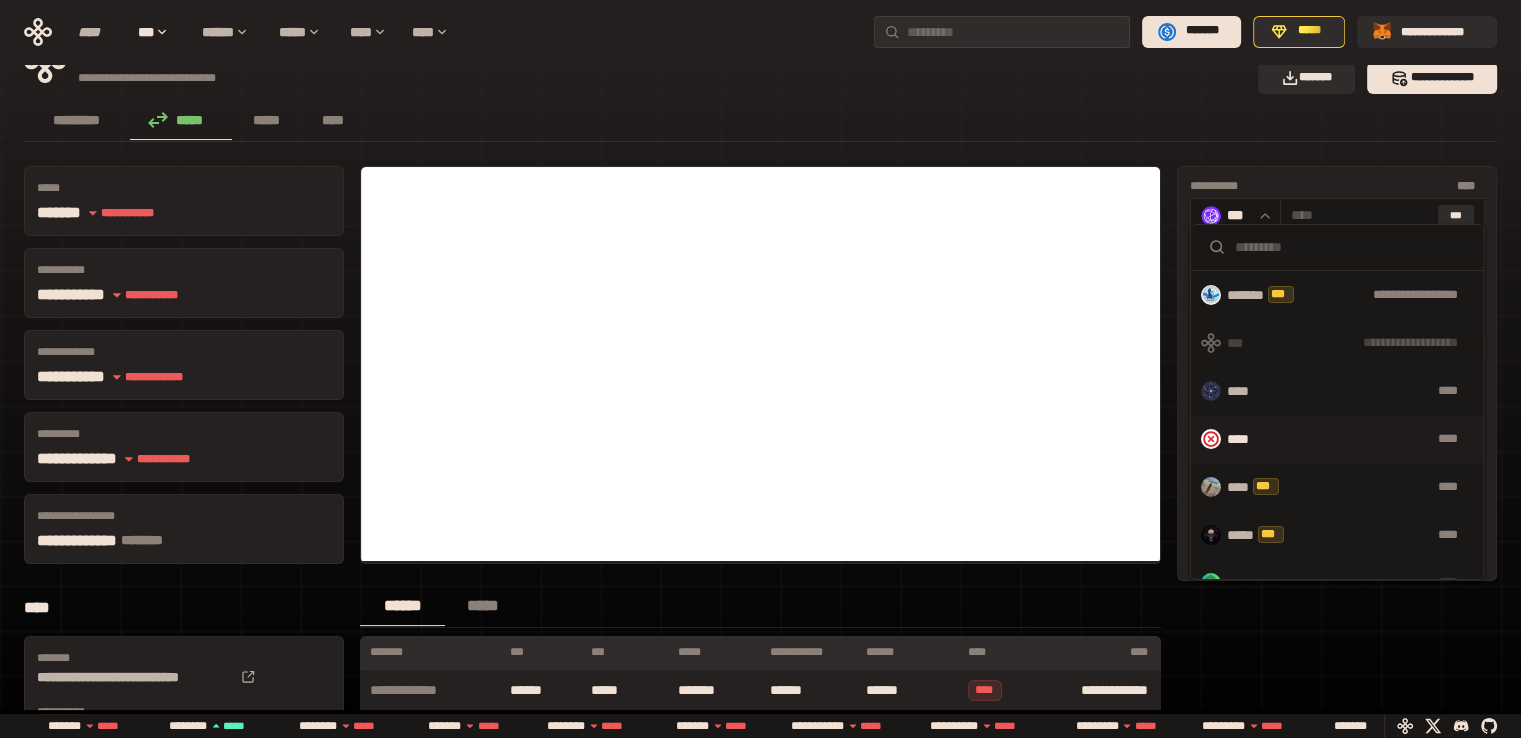 scroll, scrollTop: 0, scrollLeft: 0, axis: both 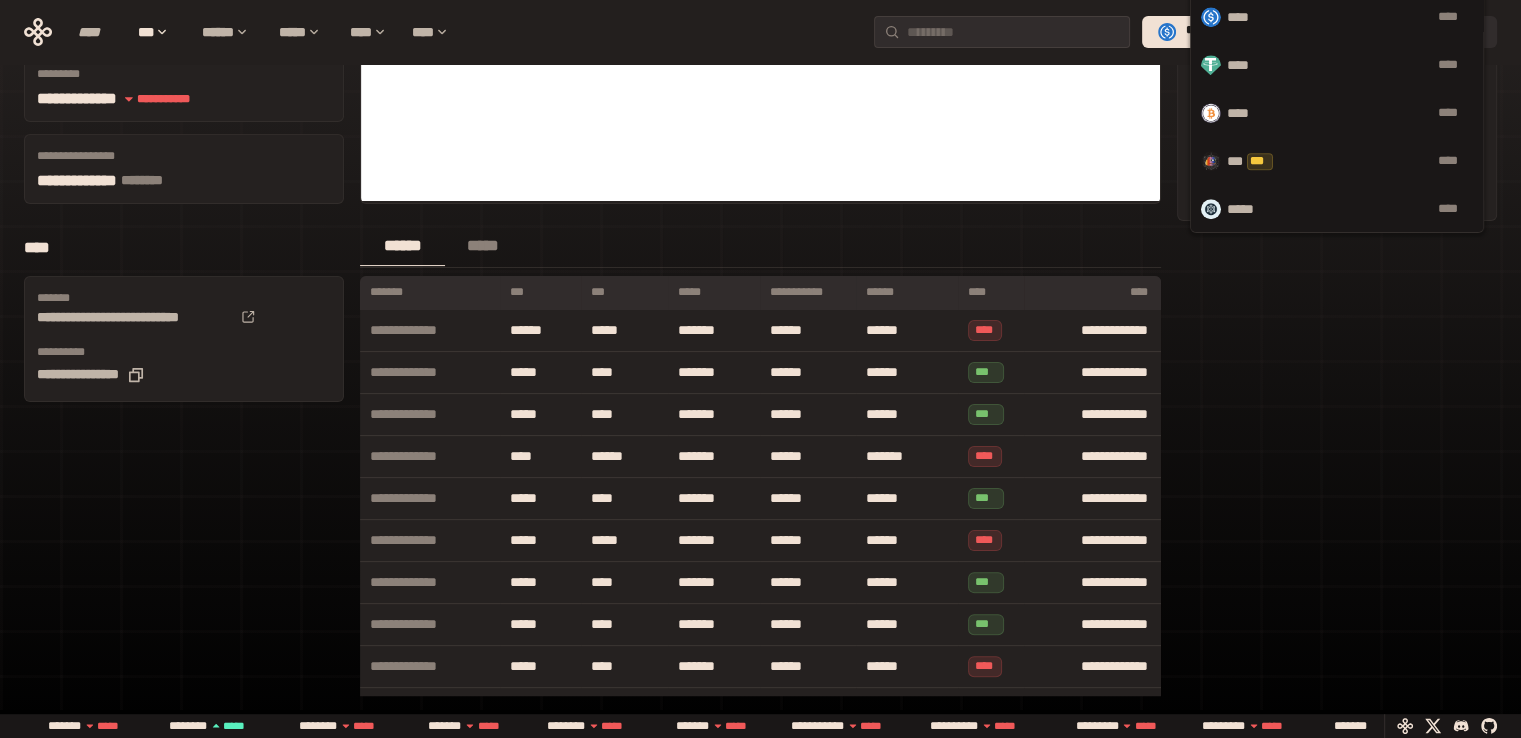 click on "**********" at bounding box center [1337, 177] 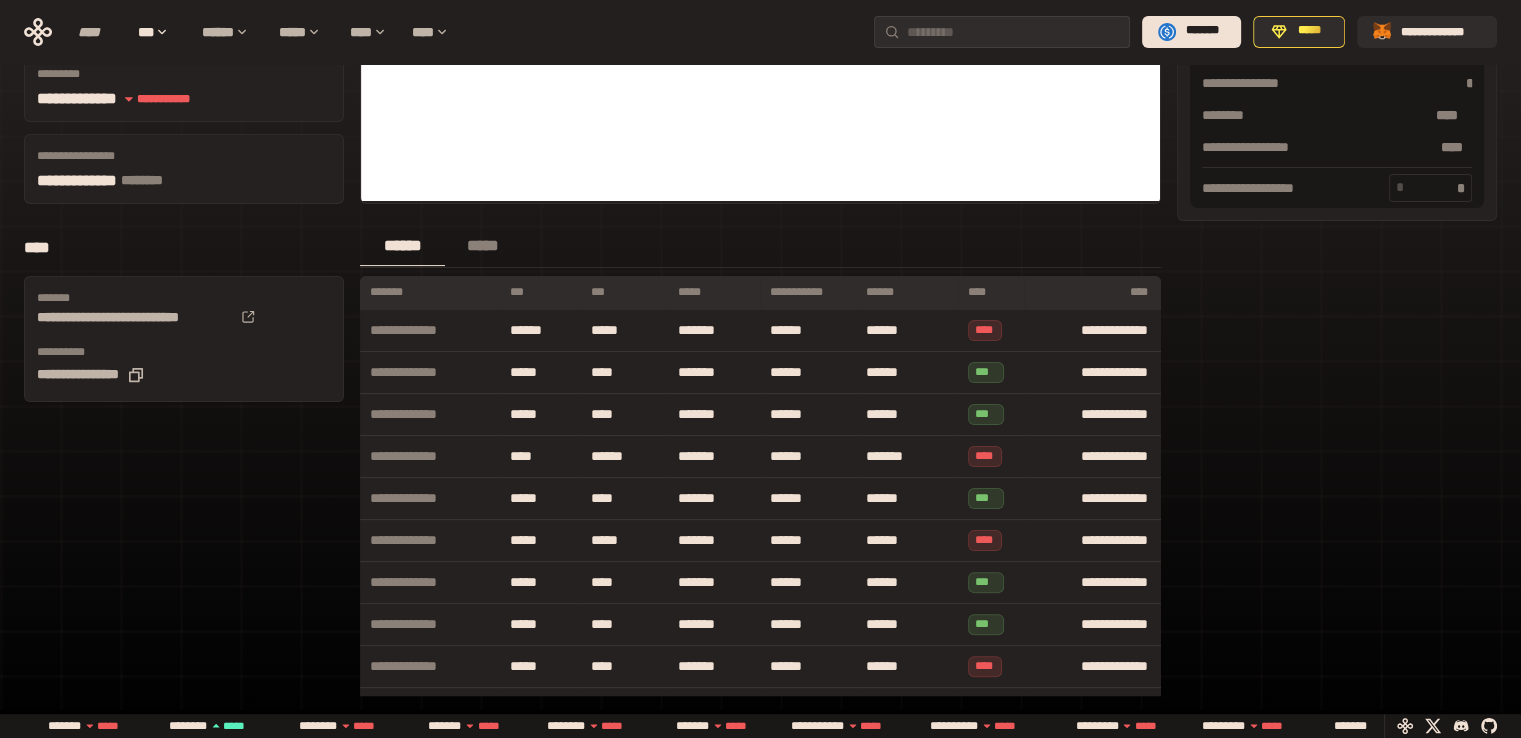 scroll, scrollTop: 0, scrollLeft: 0, axis: both 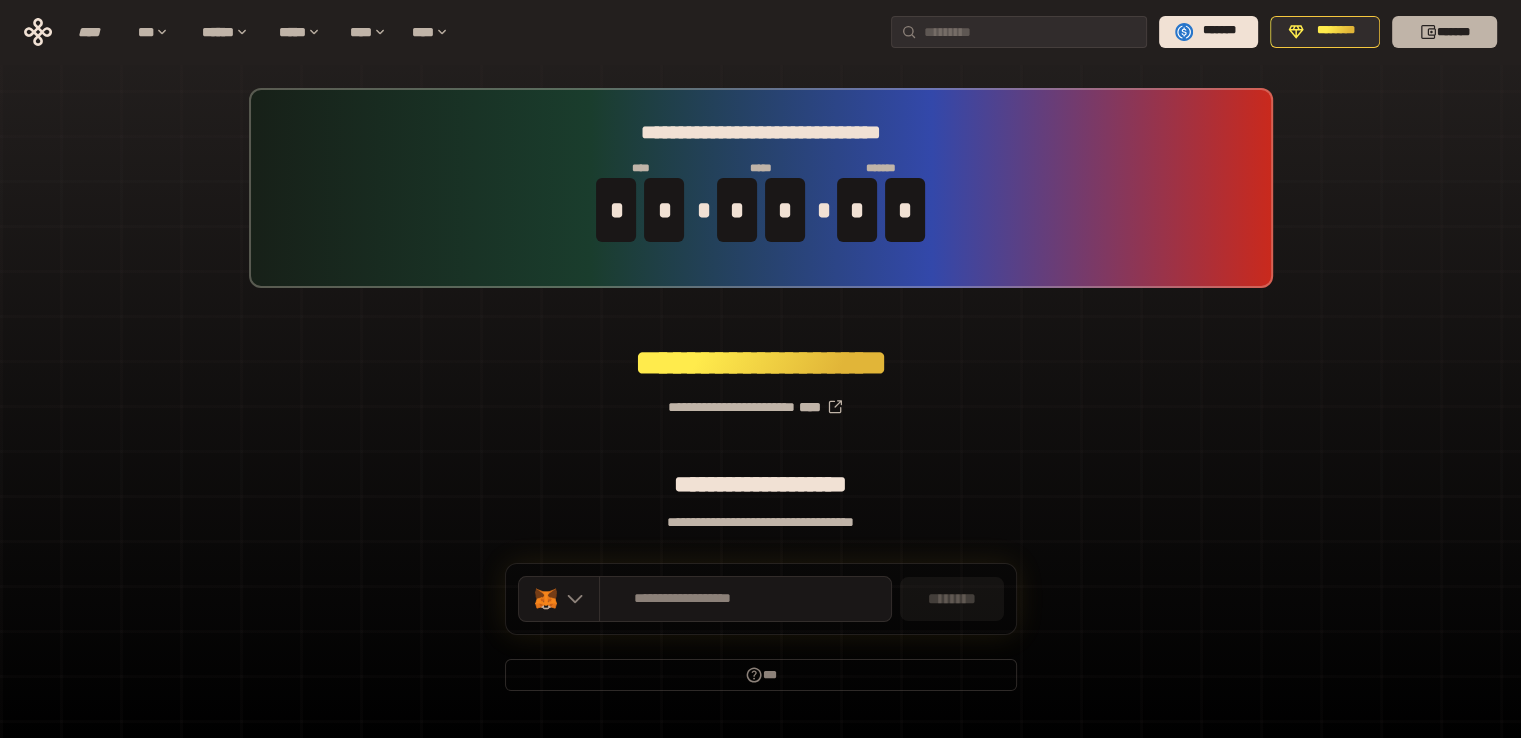 click on "*******" at bounding box center [1444, 32] 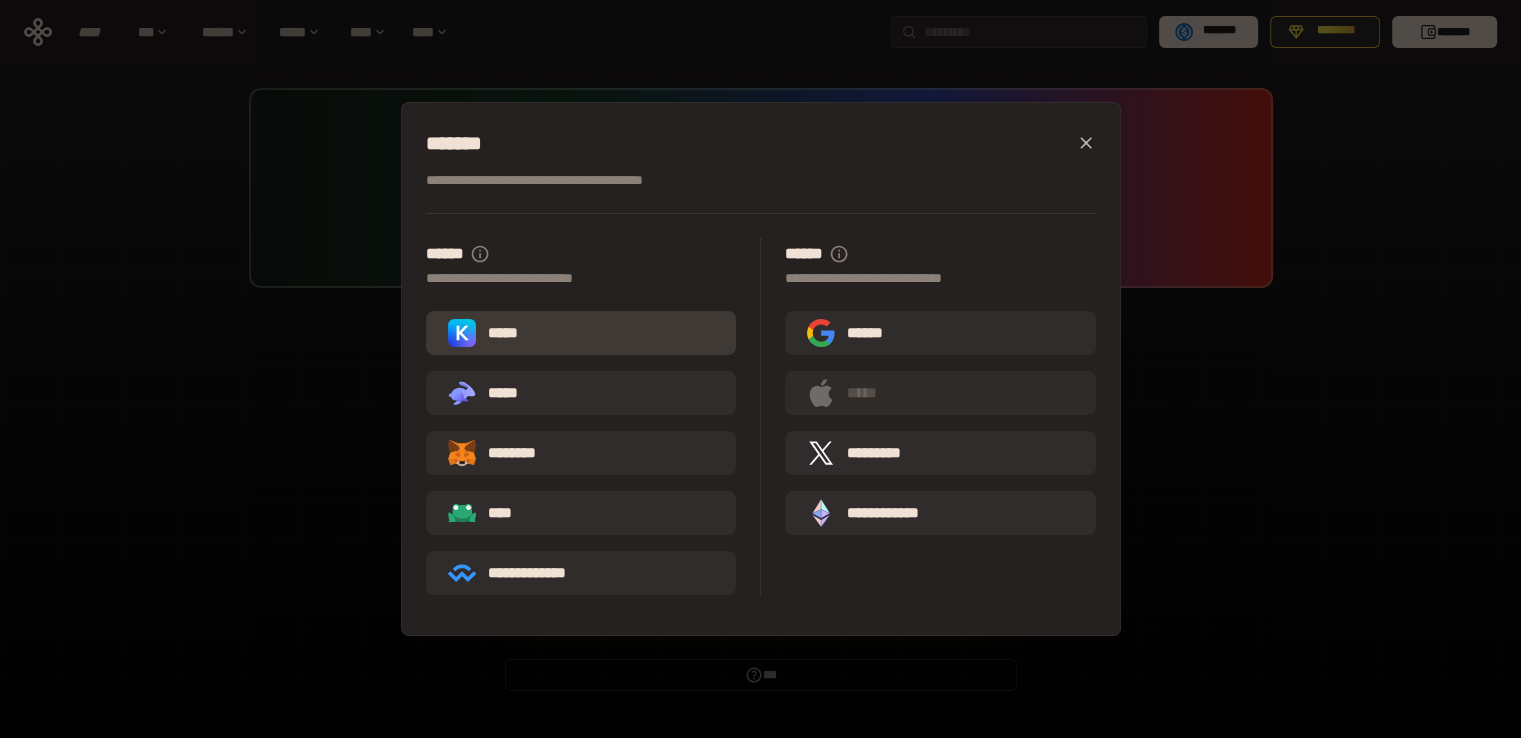 click on "*****" at bounding box center [487, 333] 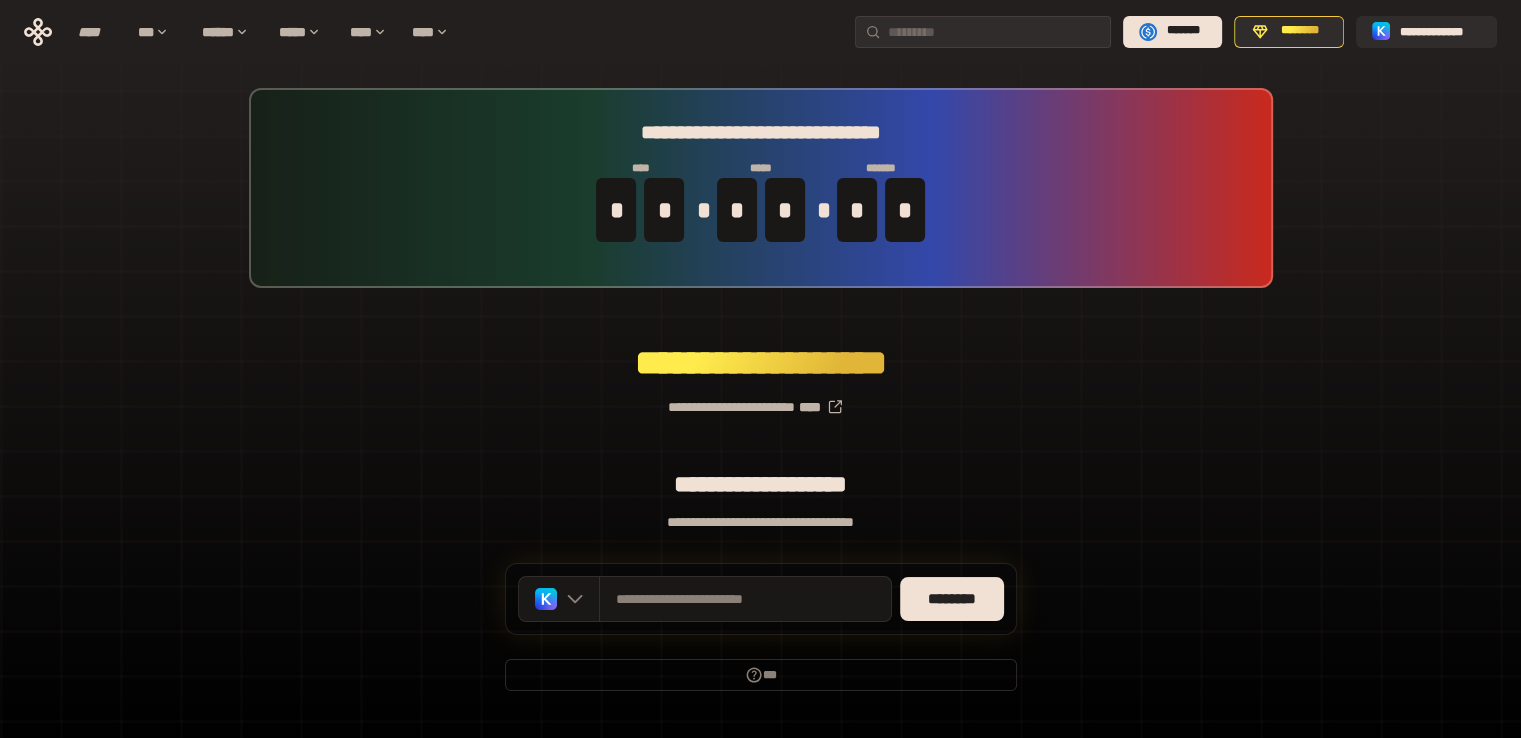 scroll, scrollTop: 44, scrollLeft: 0, axis: vertical 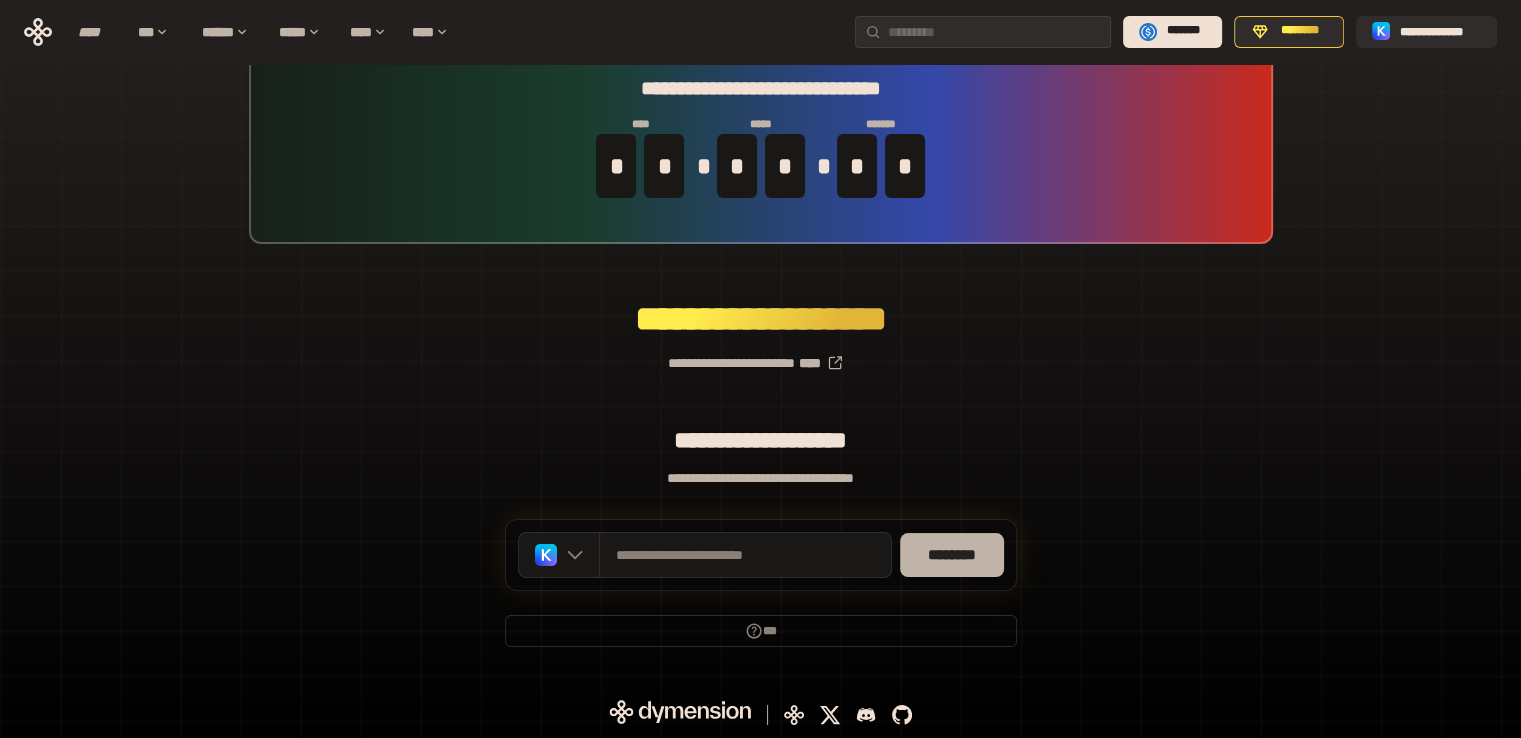click on "********" at bounding box center [952, 555] 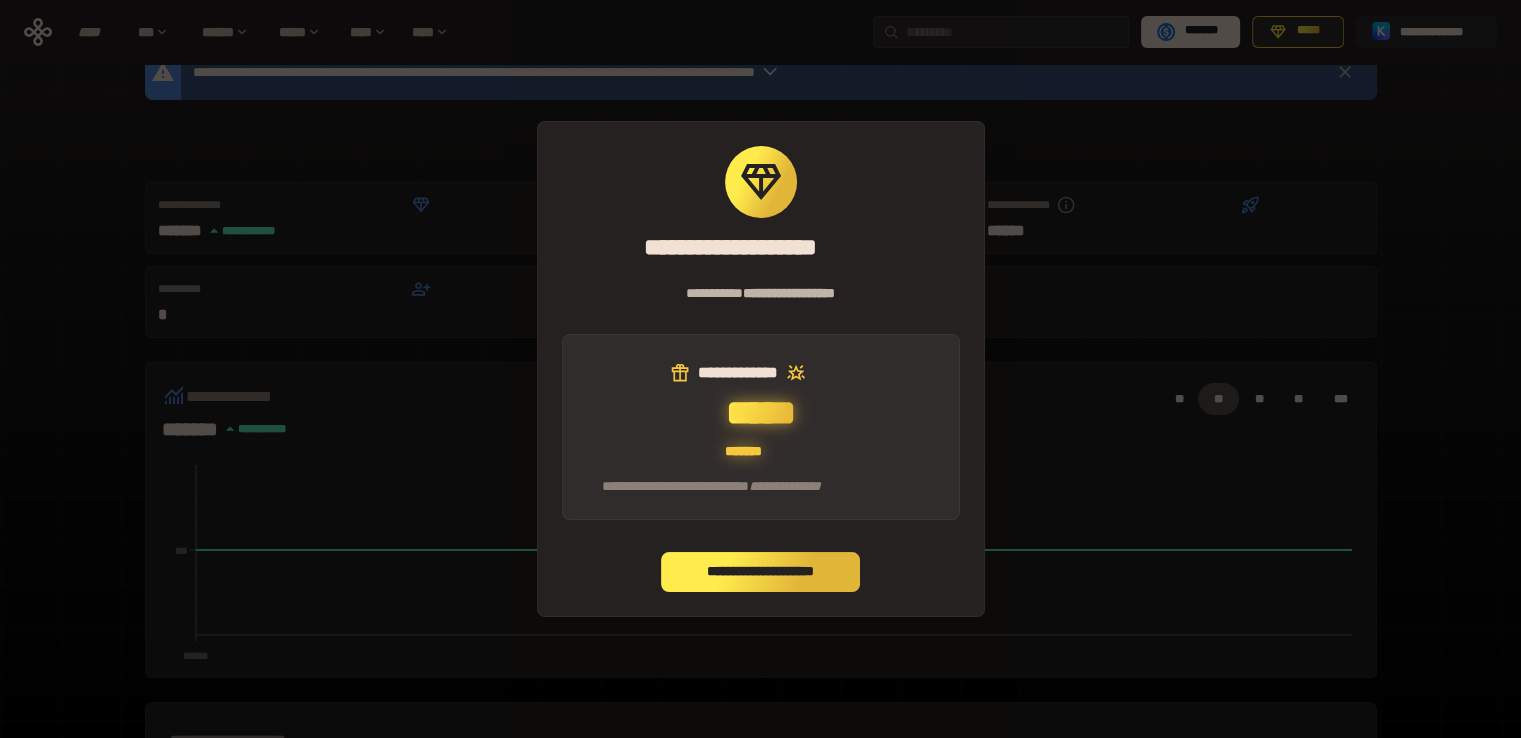 click on "**********" at bounding box center (761, 572) 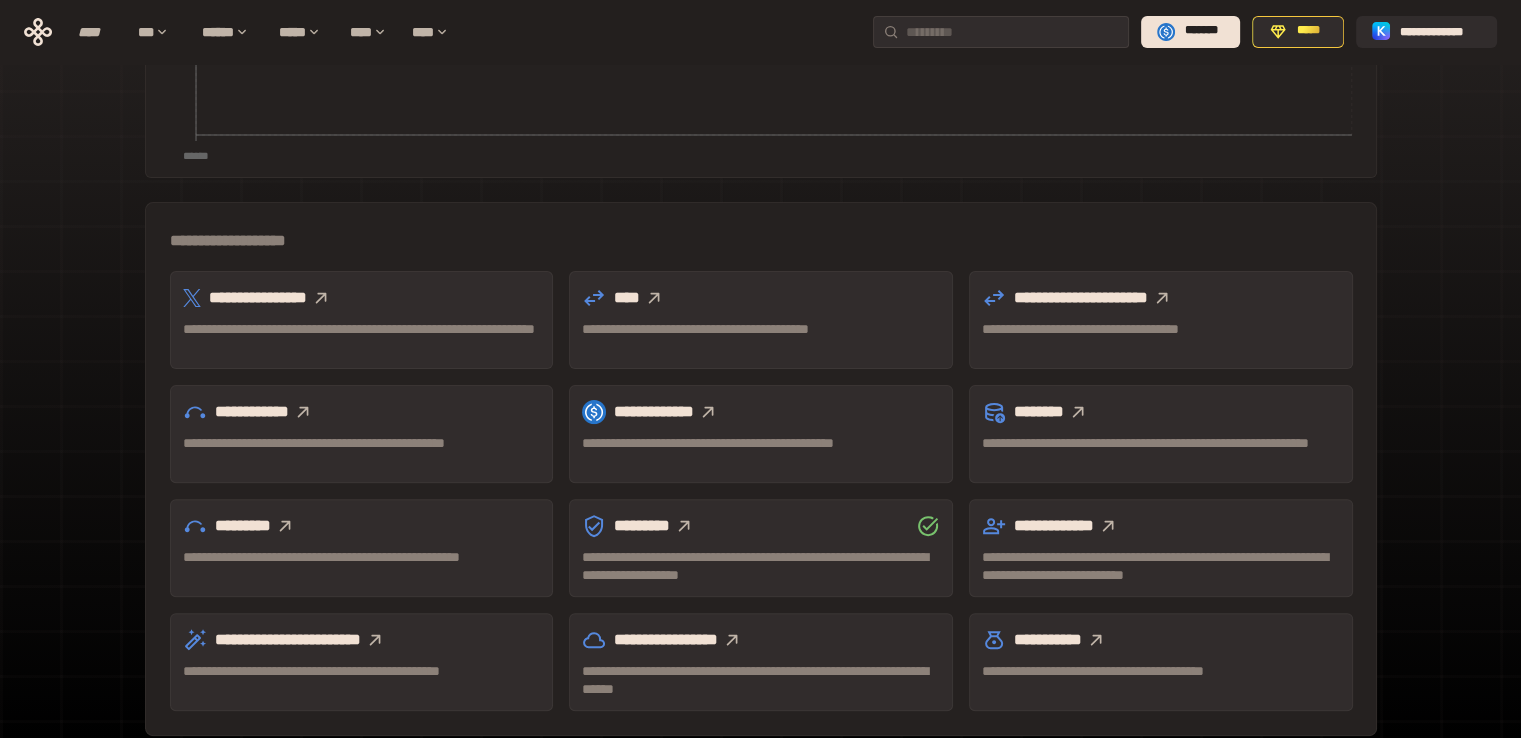 scroll, scrollTop: 547, scrollLeft: 0, axis: vertical 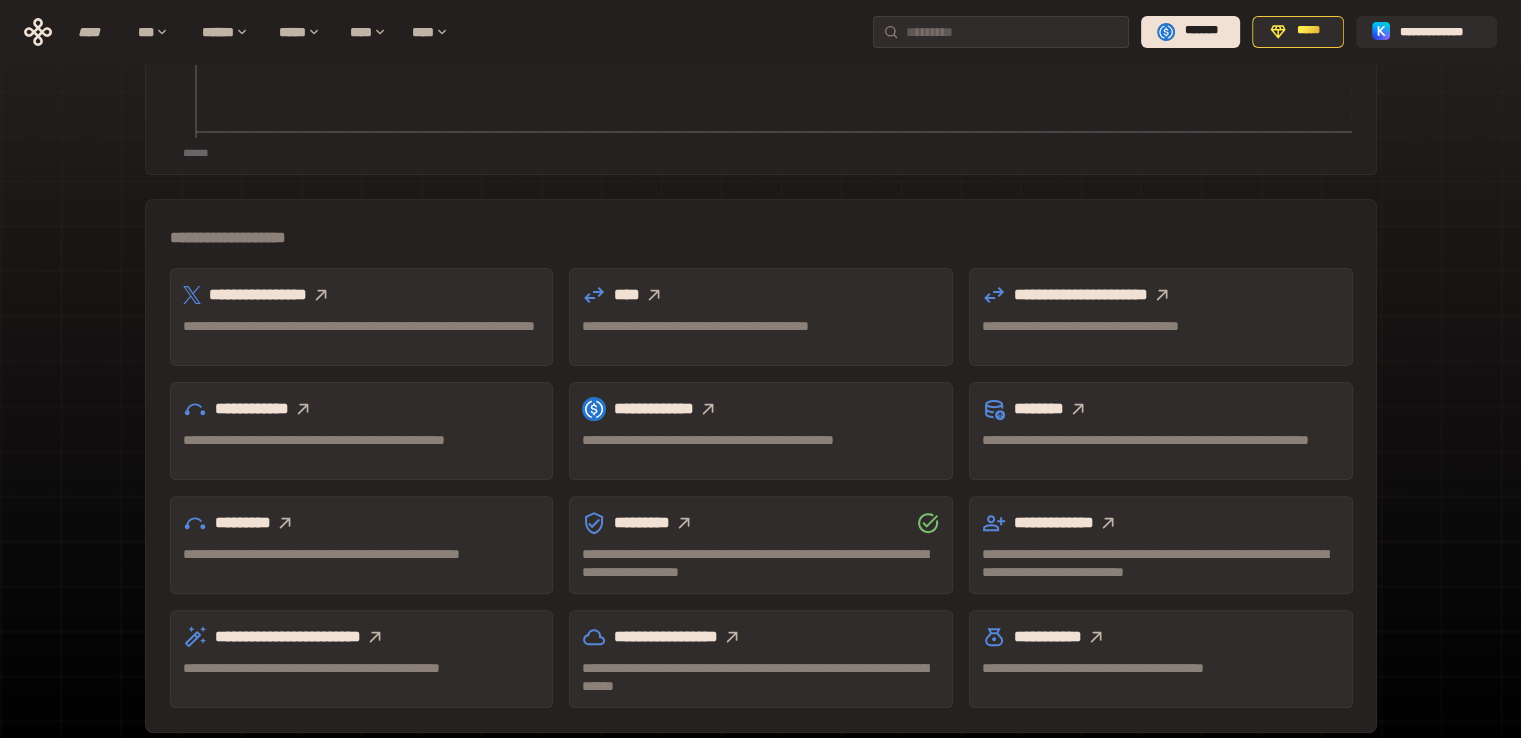 click on "**********" at bounding box center (761, 326) 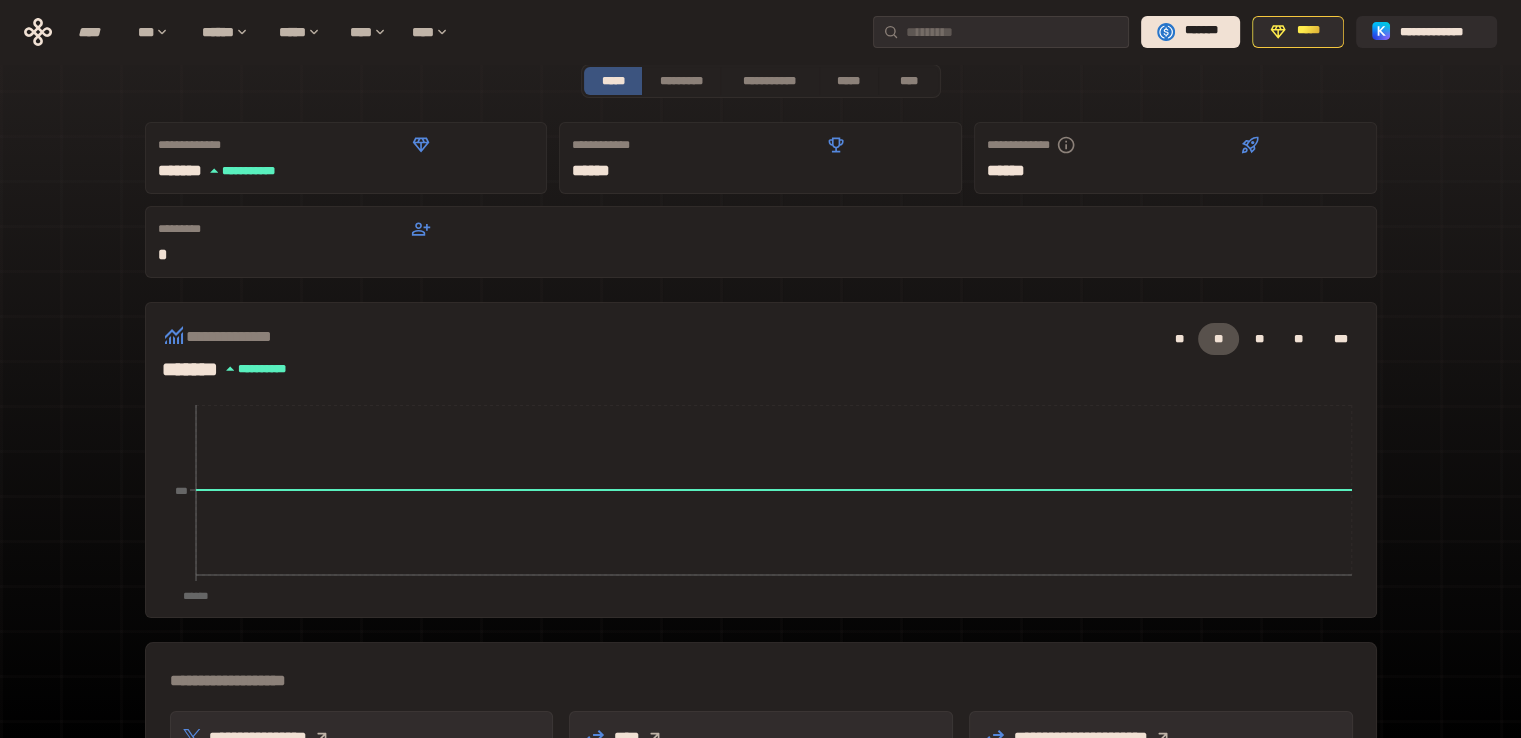scroll, scrollTop: 47, scrollLeft: 0, axis: vertical 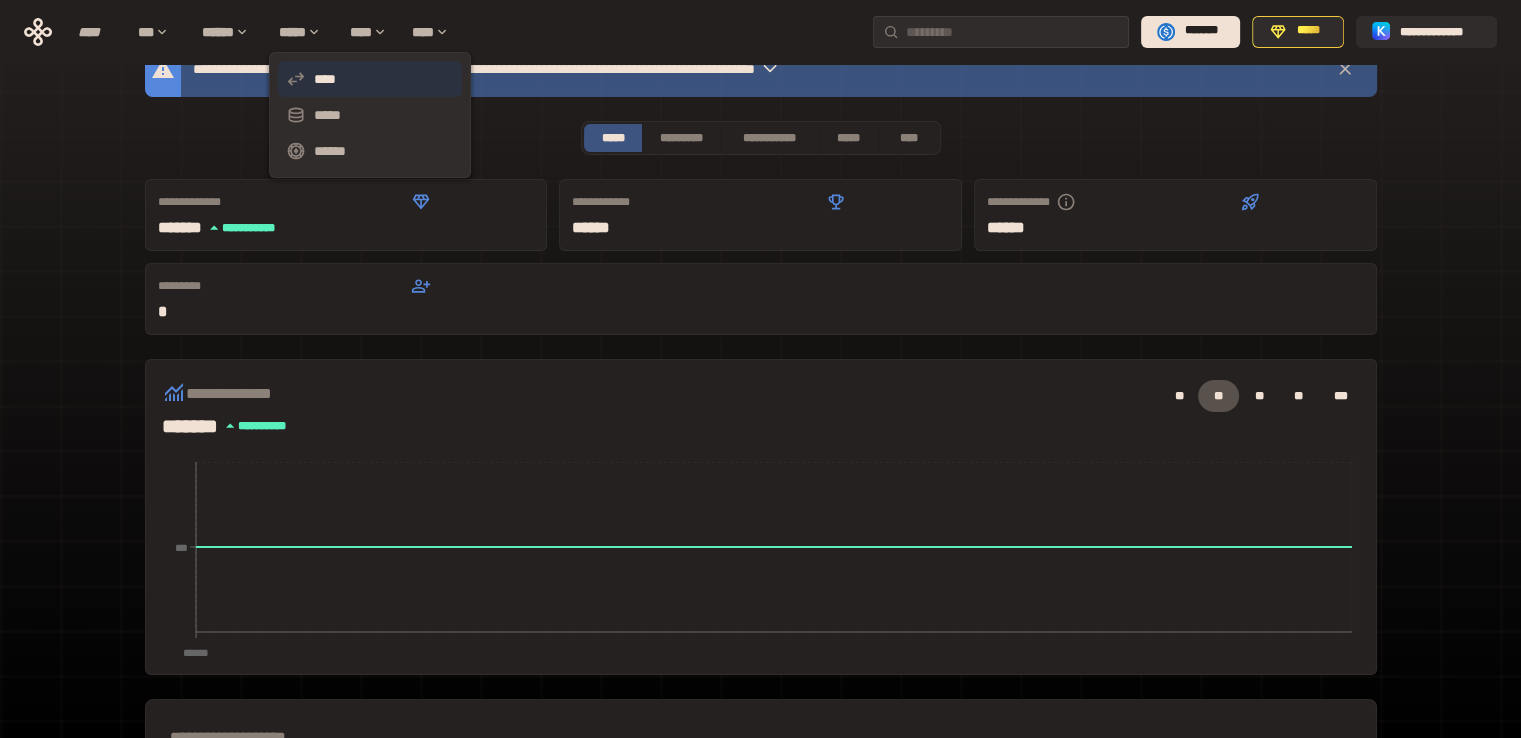 click on "****" at bounding box center (370, 79) 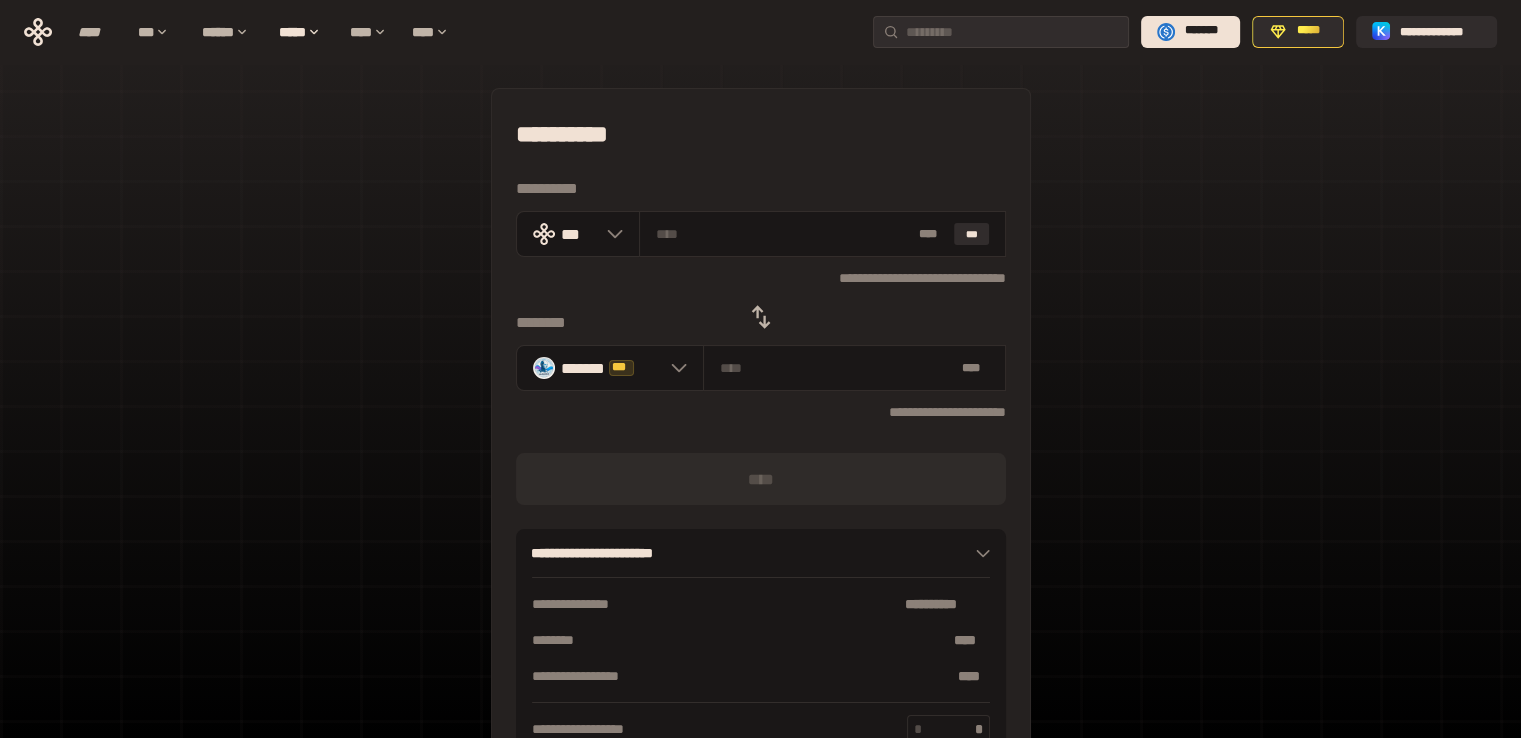 scroll, scrollTop: 100, scrollLeft: 0, axis: vertical 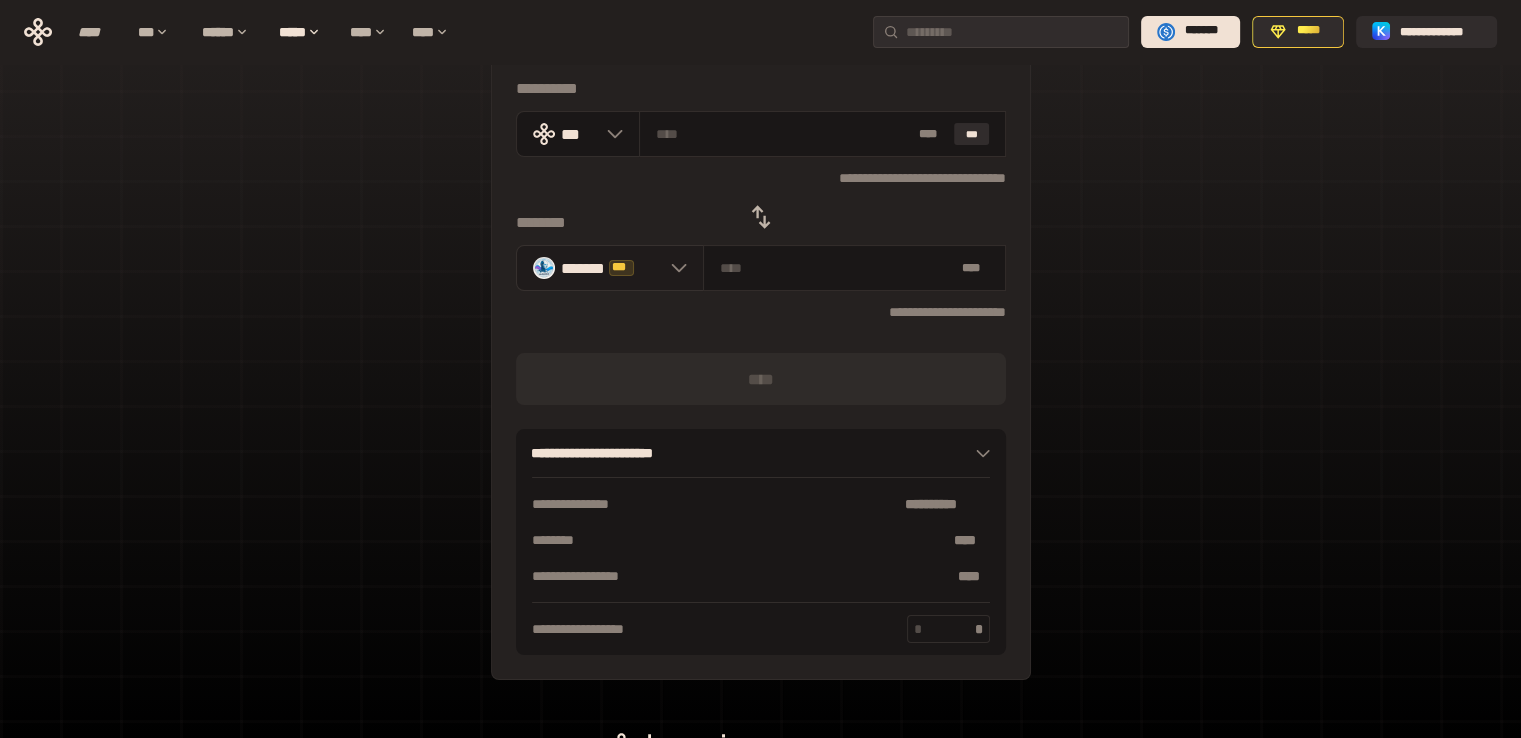 click 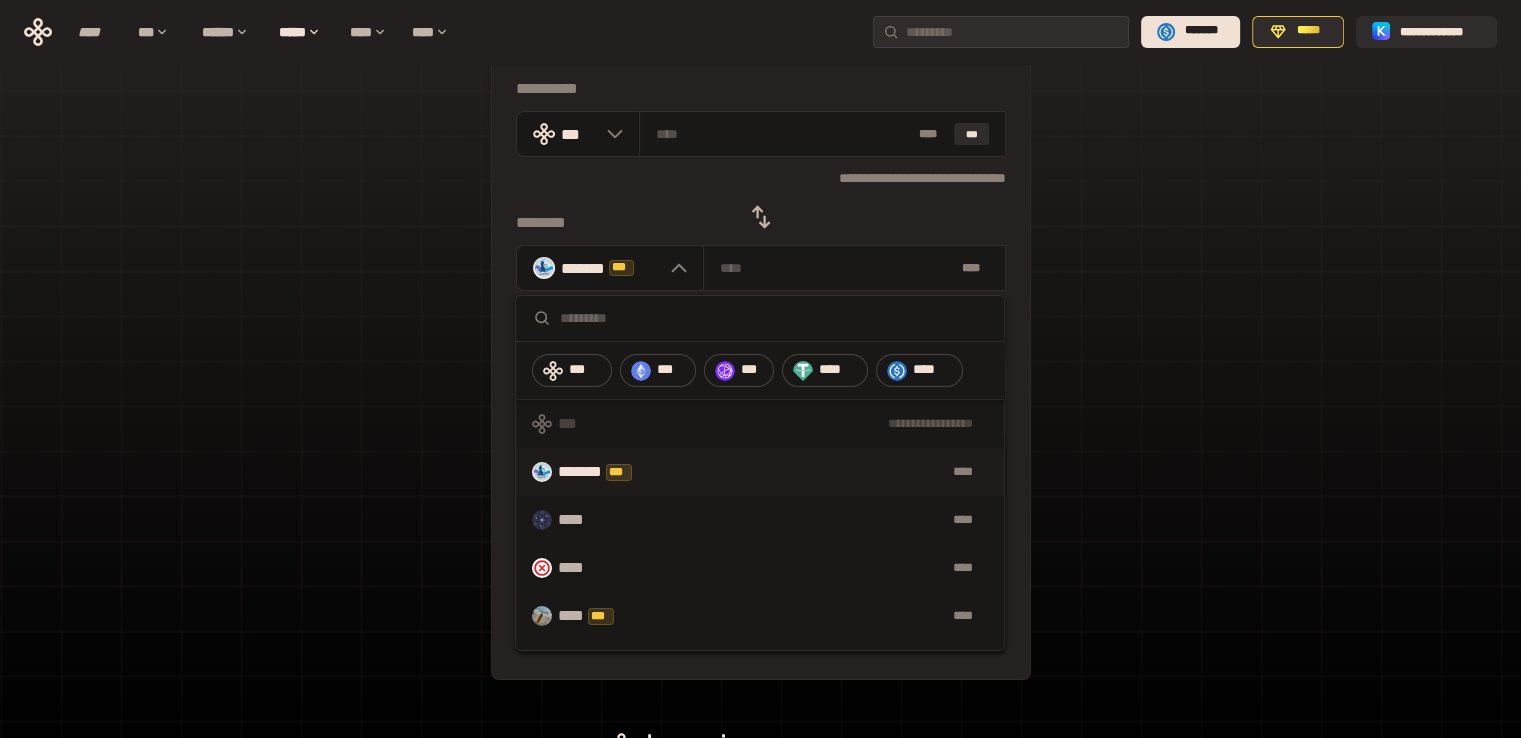 click on "**********" at bounding box center [760, 344] 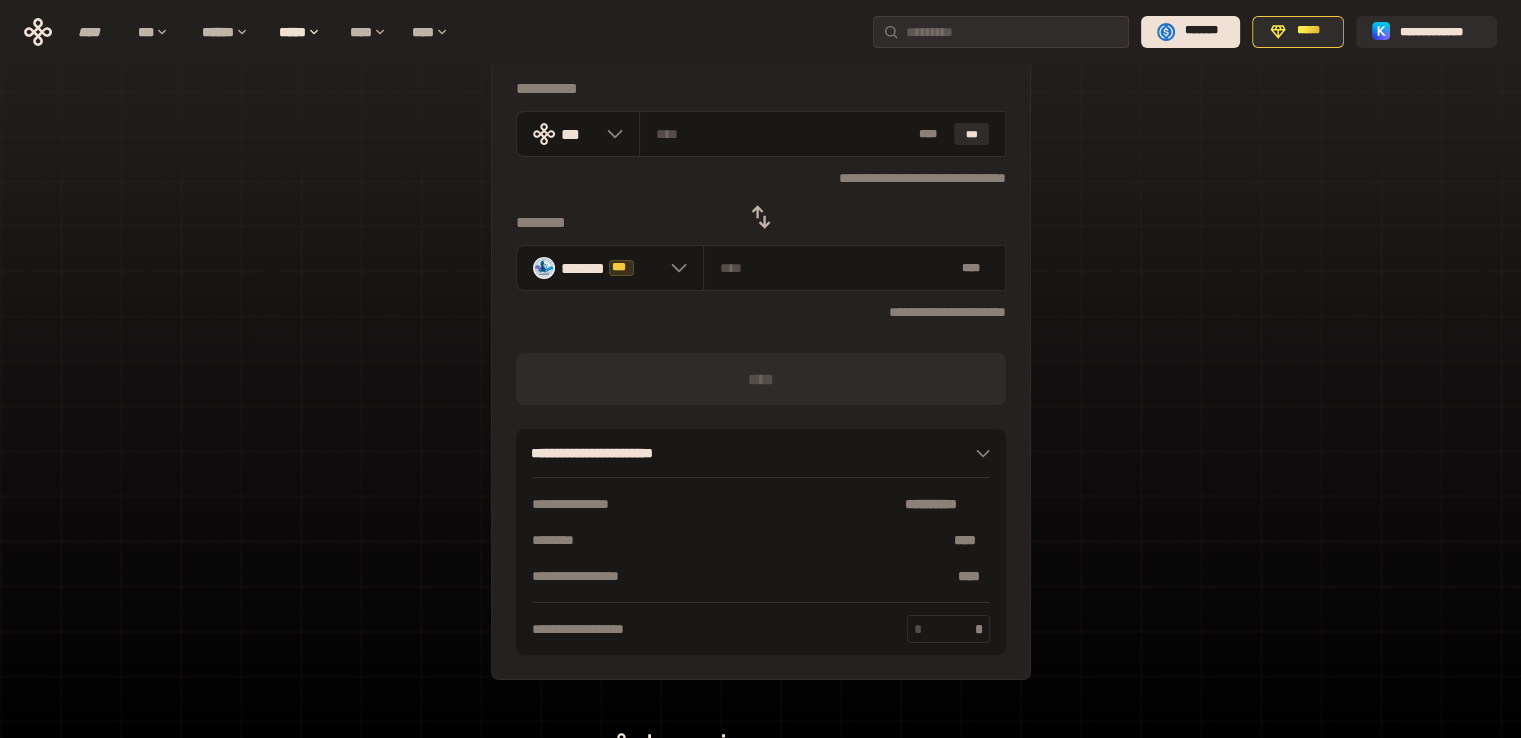 click on "**********" at bounding box center [761, 334] 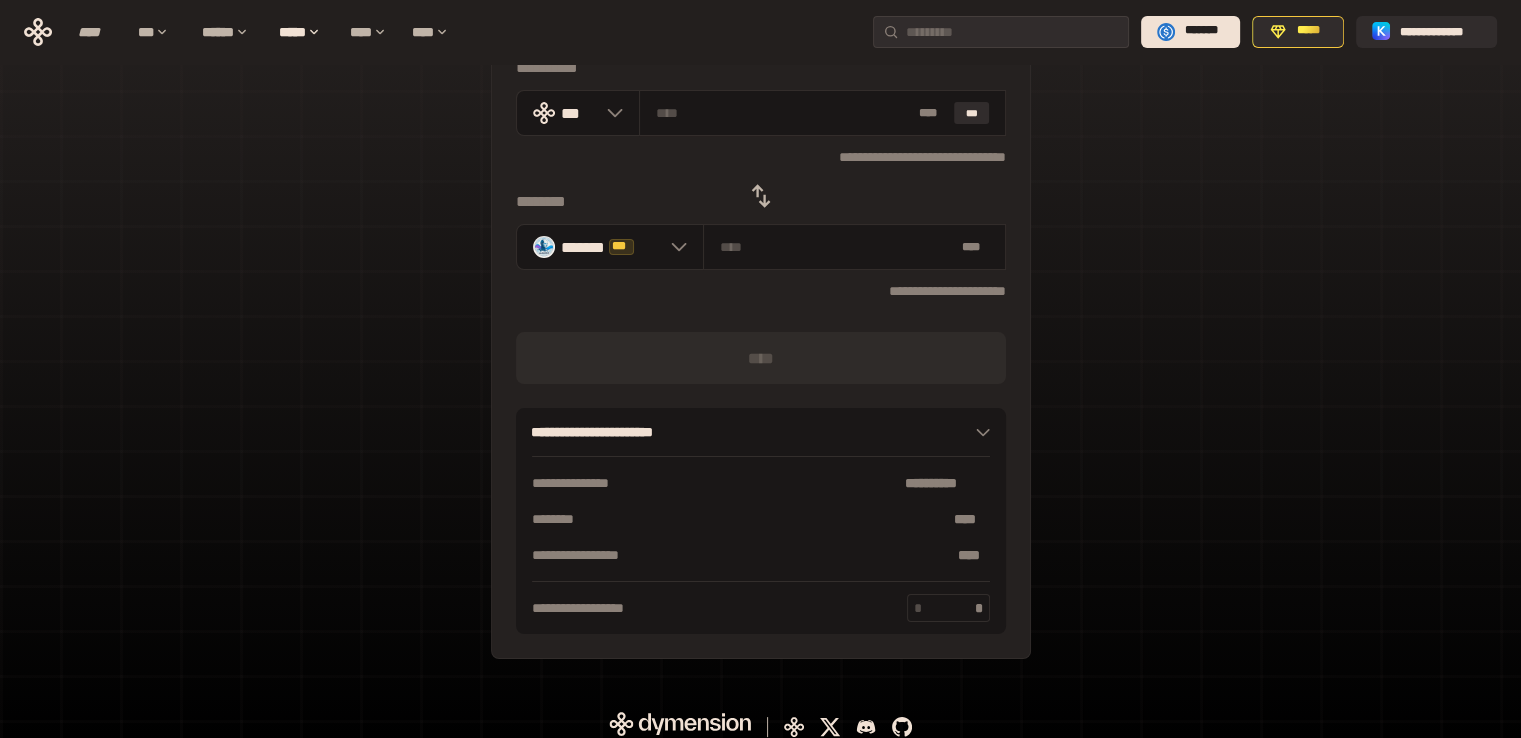 scroll, scrollTop: 133, scrollLeft: 0, axis: vertical 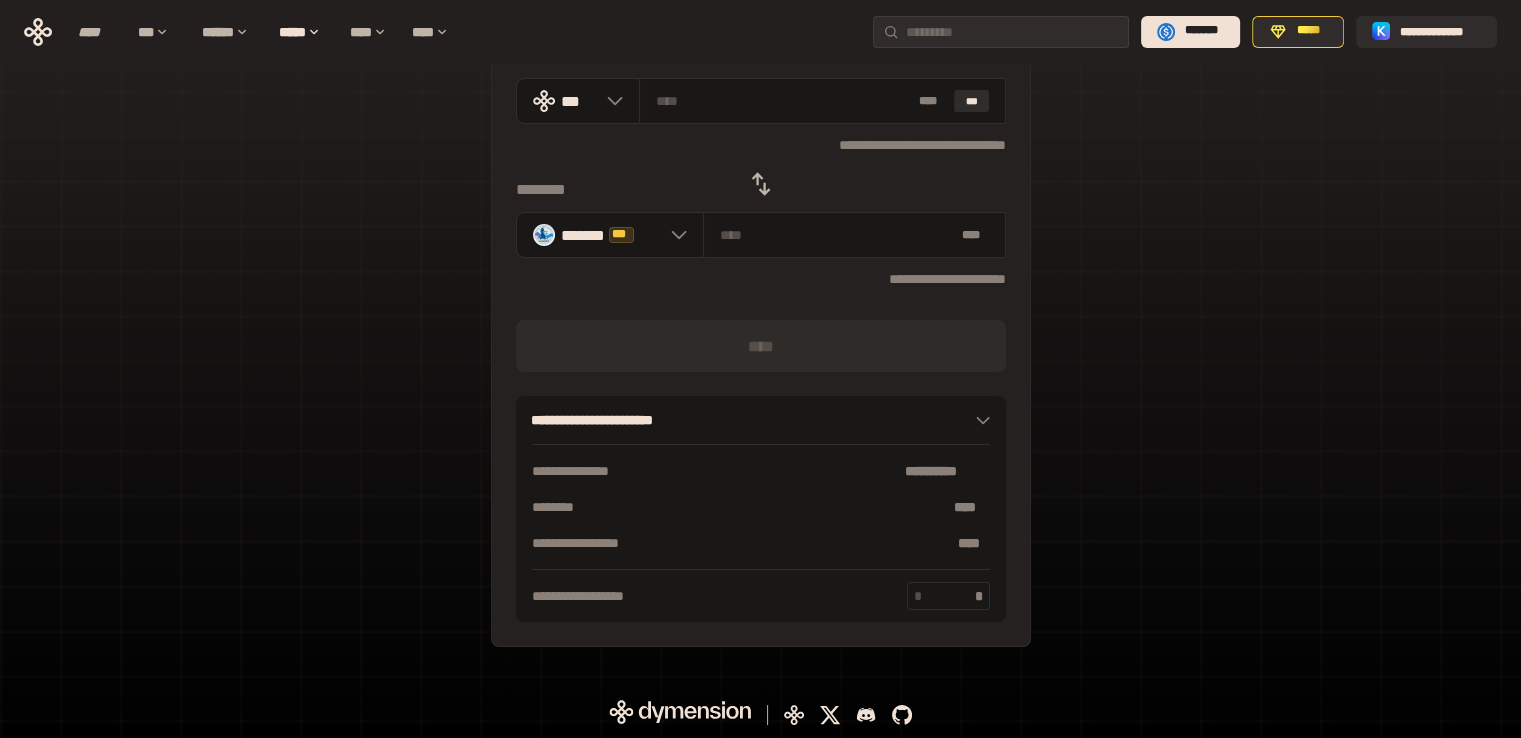 click on "**********" at bounding box center [760, 311] 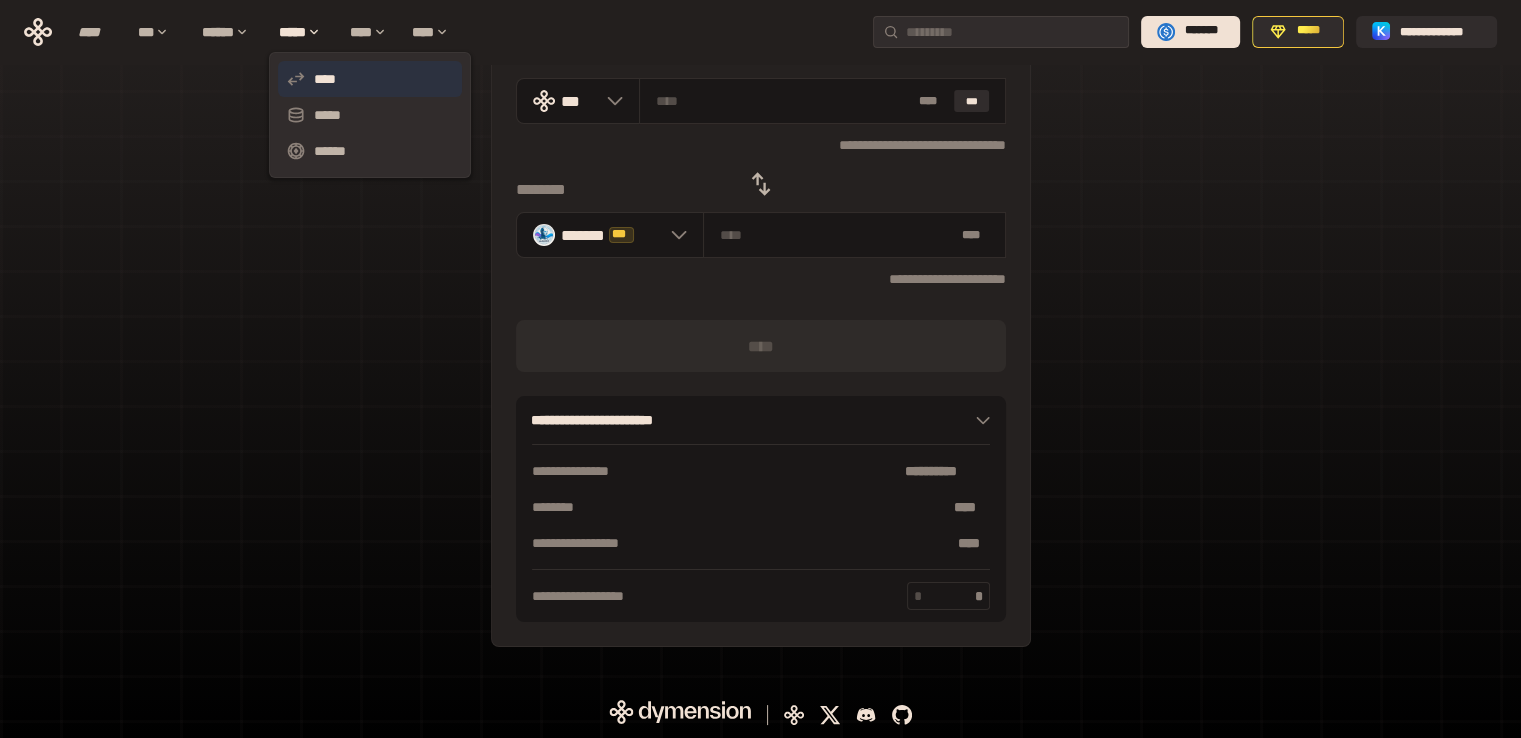 click on "****" at bounding box center [370, 79] 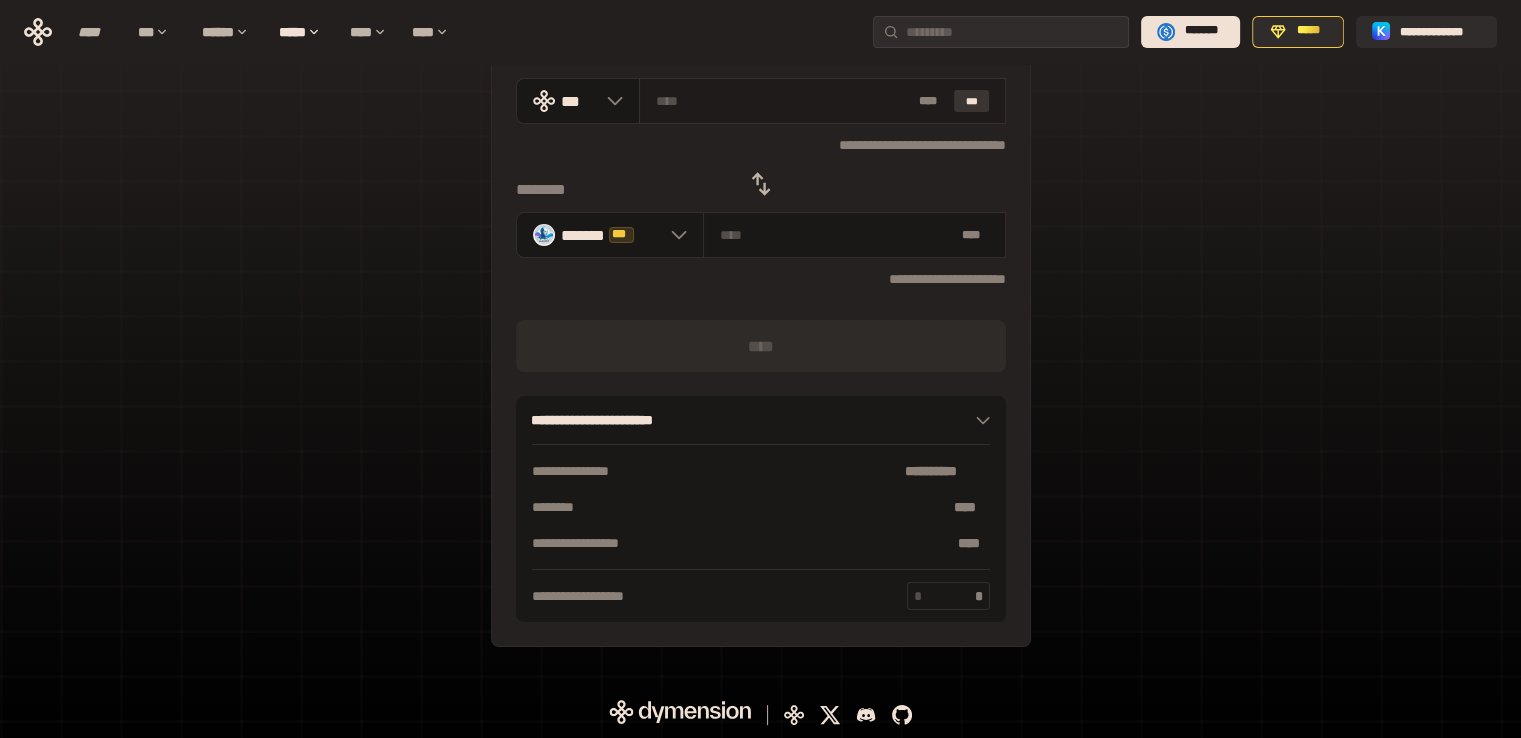 click on "***" at bounding box center (972, 101) 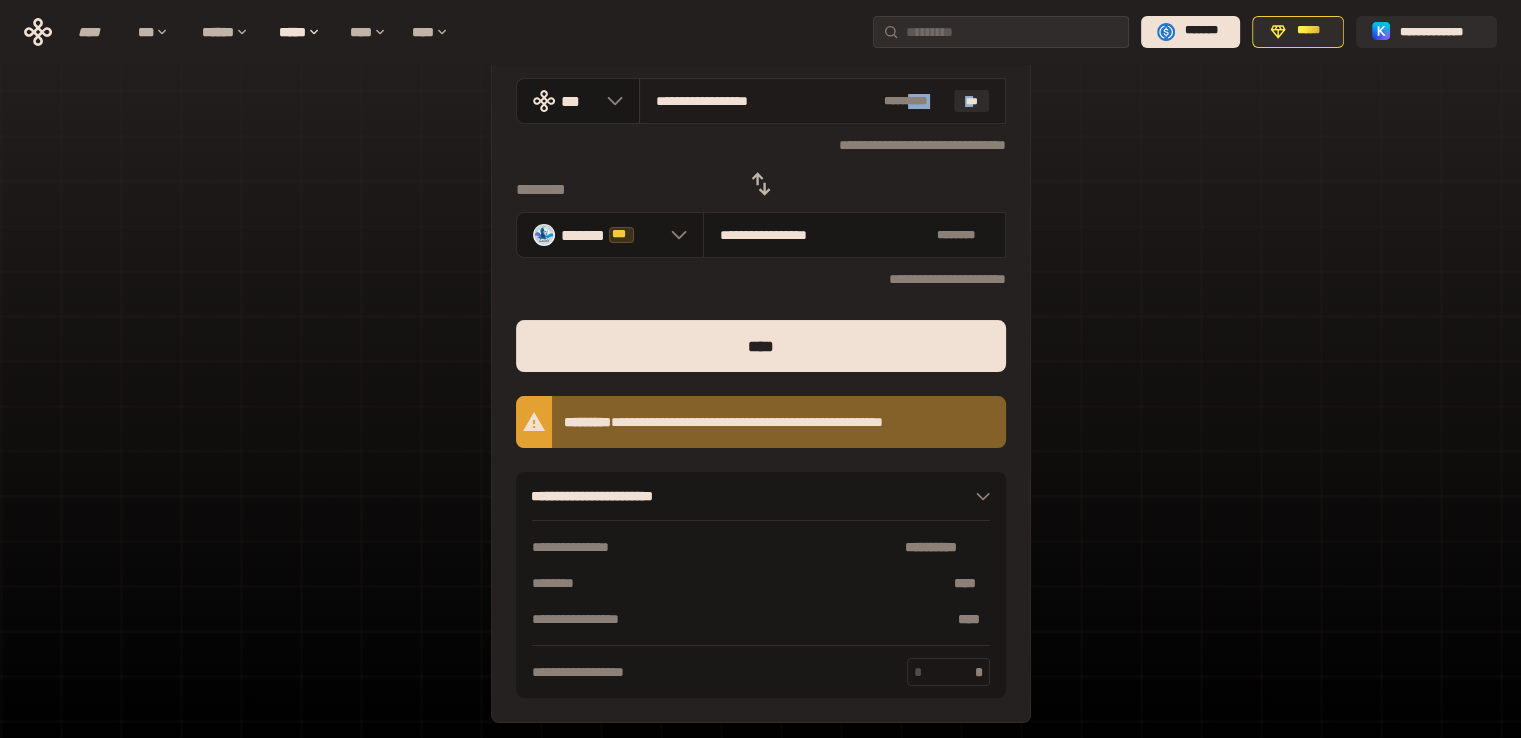 drag, startPoint x: 912, startPoint y: 98, endPoint x: 975, endPoint y: 114, distance: 65 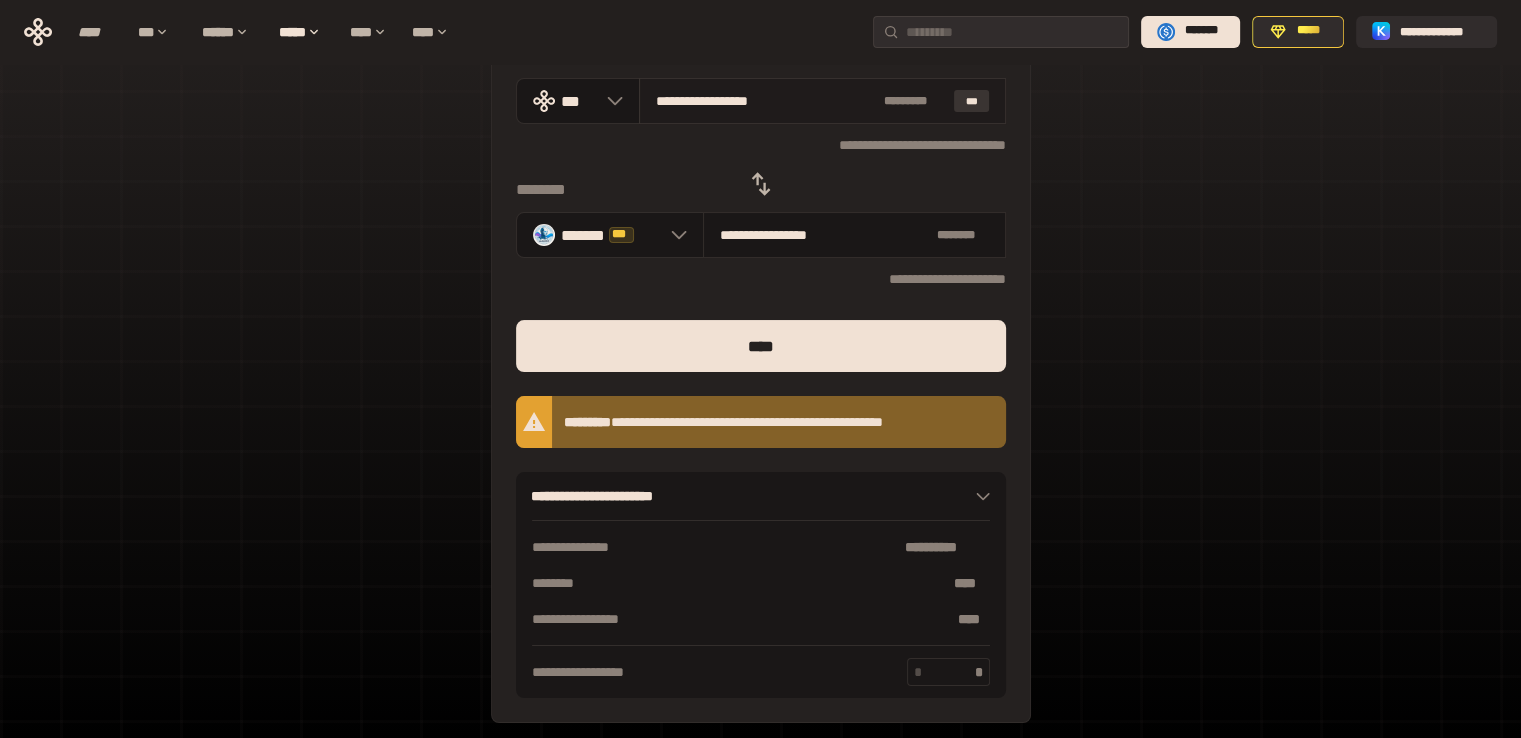 click on "***" at bounding box center [972, 101] 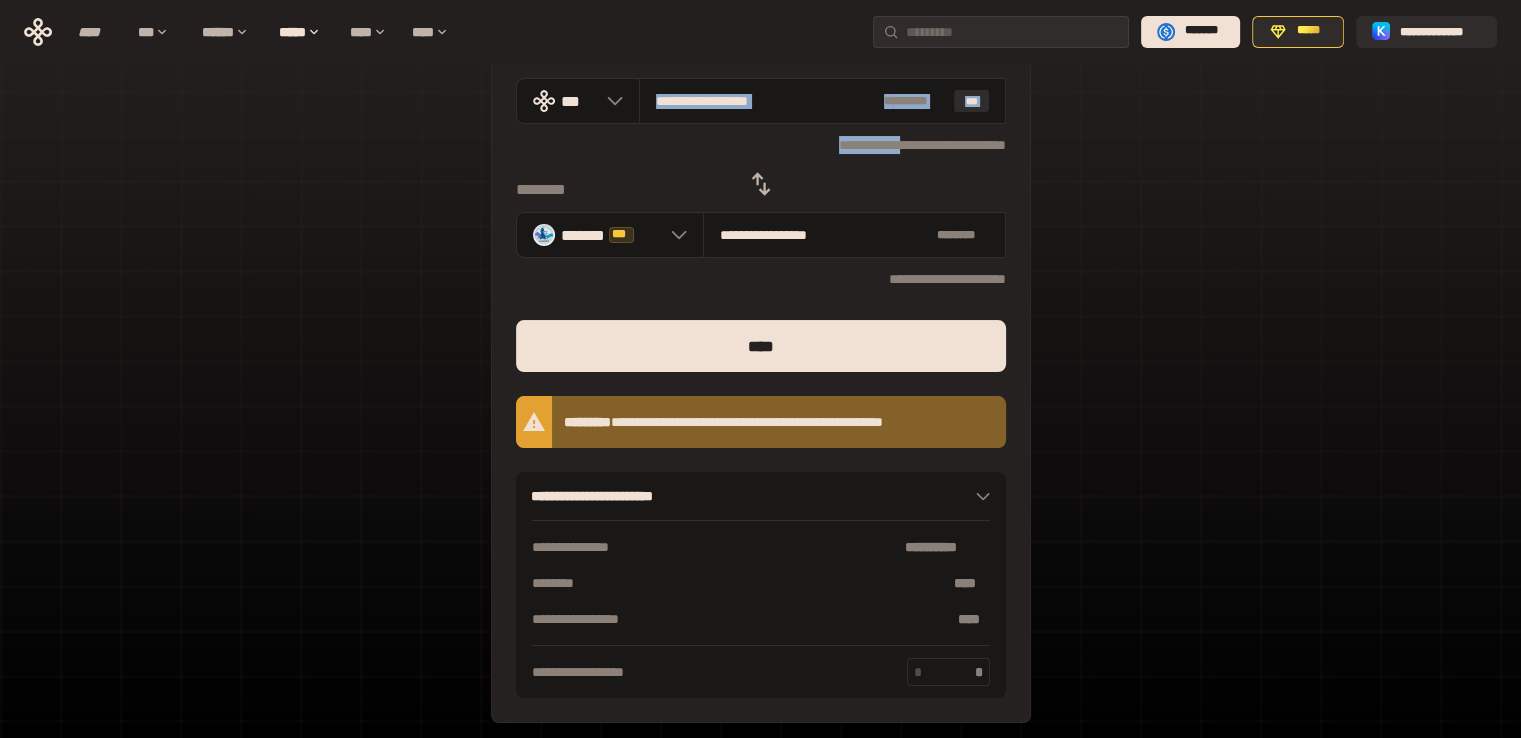 drag, startPoint x: 652, startPoint y: 100, endPoint x: 832, endPoint y: 135, distance: 183.37122 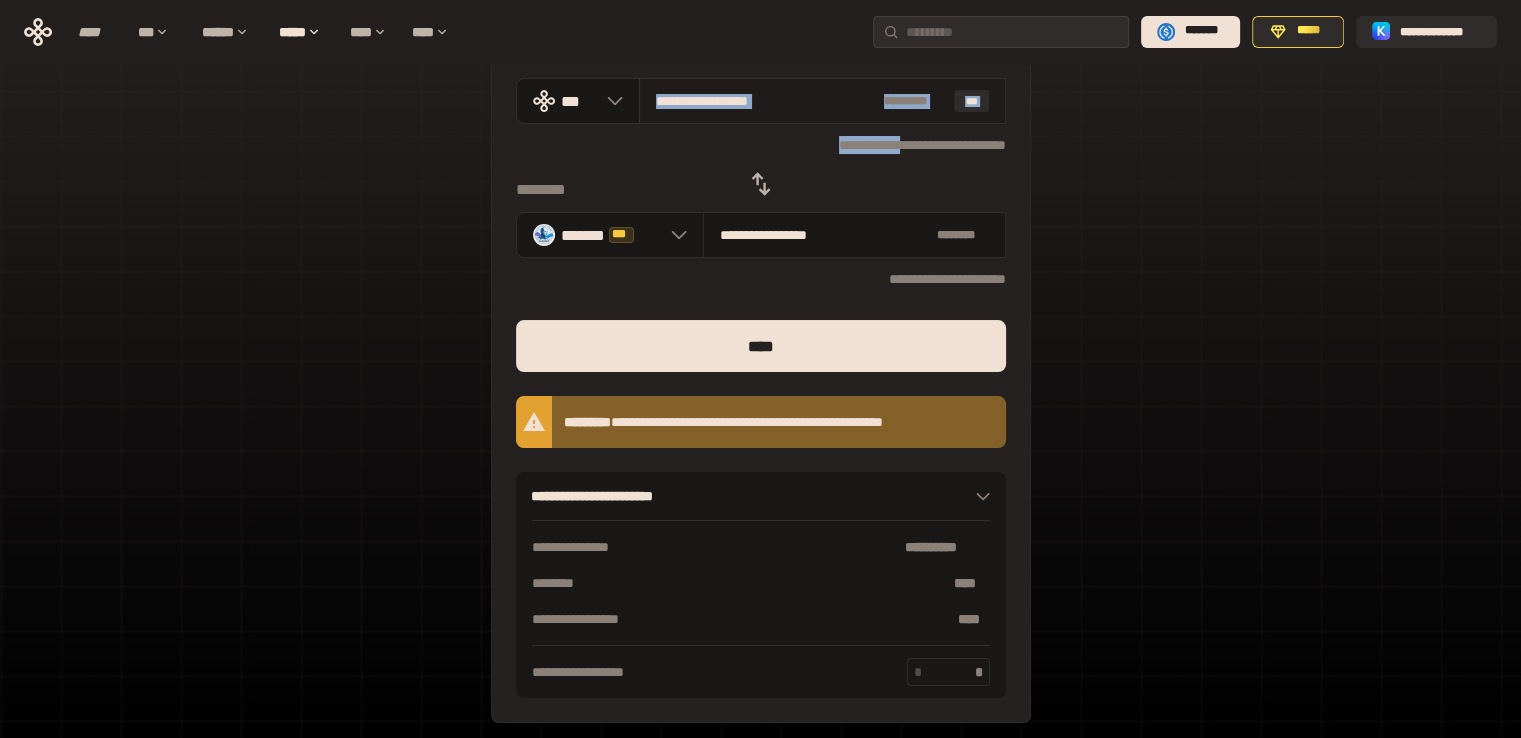 click on "**********" at bounding box center [766, 101] 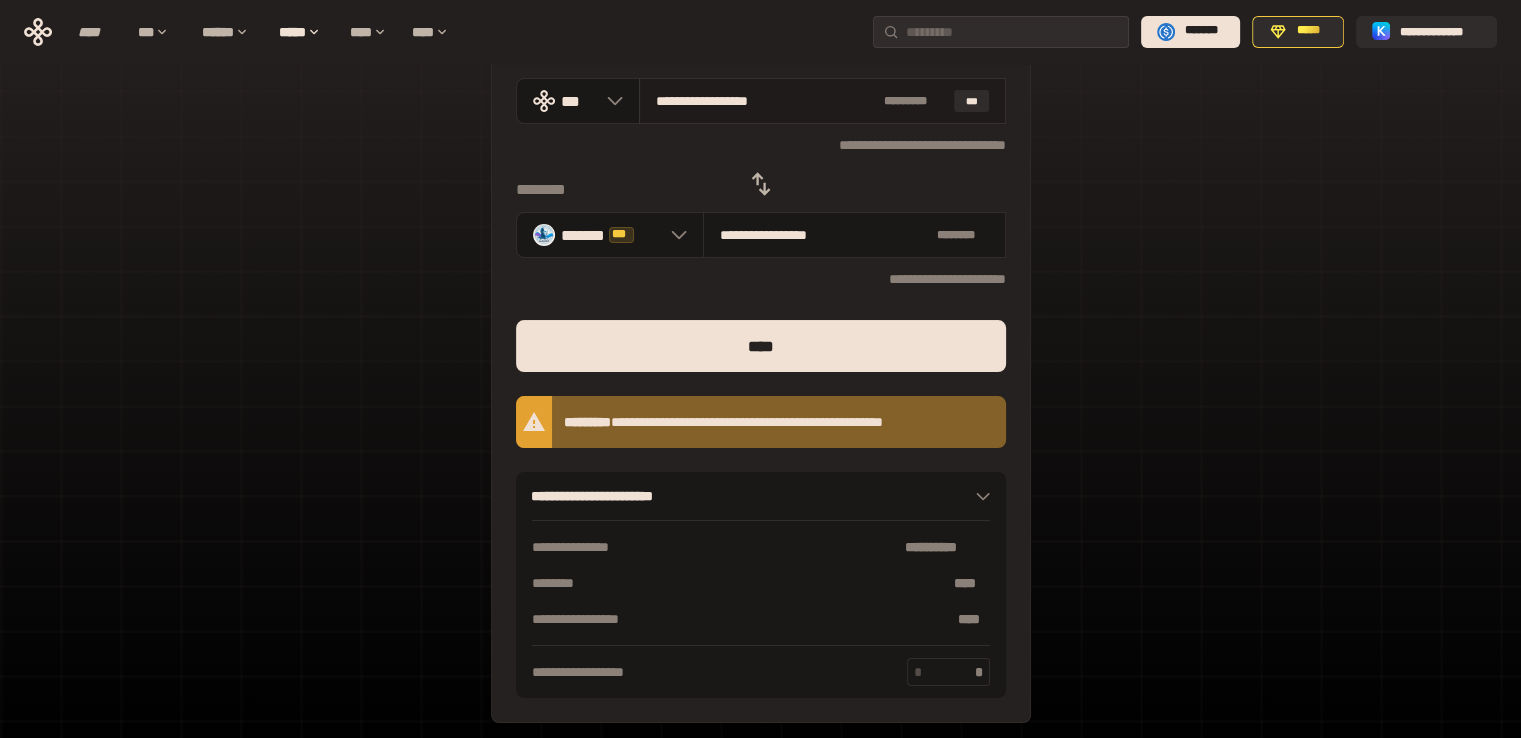 click on "**********" at bounding box center [766, 101] 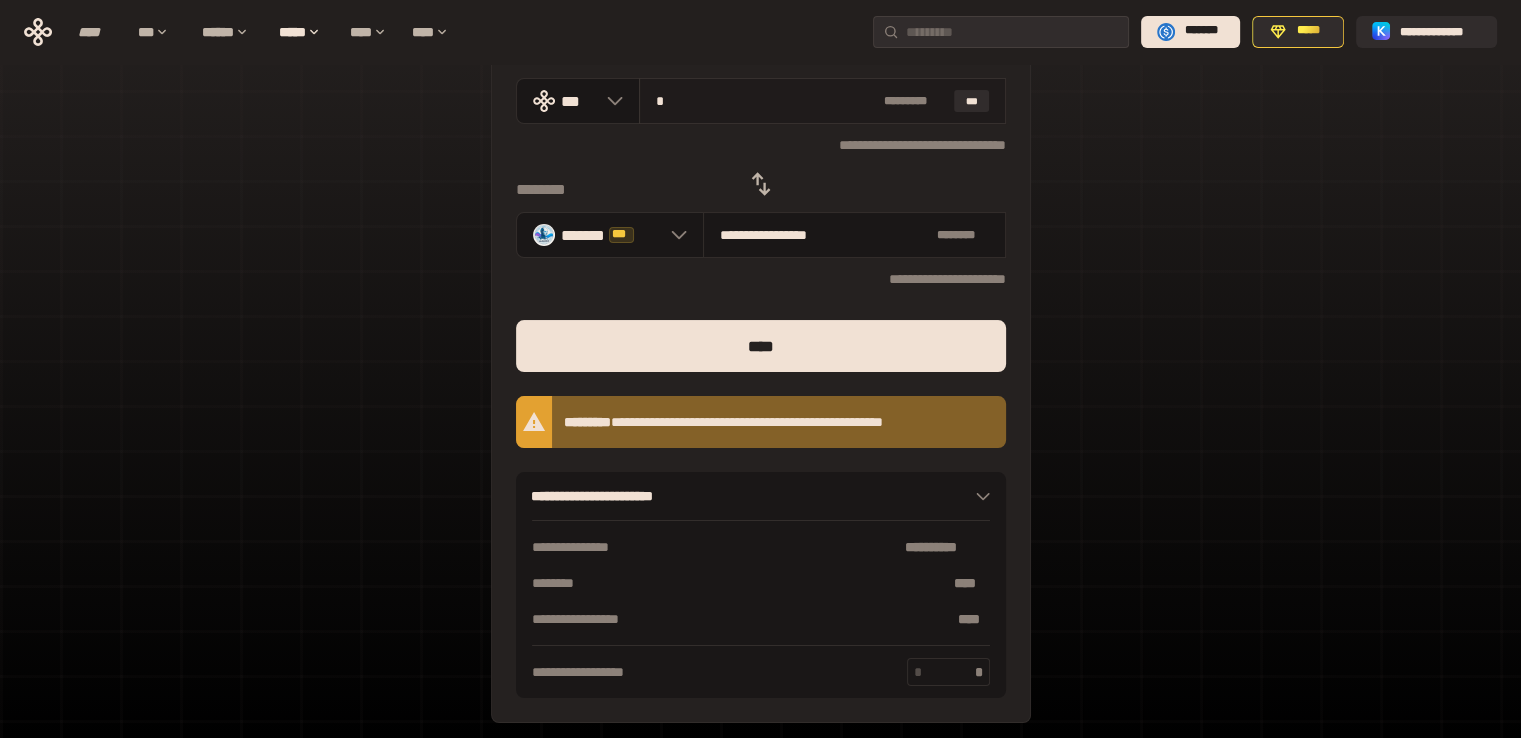 type on "**********" 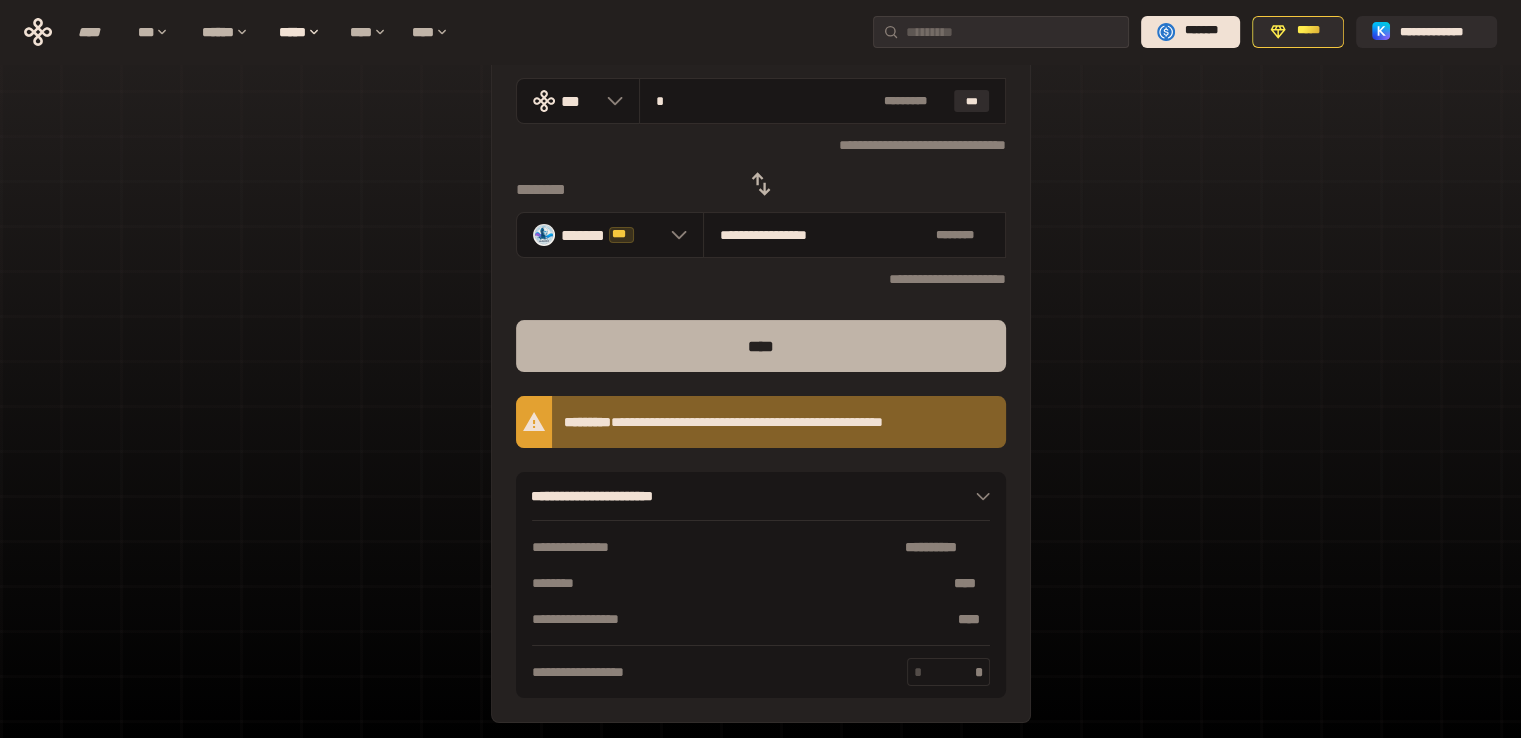 type on "*" 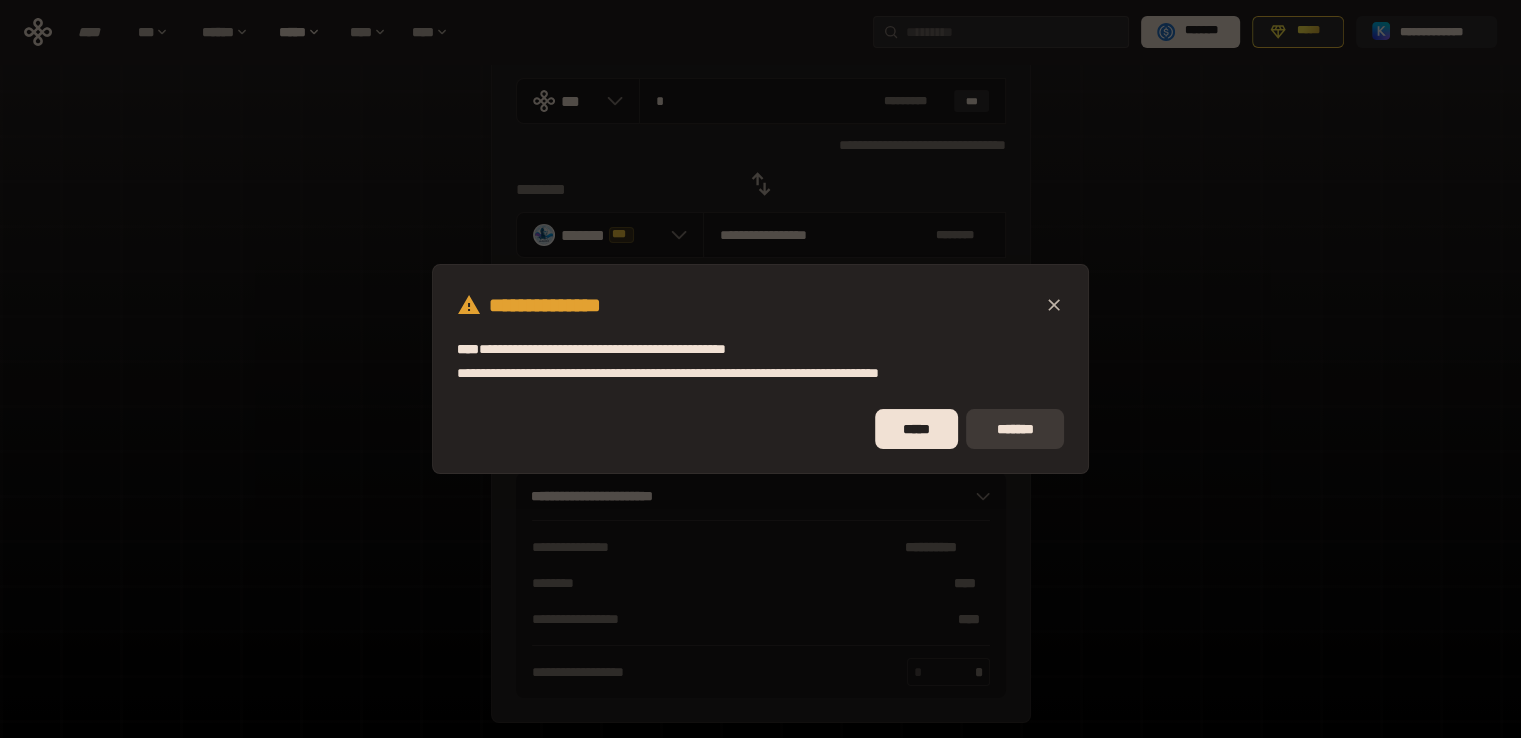 click on "*******" at bounding box center (1015, 429) 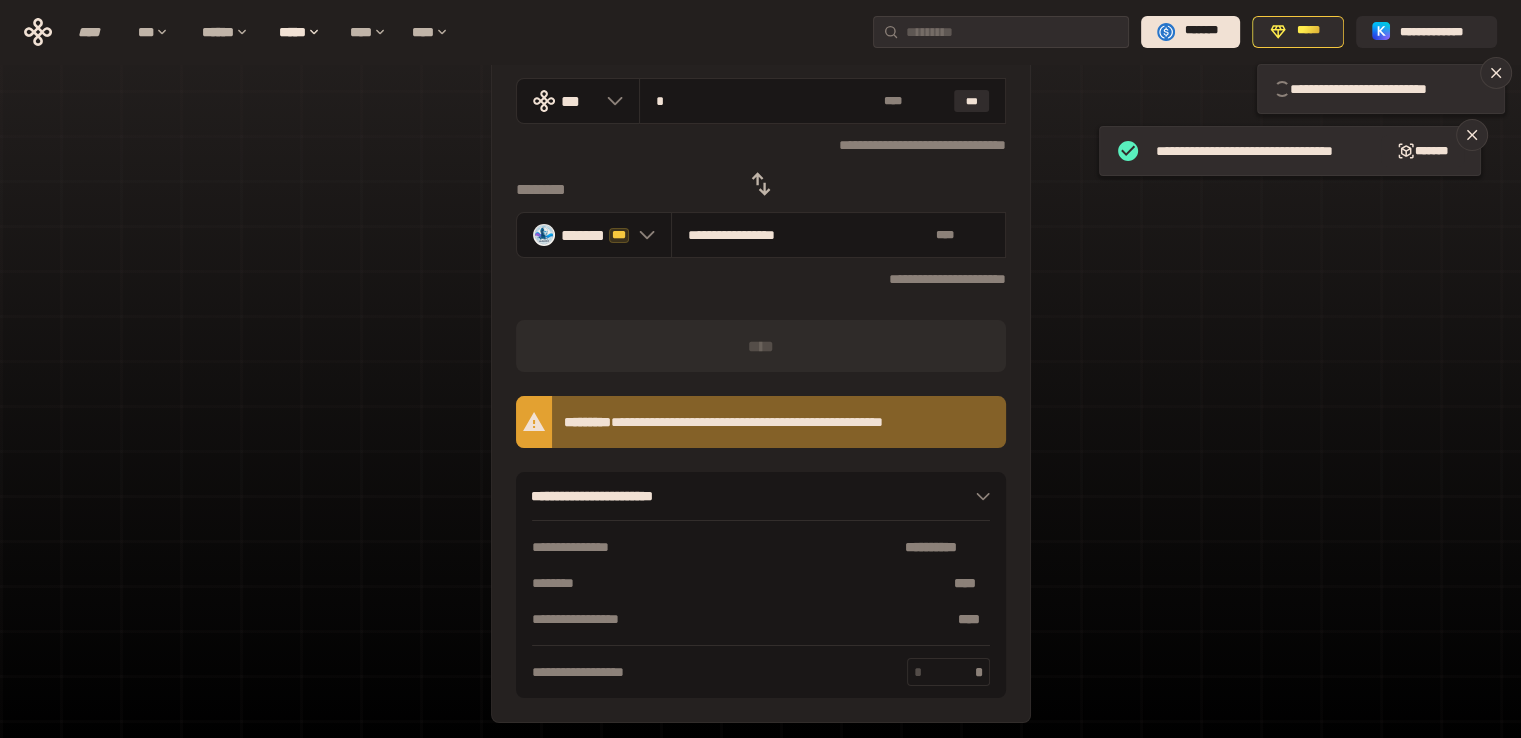 type 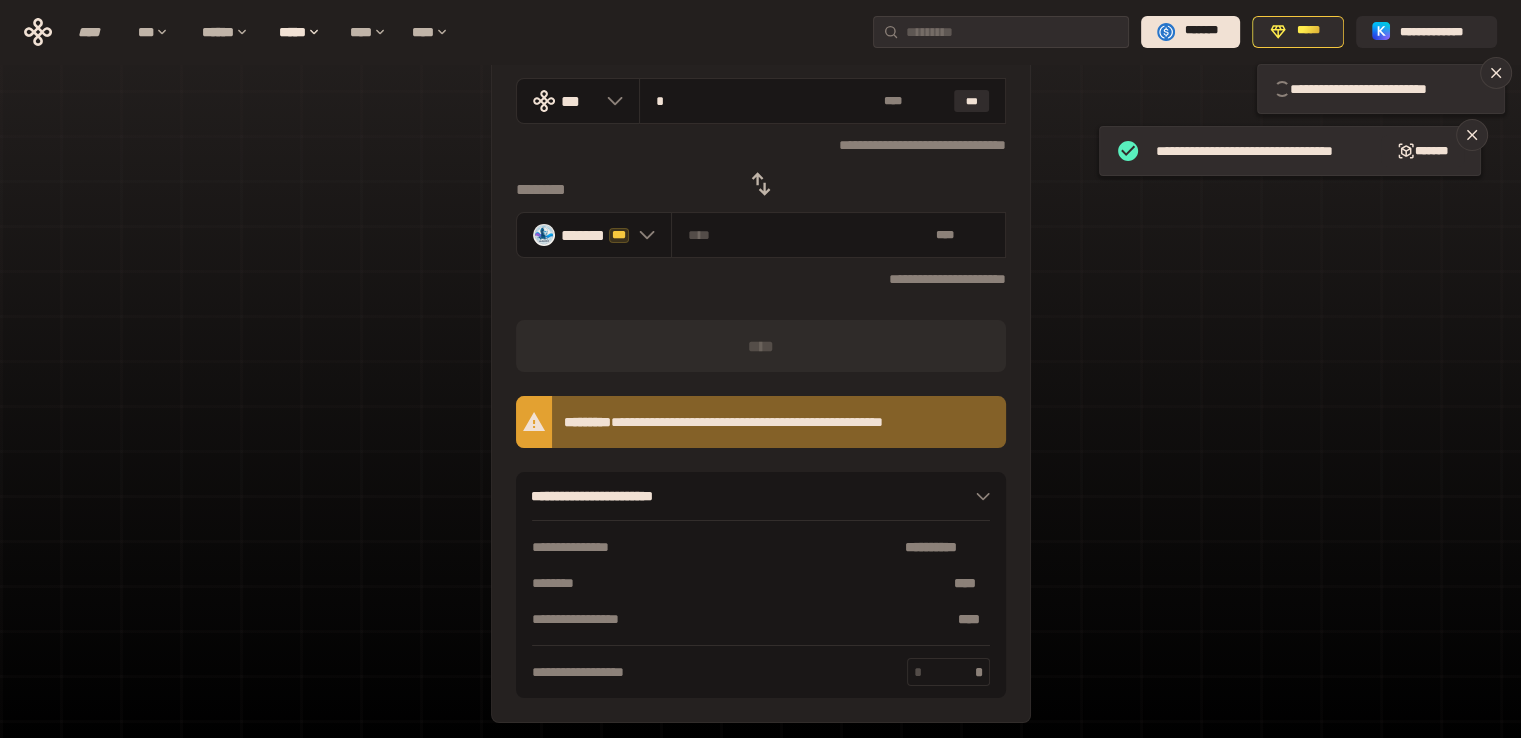 type 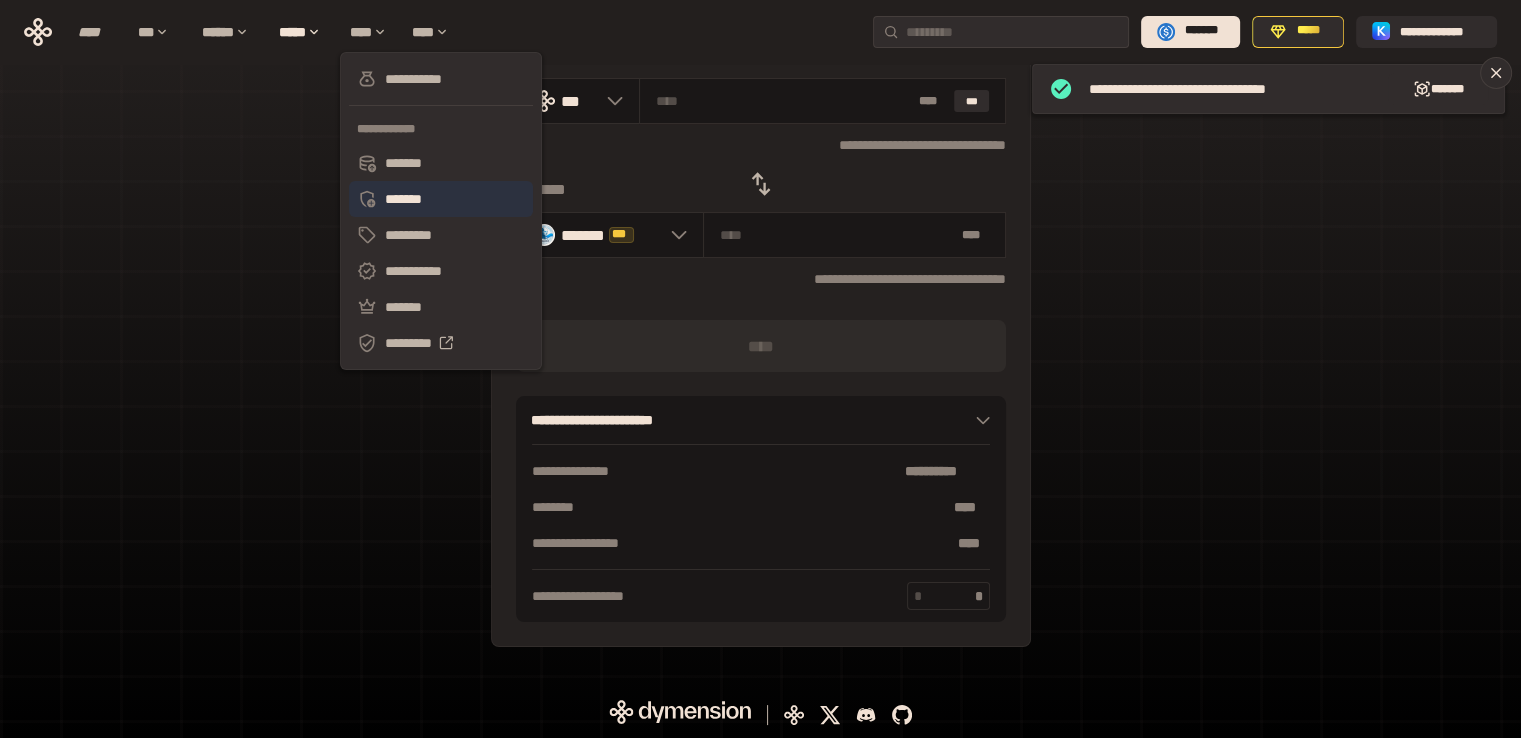 click on "*******" at bounding box center [441, 199] 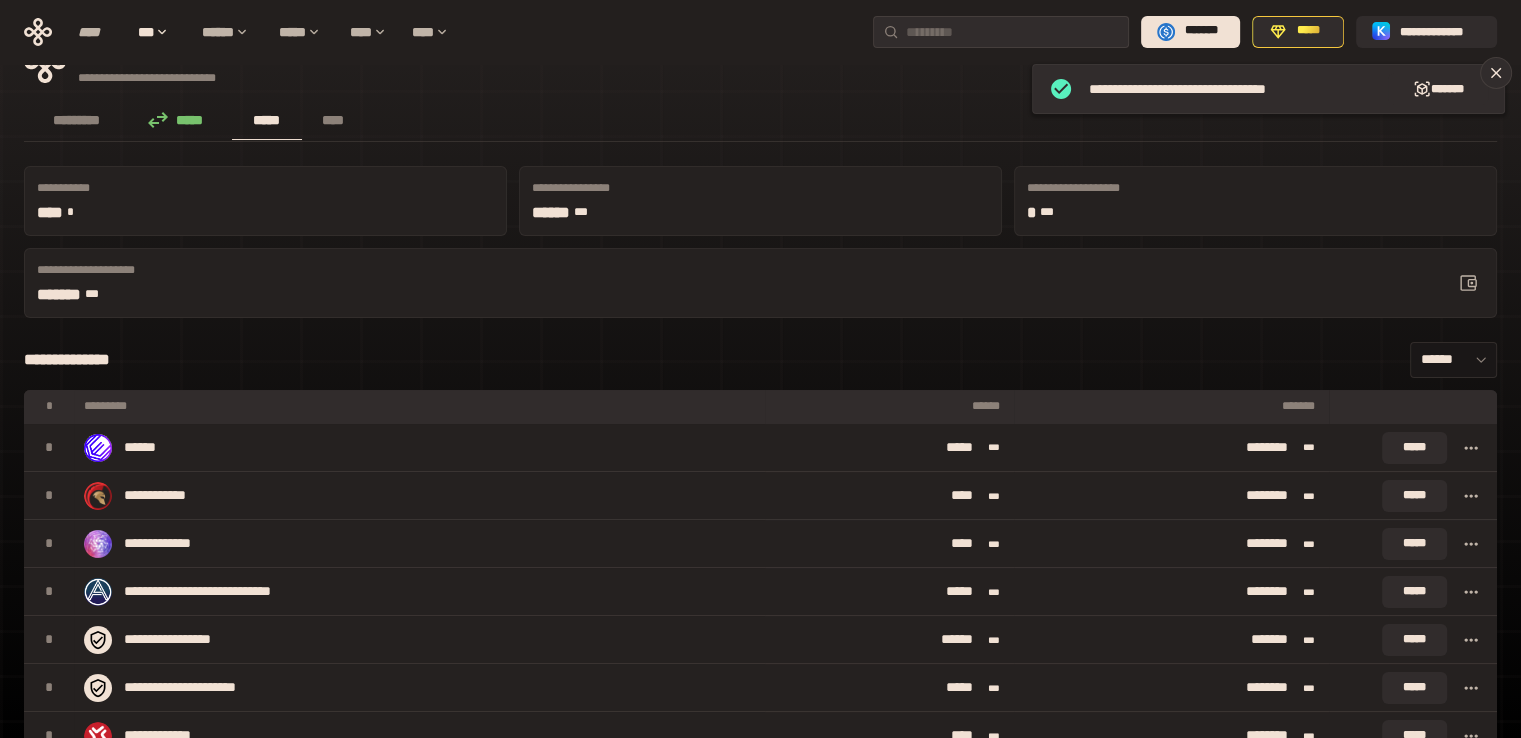 scroll, scrollTop: 0, scrollLeft: 0, axis: both 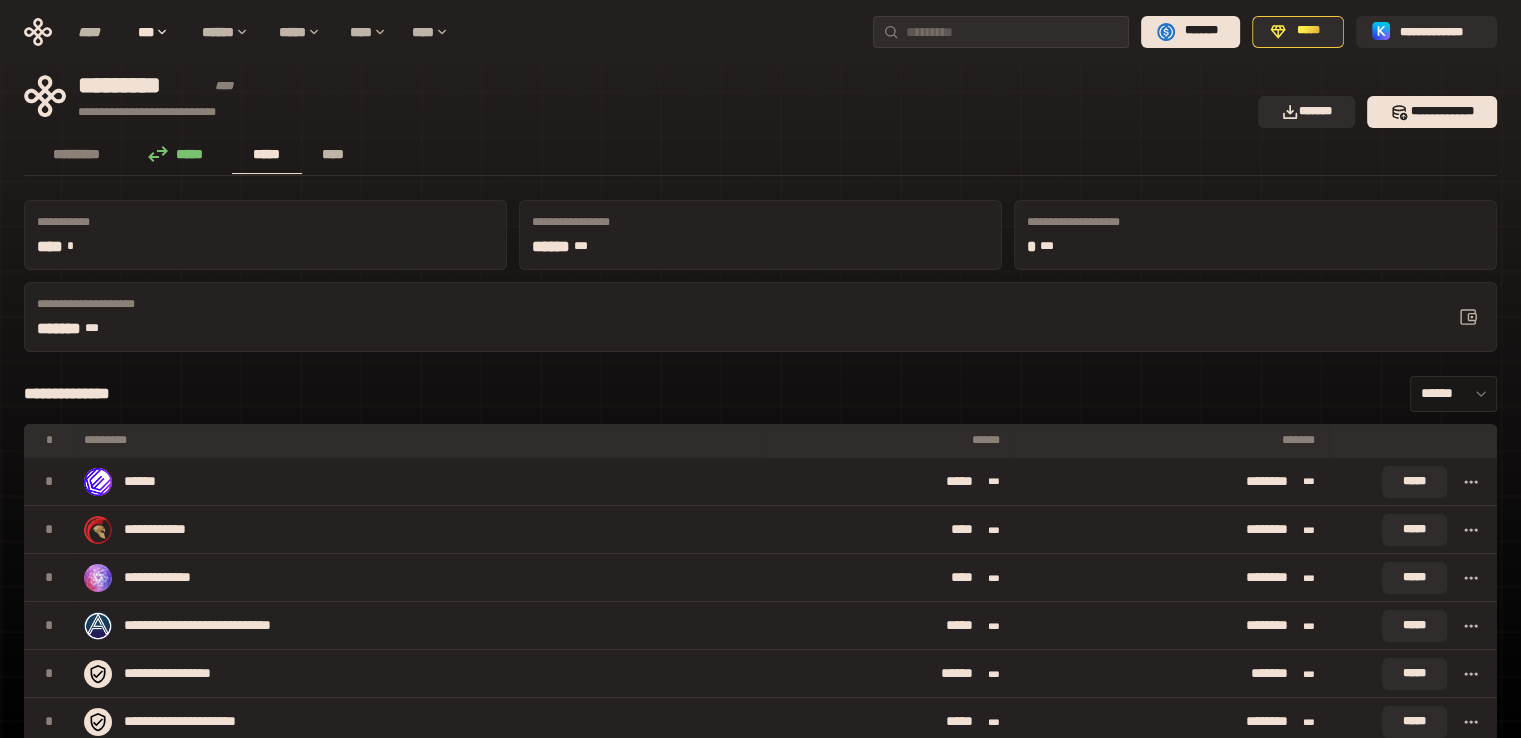 click on "****" at bounding box center (333, 154) 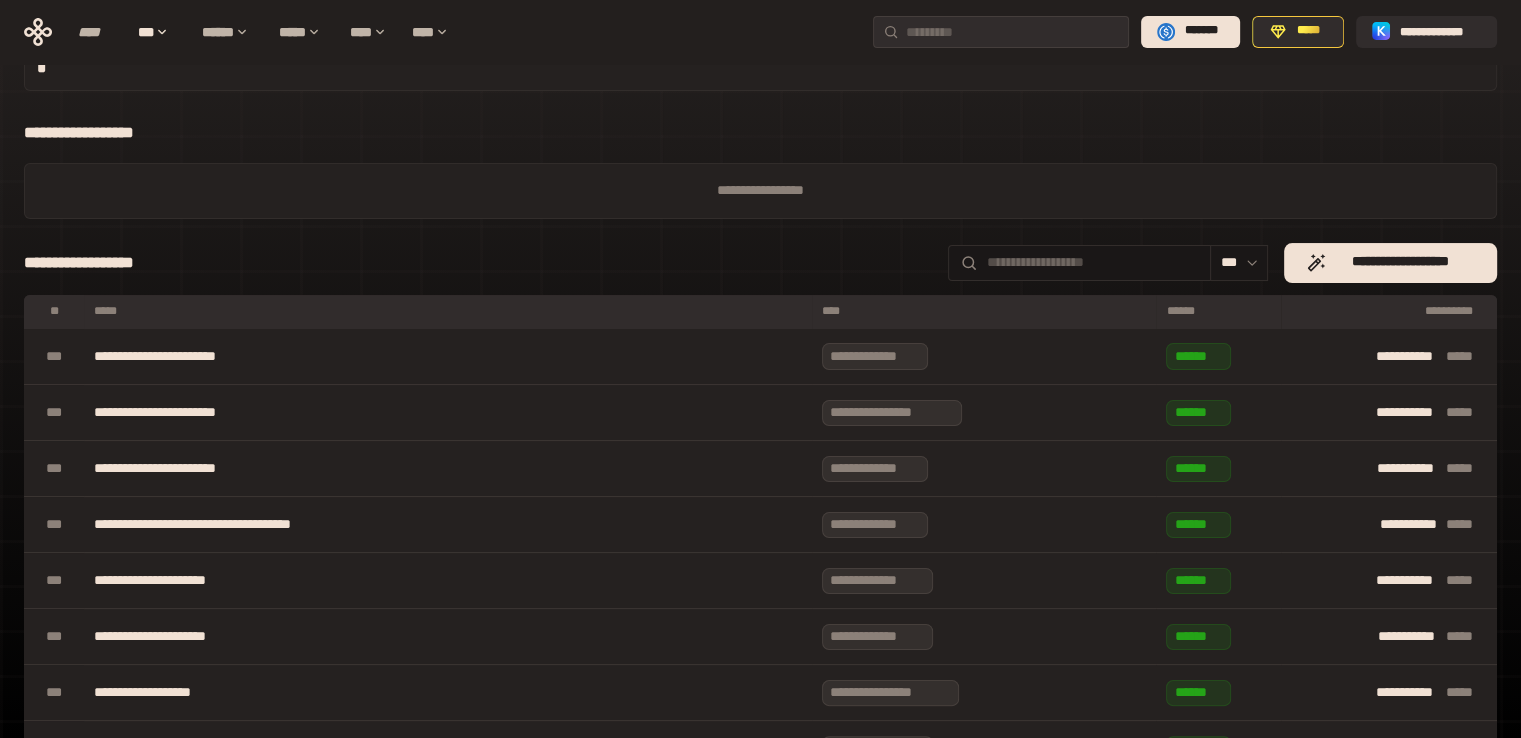 scroll, scrollTop: 0, scrollLeft: 0, axis: both 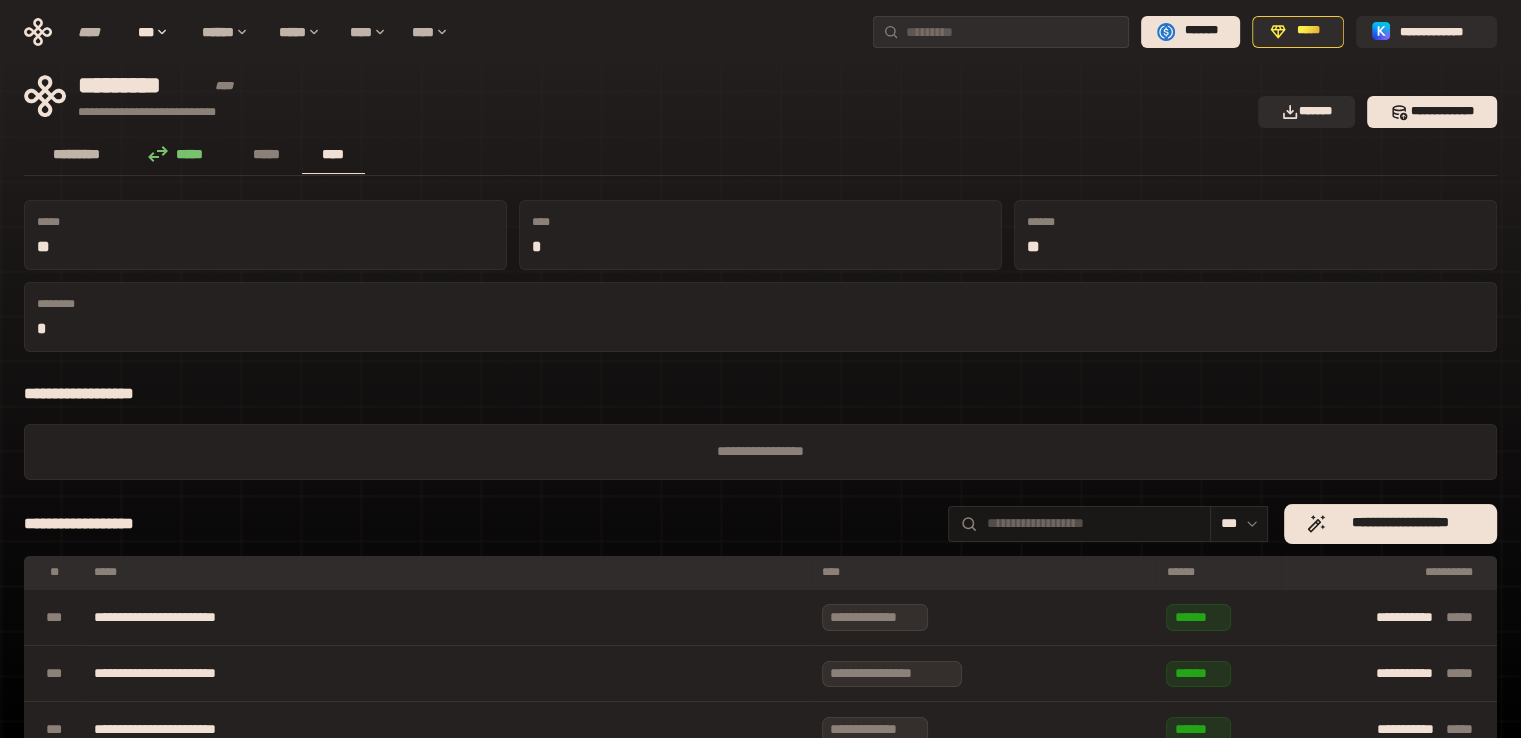 click on "*********" at bounding box center [77, 154] 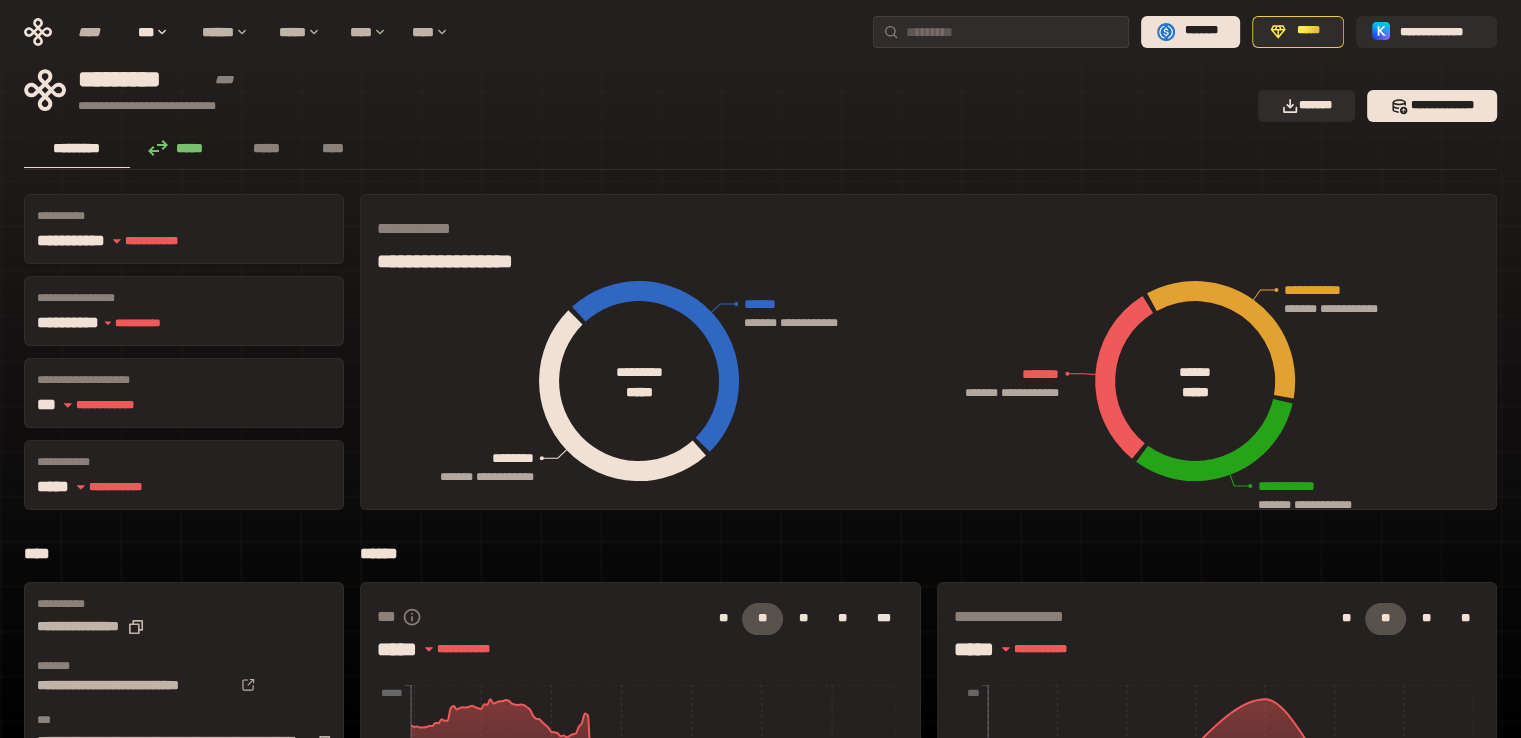 scroll, scrollTop: 0, scrollLeft: 0, axis: both 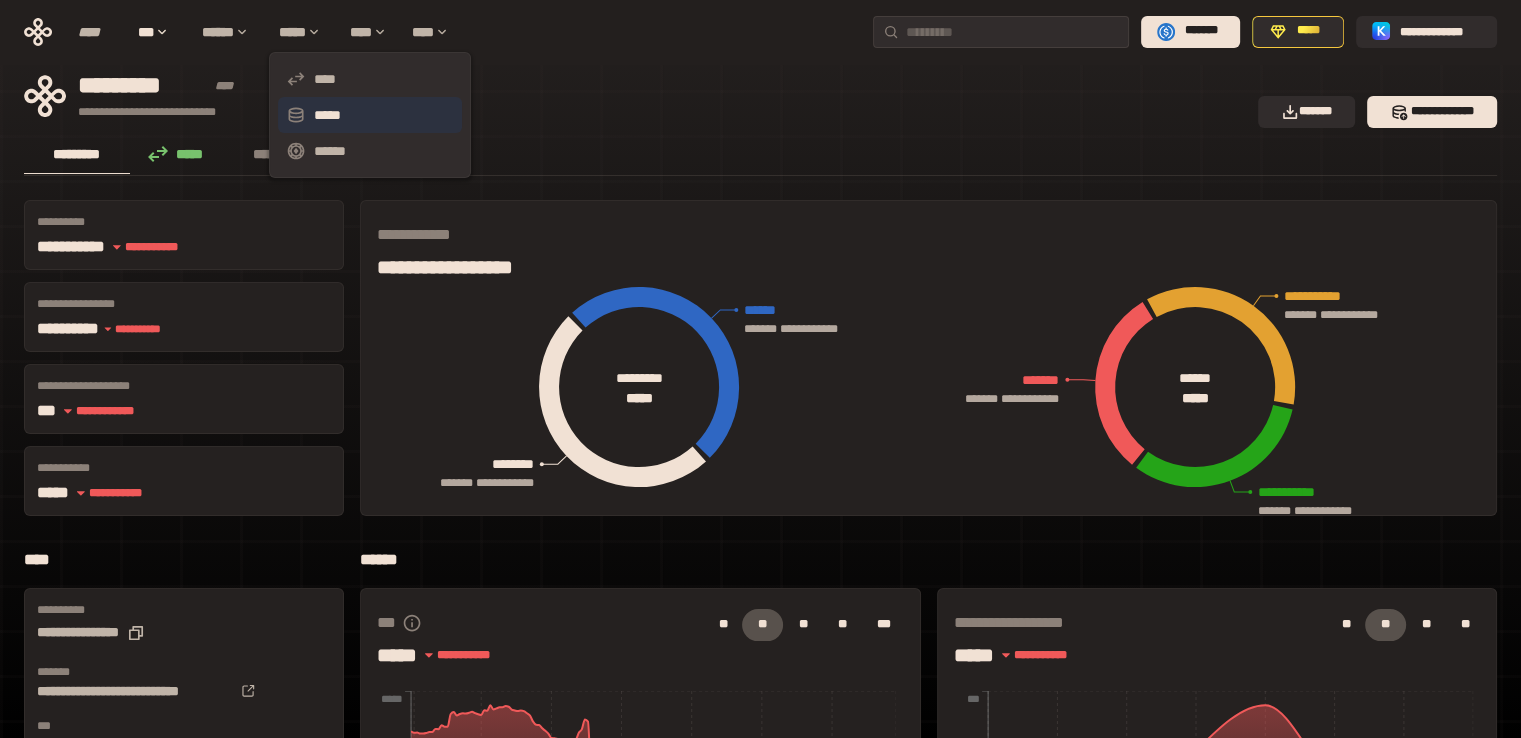 click on "*****" at bounding box center [370, 115] 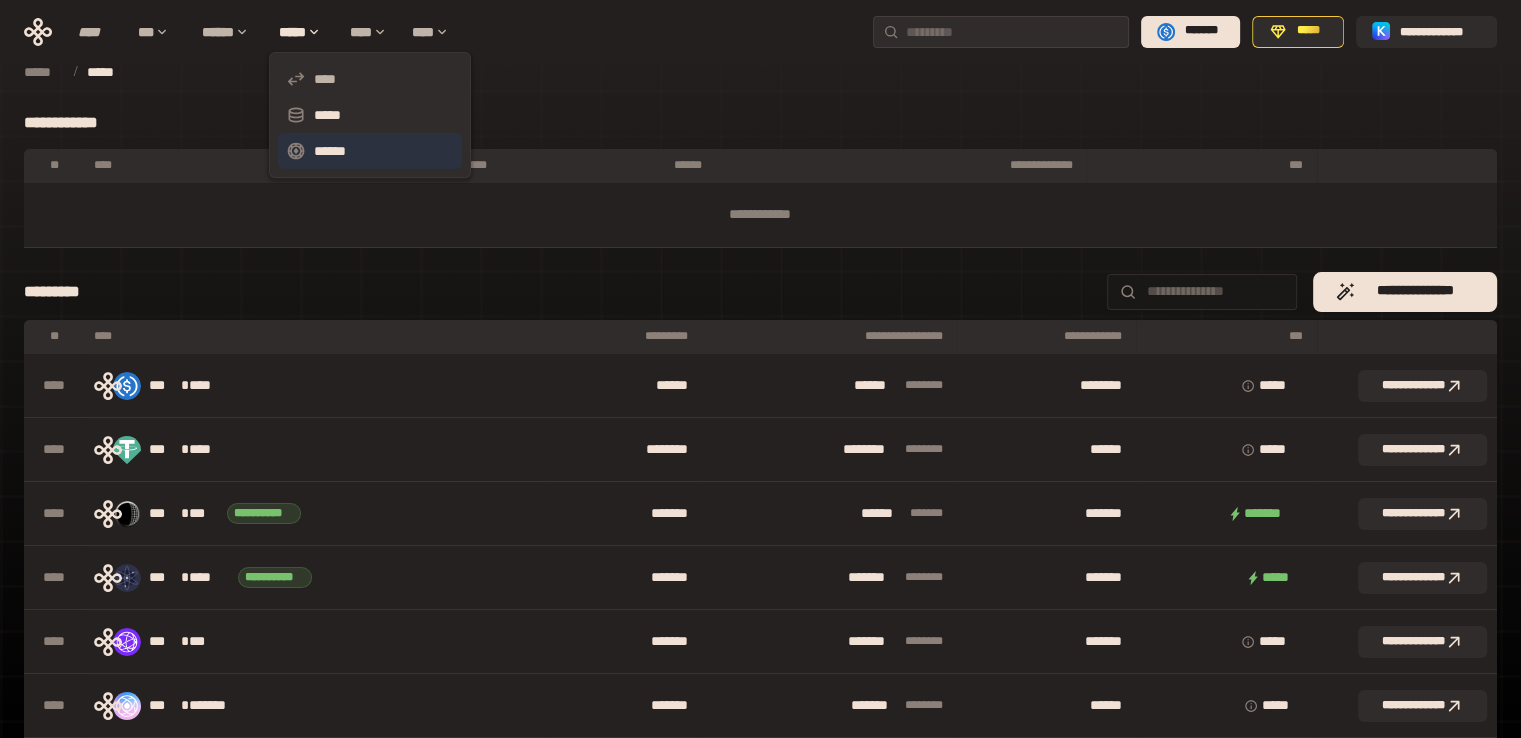 click on "******" at bounding box center (370, 151) 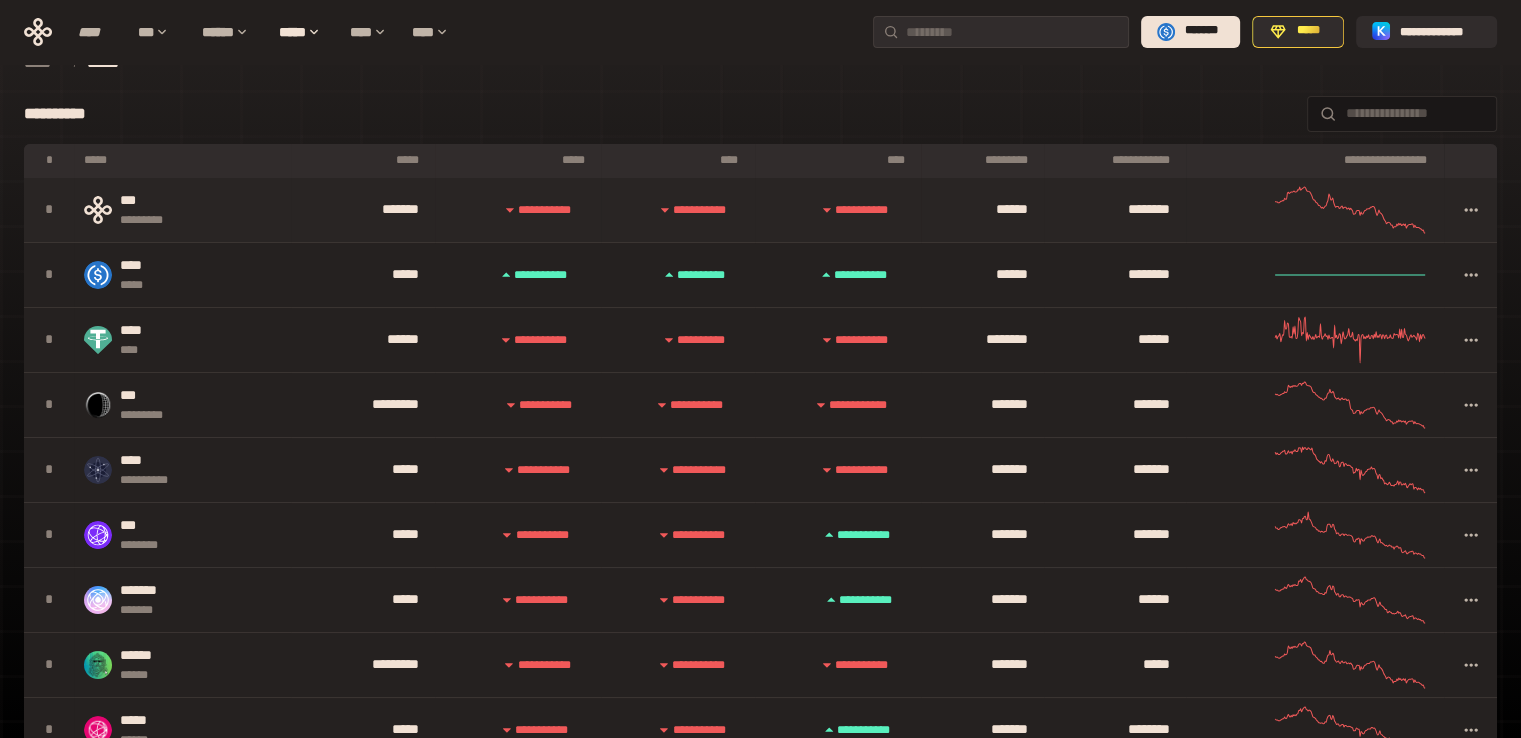scroll, scrollTop: 0, scrollLeft: 0, axis: both 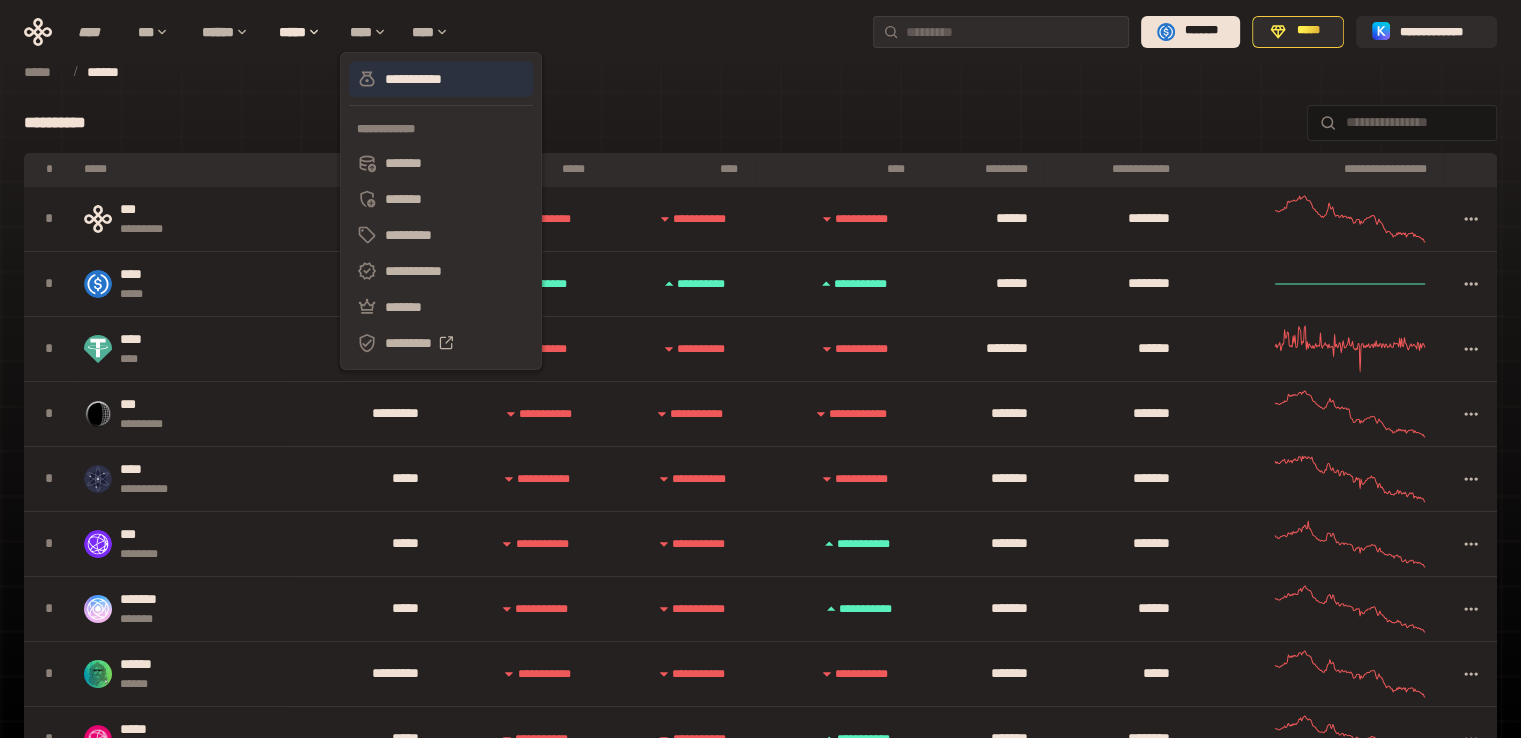 click on "**********" at bounding box center (441, 79) 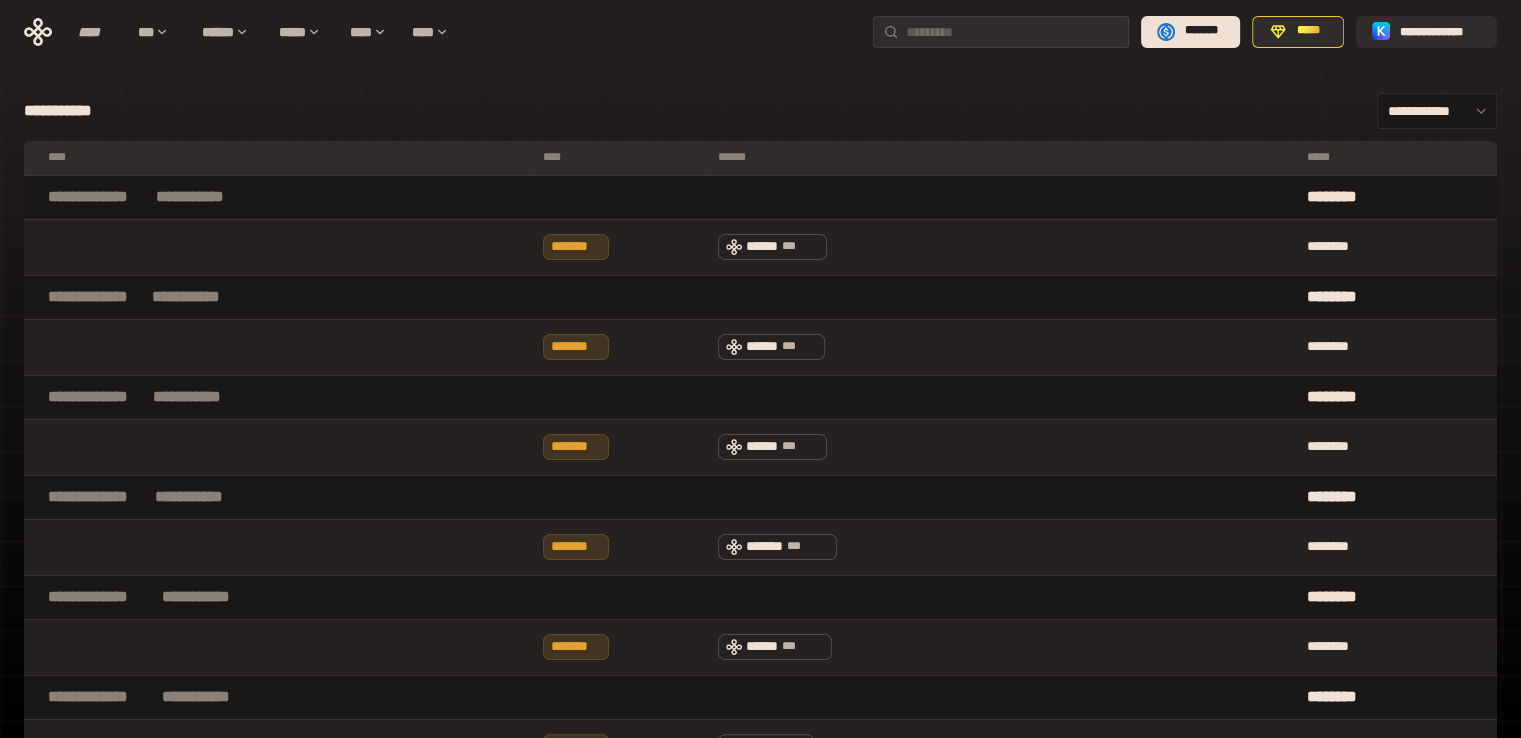 scroll, scrollTop: 100, scrollLeft: 0, axis: vertical 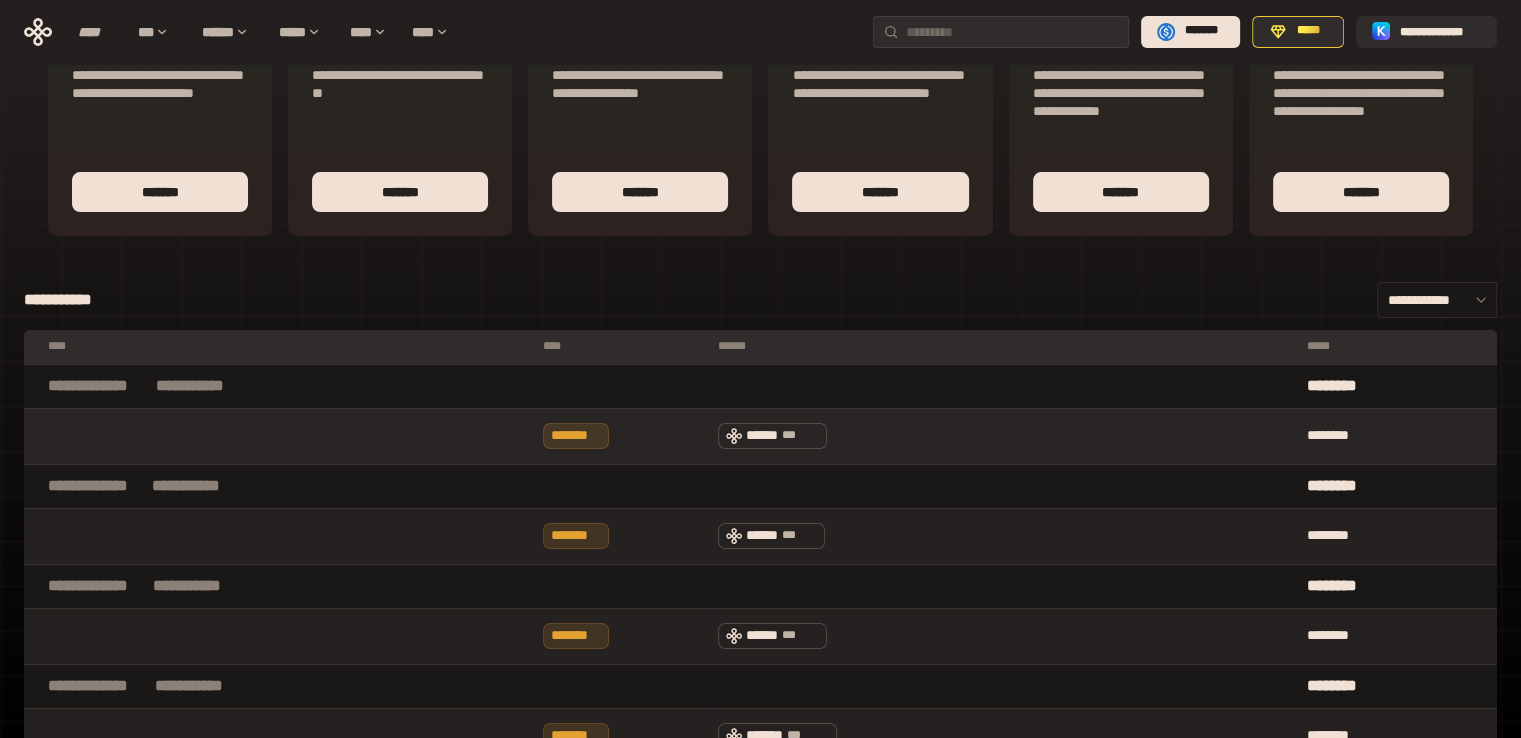 click on "*******" at bounding box center [576, 436] 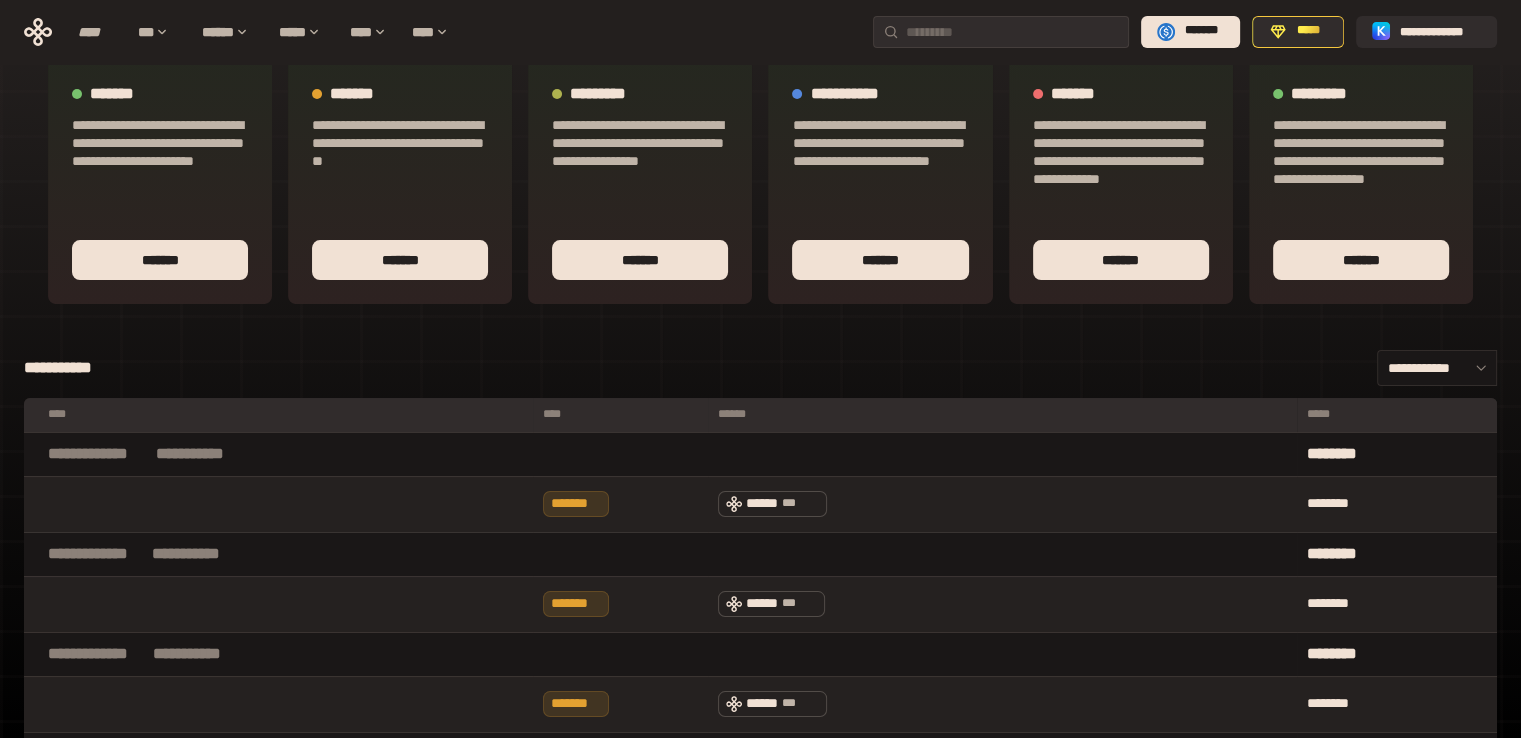 scroll, scrollTop: 0, scrollLeft: 0, axis: both 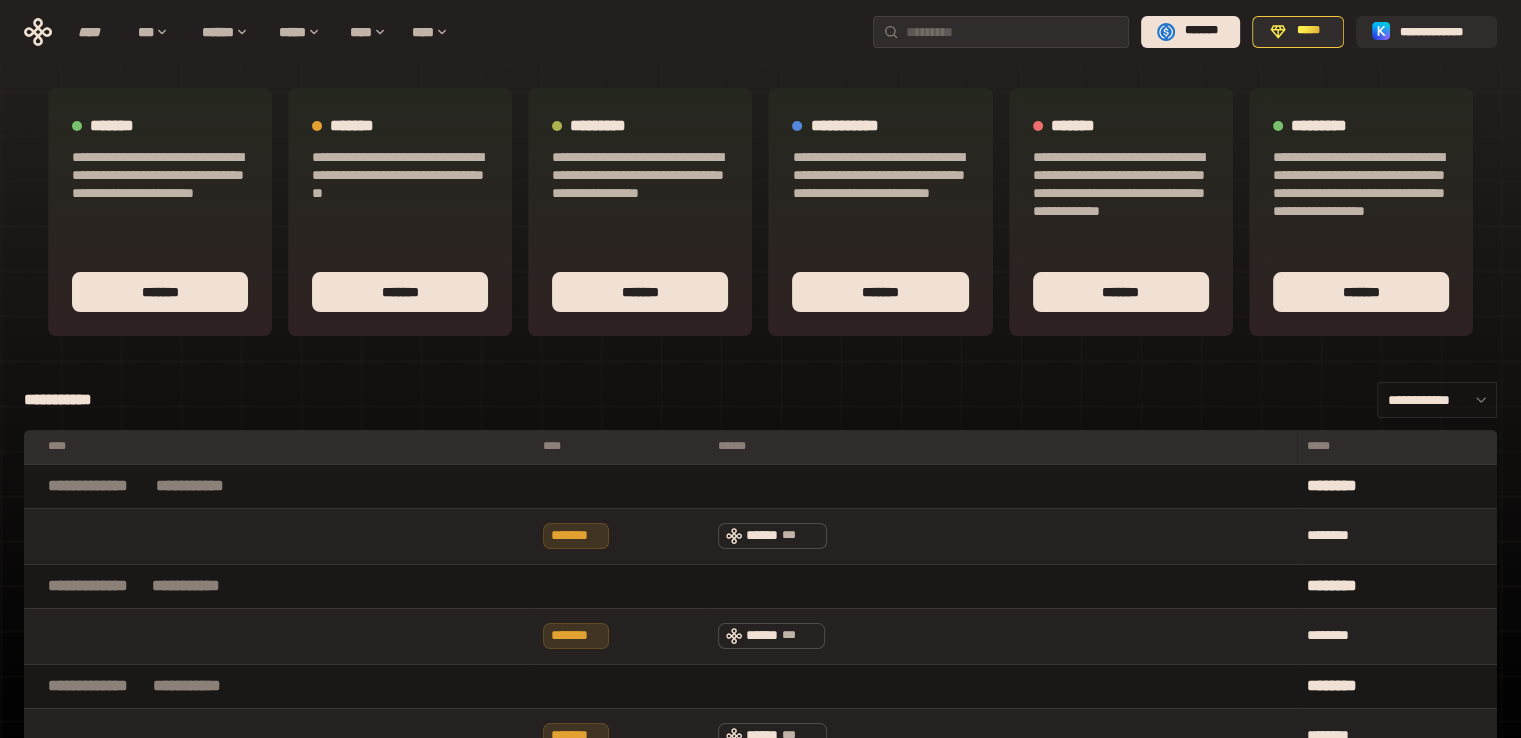 click 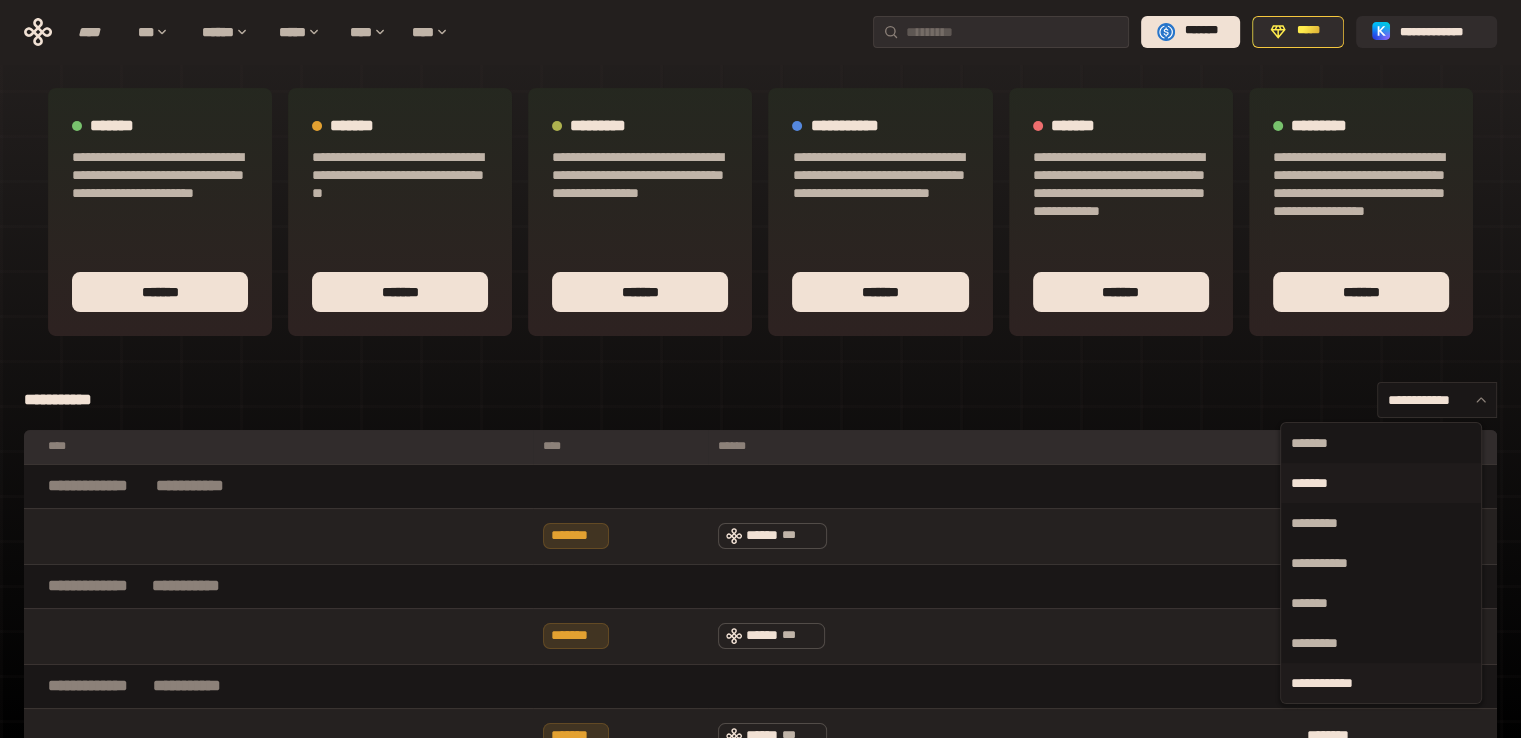 click on "*******" at bounding box center (1381, 483) 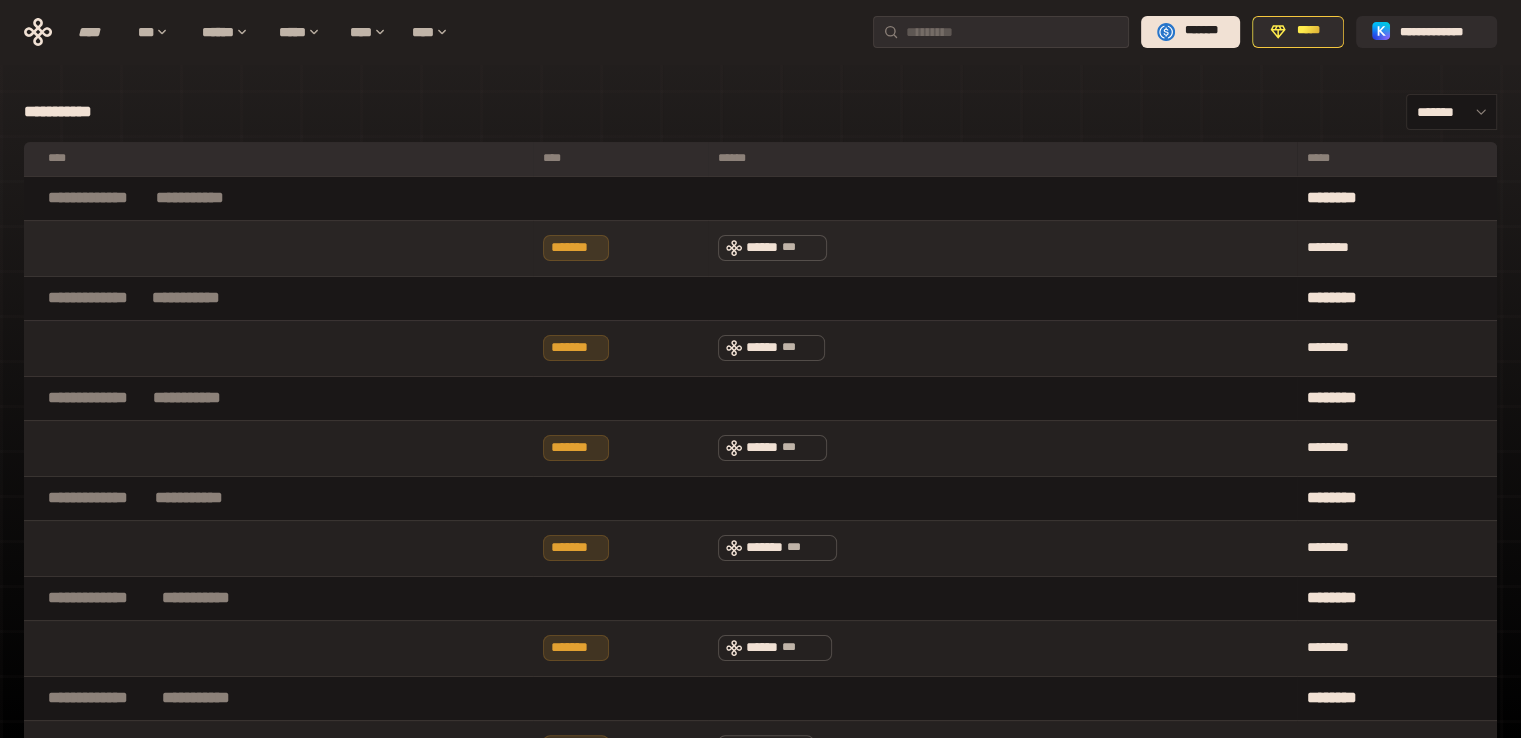scroll, scrollTop: 100, scrollLeft: 0, axis: vertical 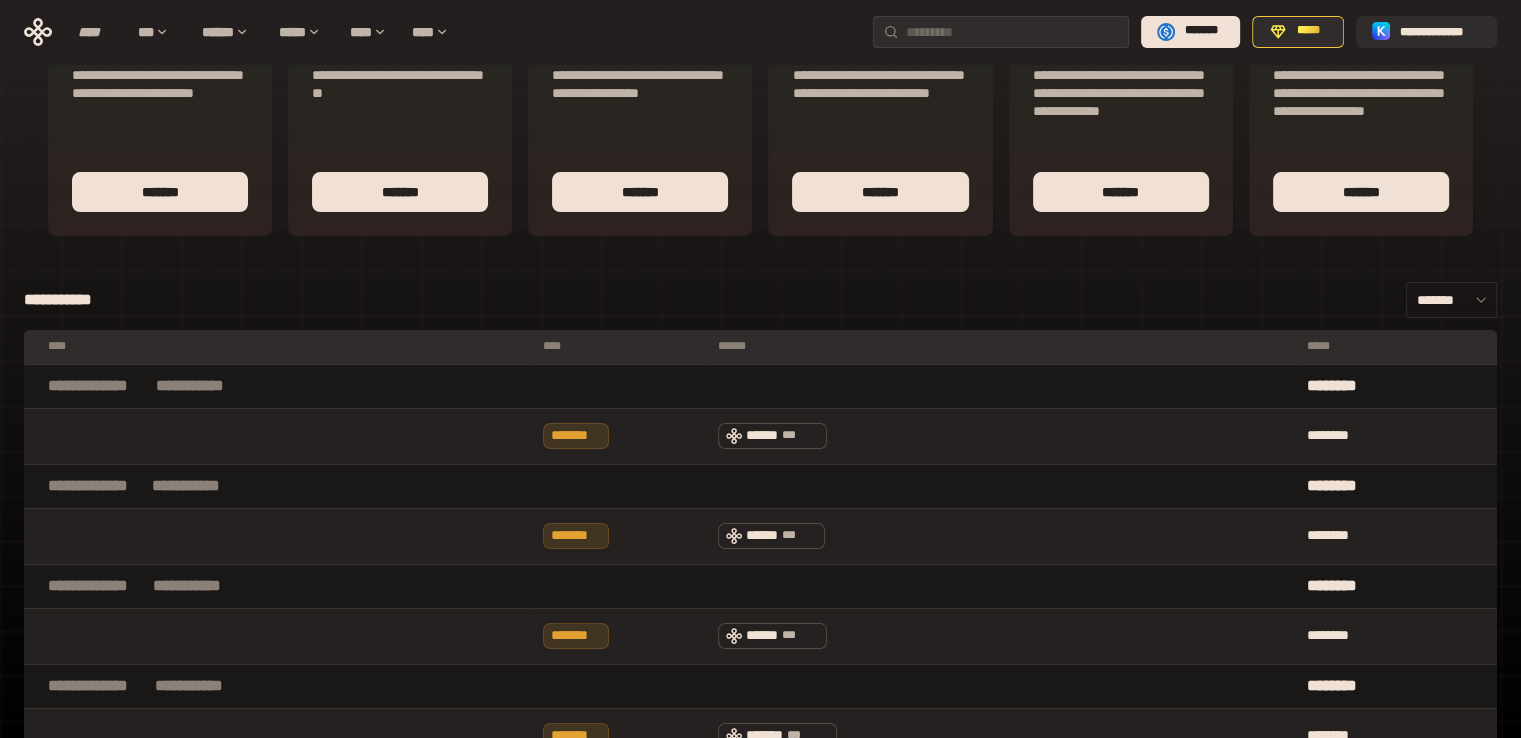 click 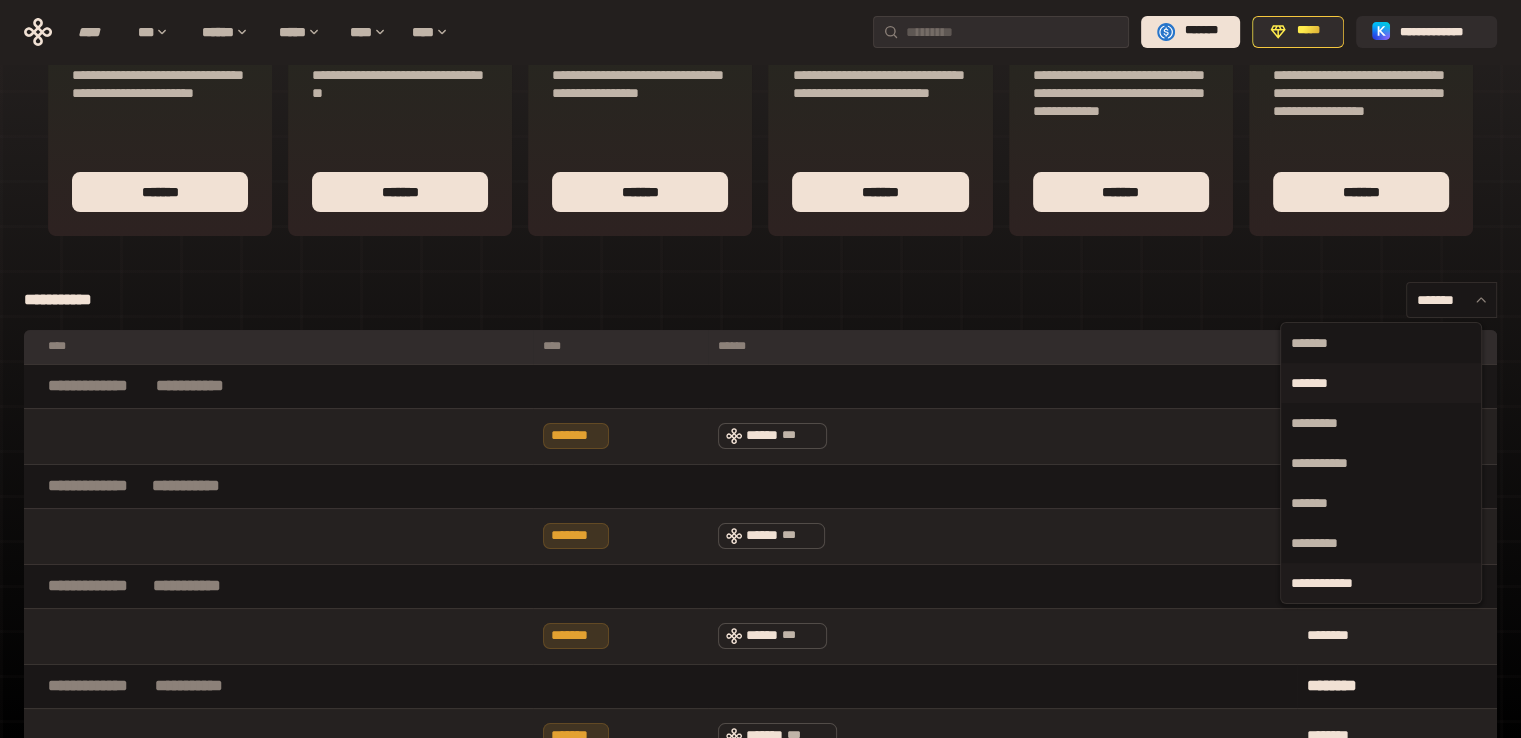 click on "**********" at bounding box center (1381, 583) 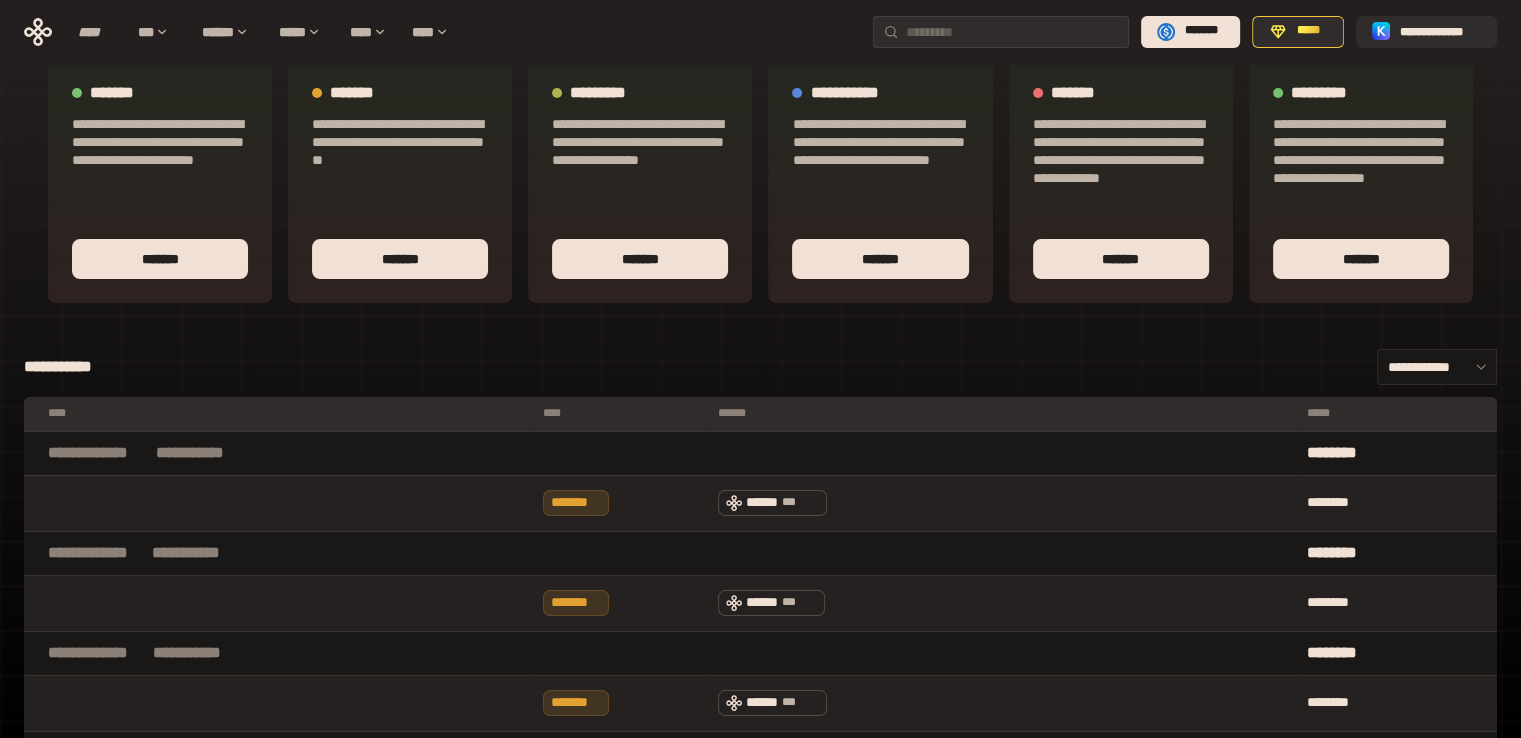 scroll, scrollTop: 0, scrollLeft: 0, axis: both 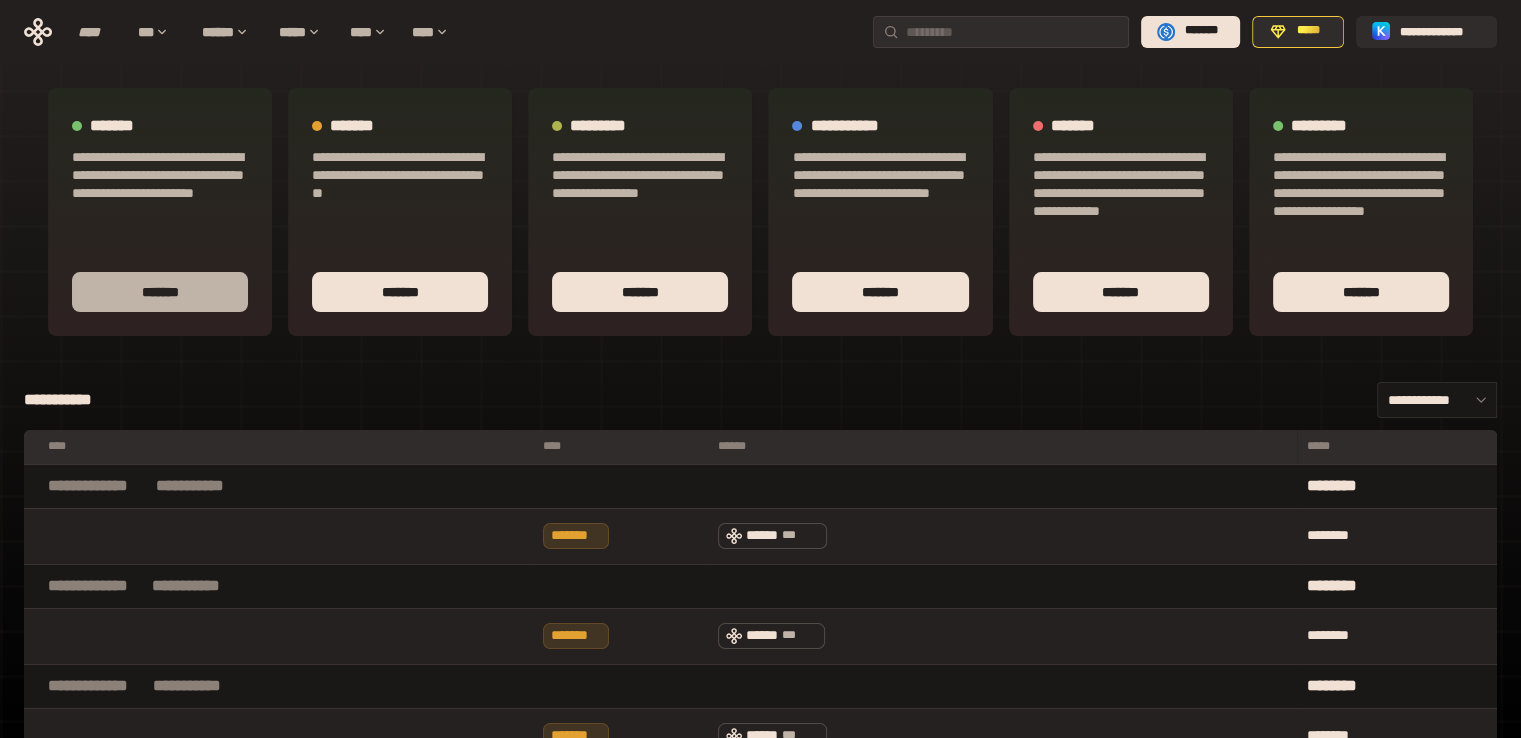 click on "*******" at bounding box center [160, 292] 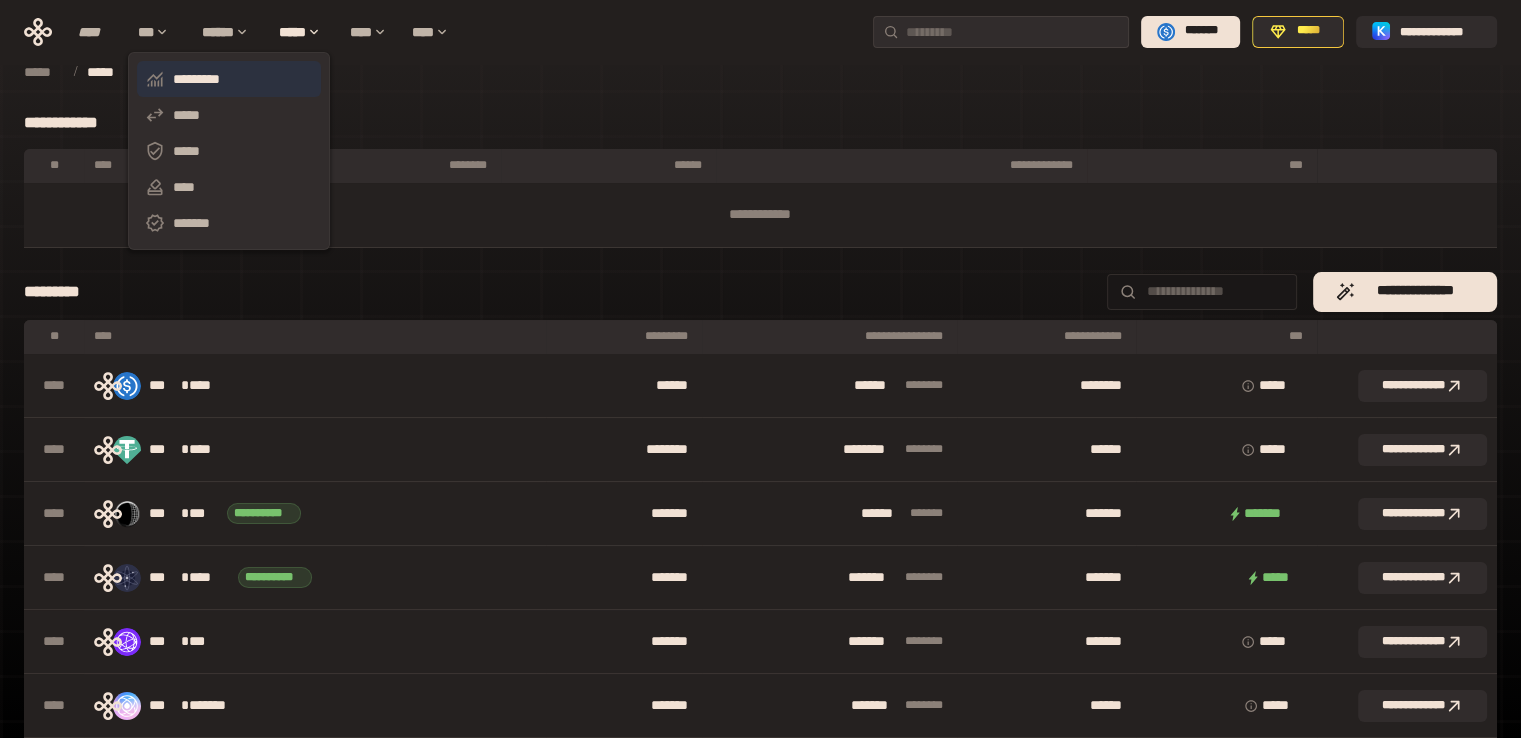click on "*********" at bounding box center (229, 79) 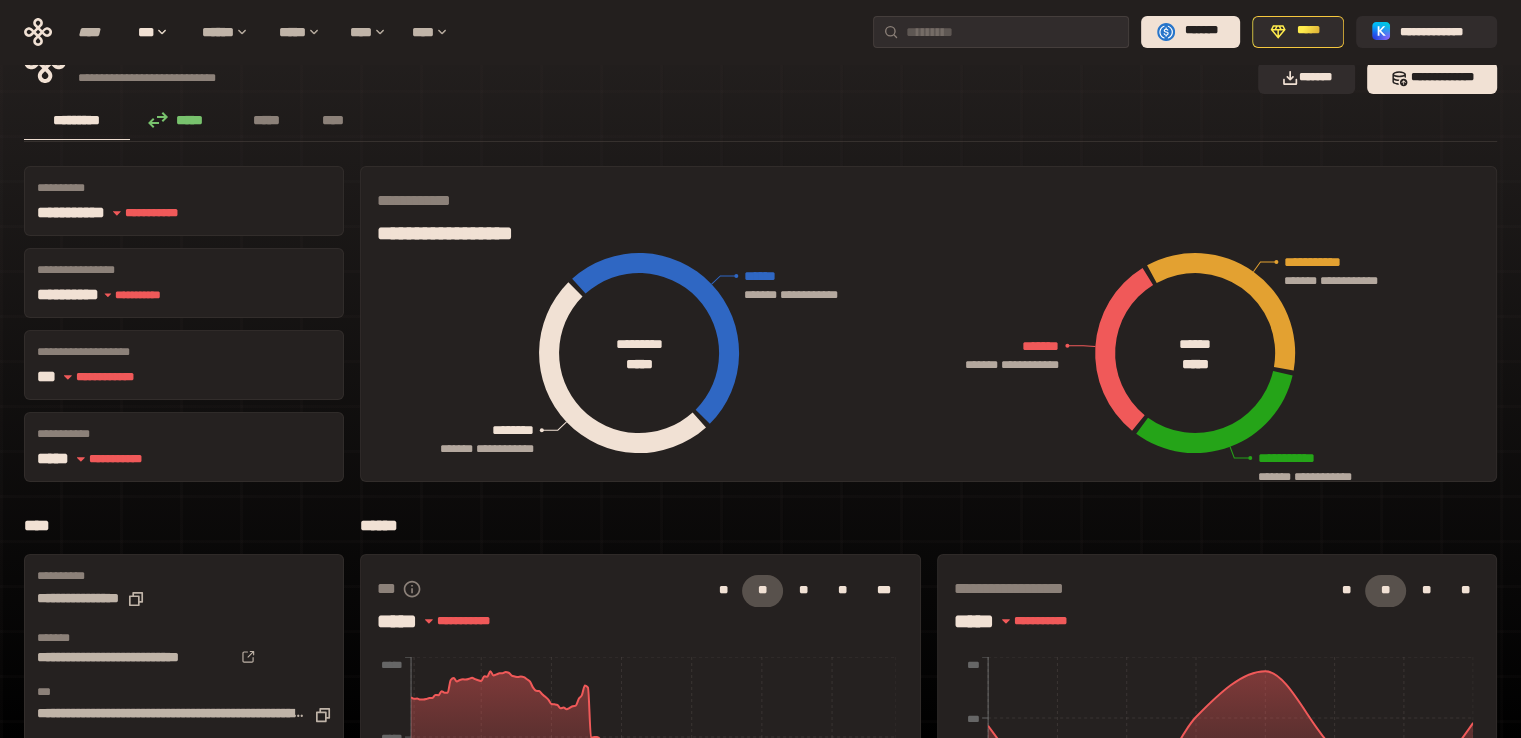 scroll, scrollTop: 0, scrollLeft: 0, axis: both 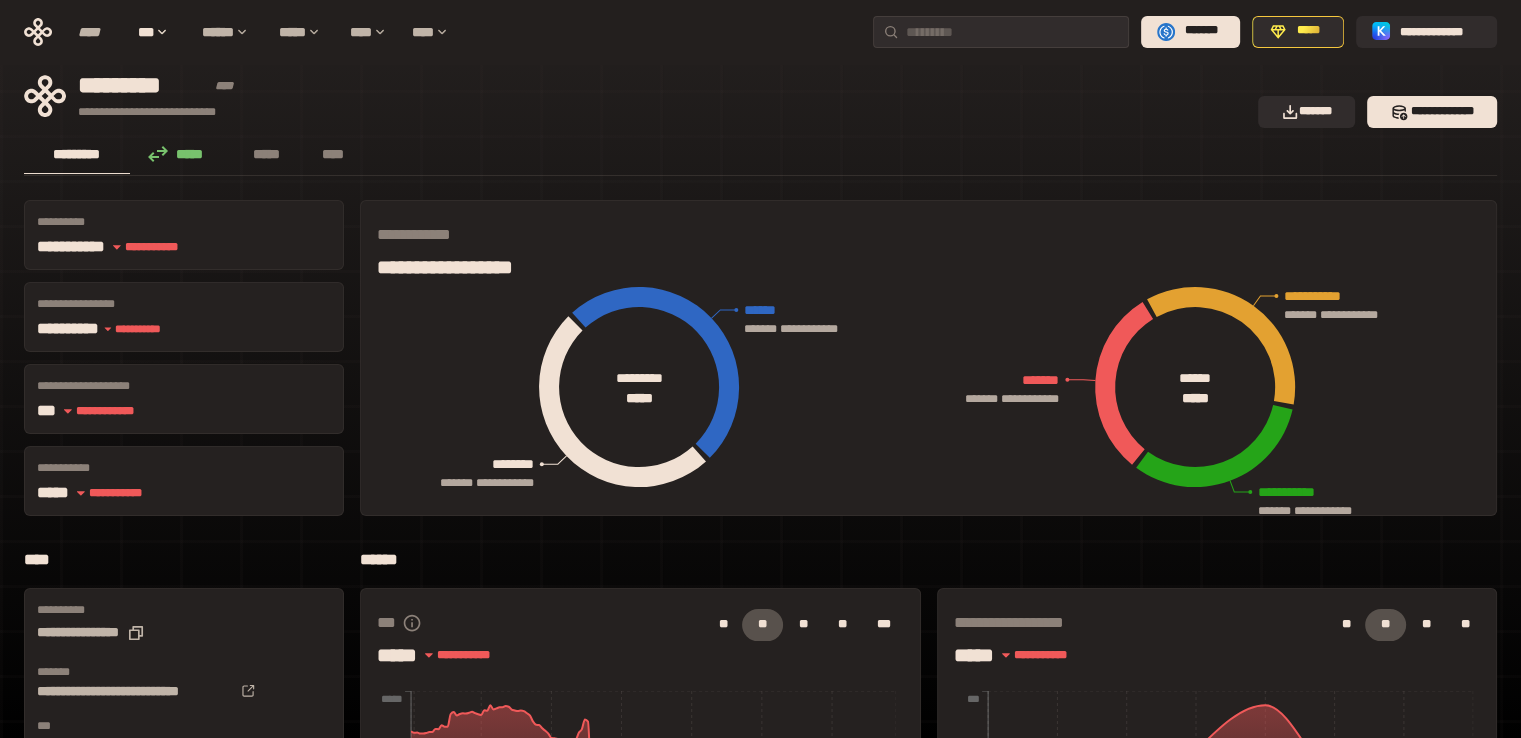 click on "********* ***** ***** ****" at bounding box center [760, 156] 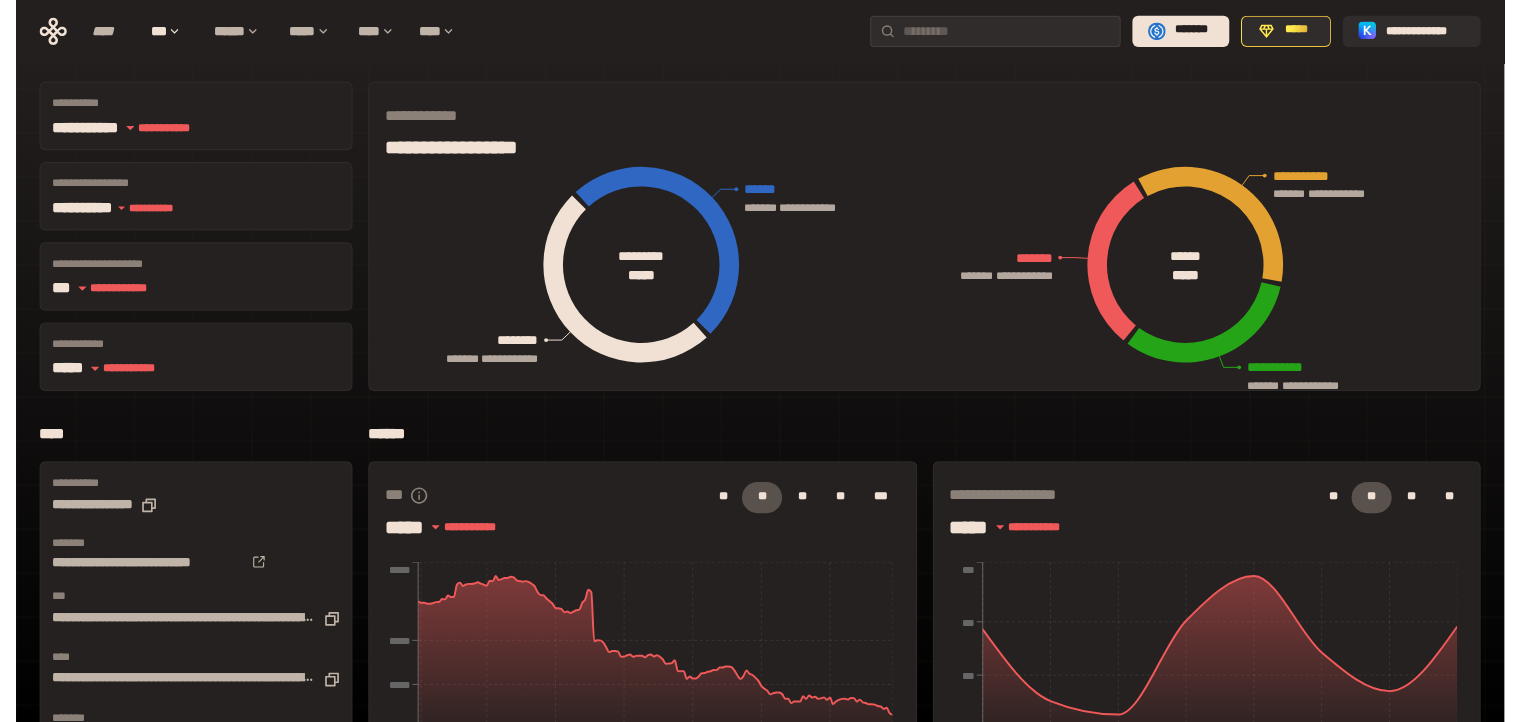 scroll, scrollTop: 0, scrollLeft: 0, axis: both 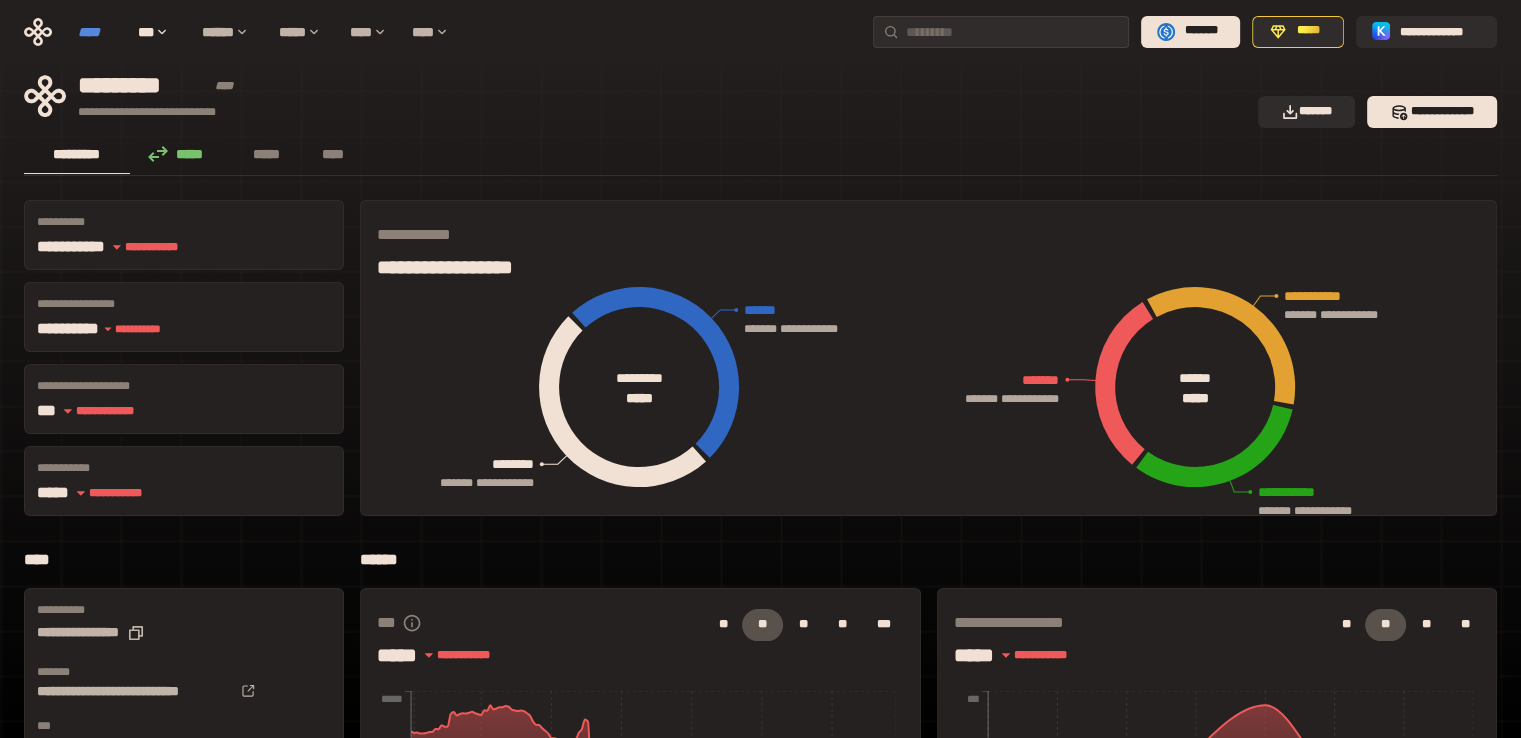 click on "****" at bounding box center (98, 32) 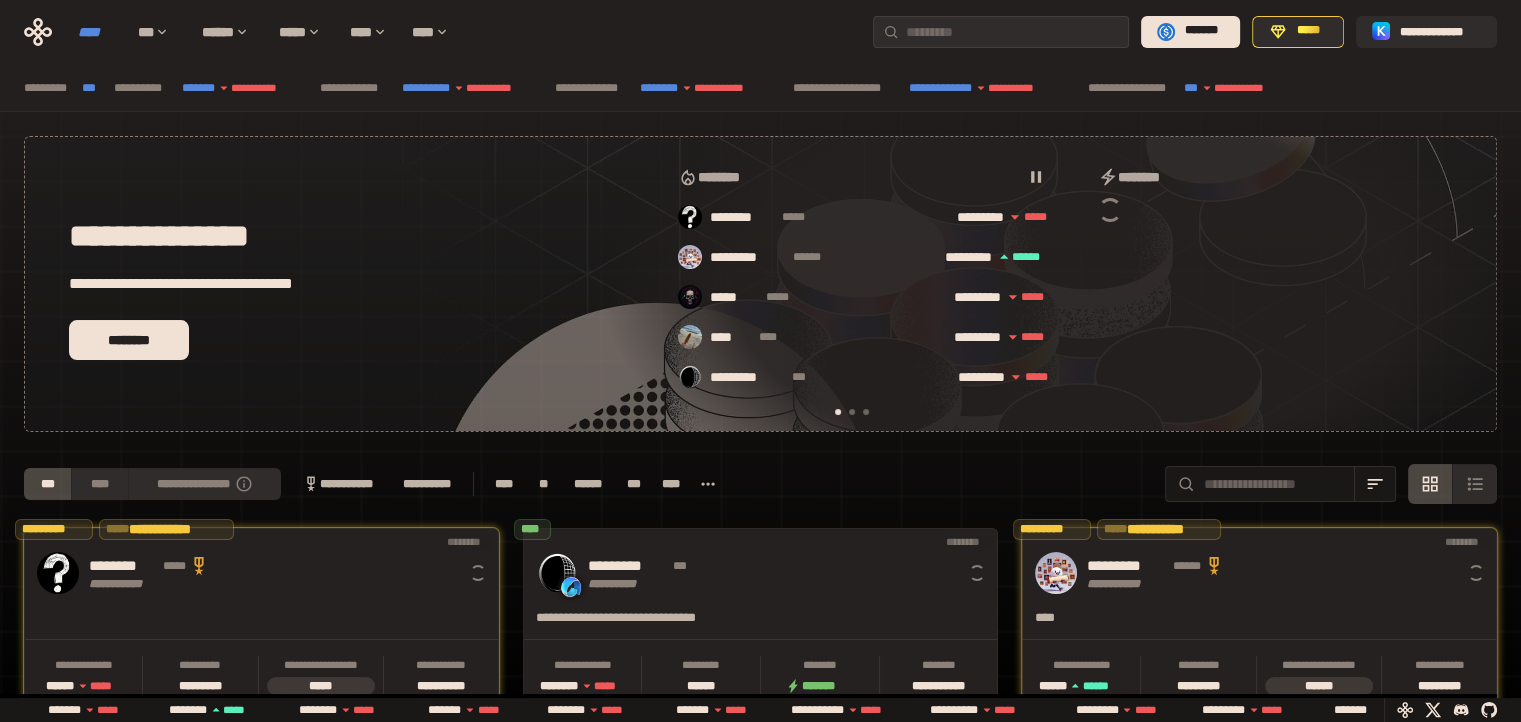 scroll, scrollTop: 0, scrollLeft: 16, axis: horizontal 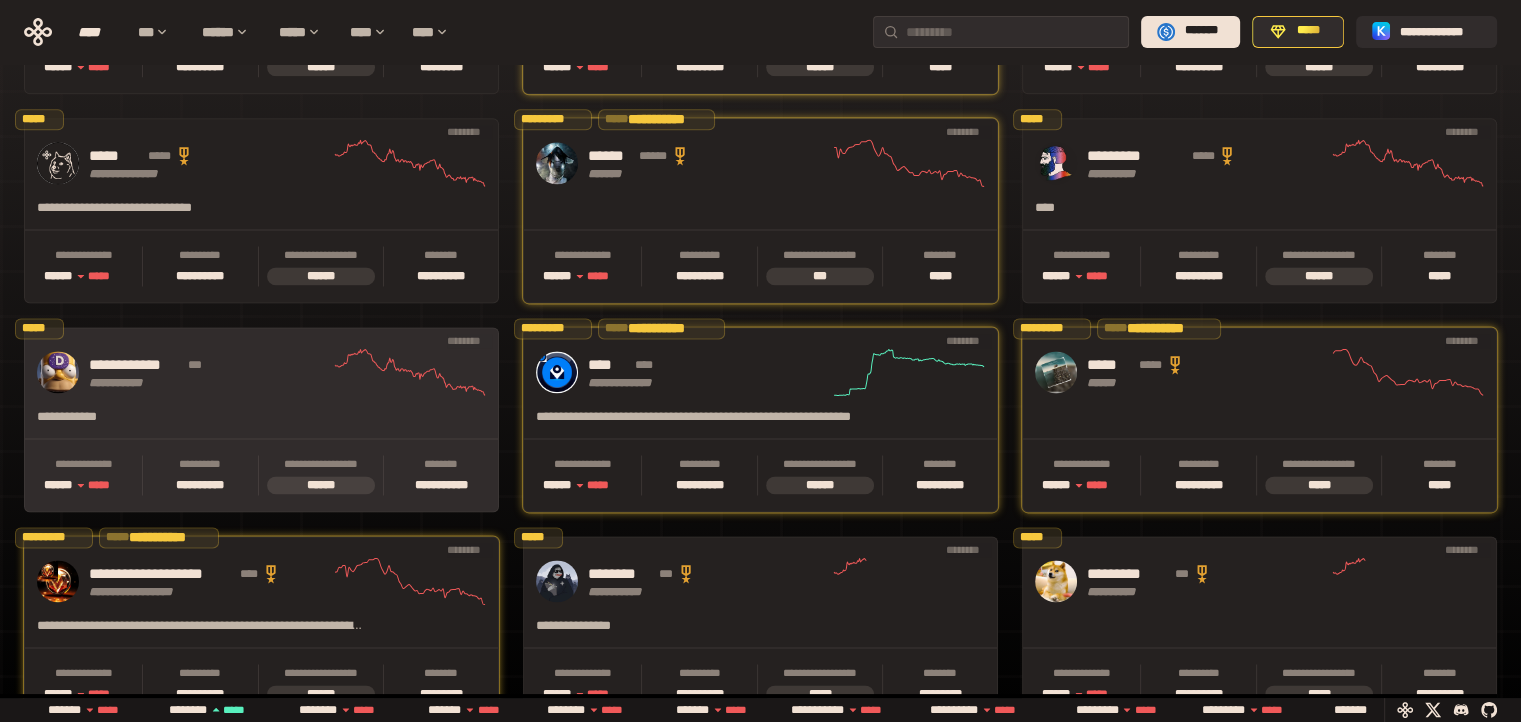 click on "**********" at bounding box center [135, 365] 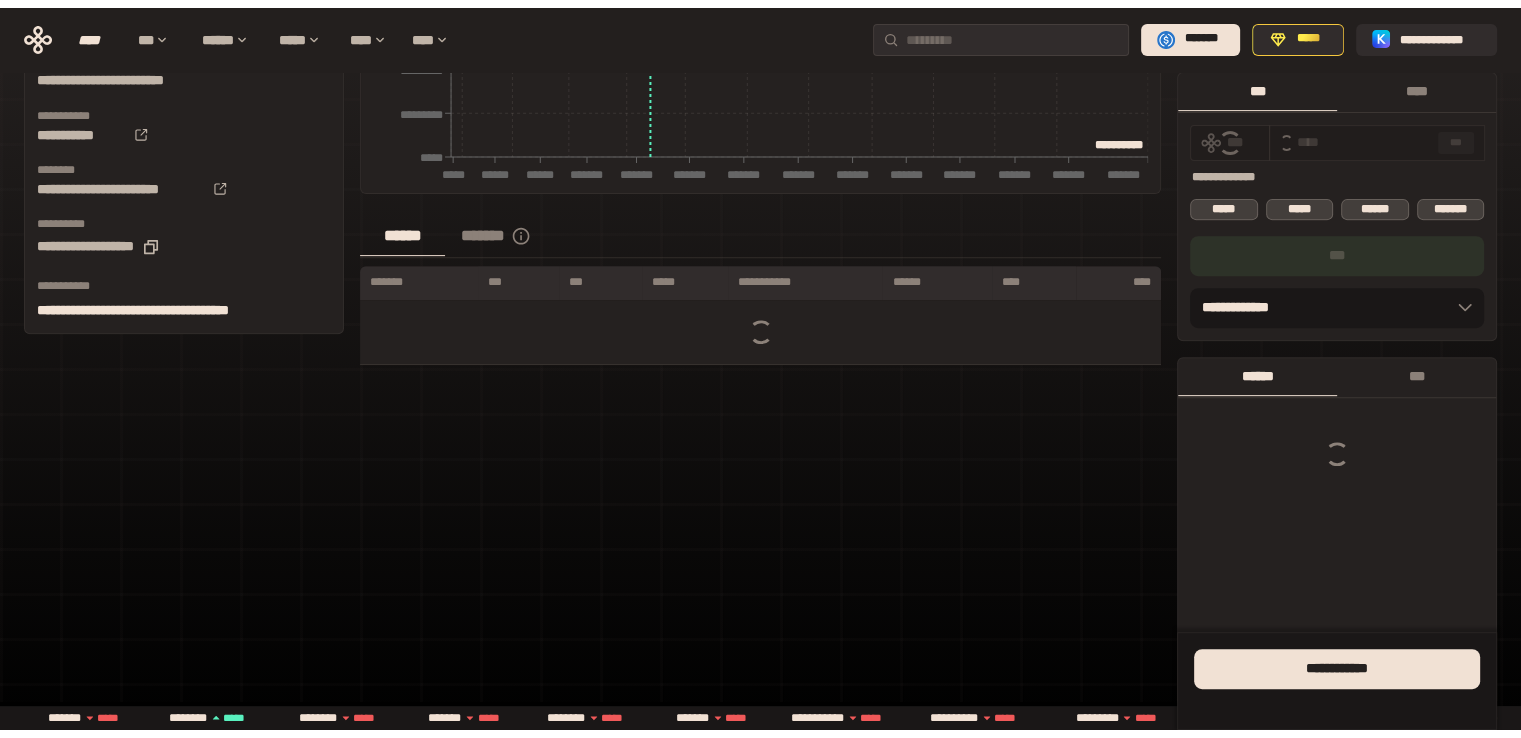 scroll, scrollTop: 0, scrollLeft: 0, axis: both 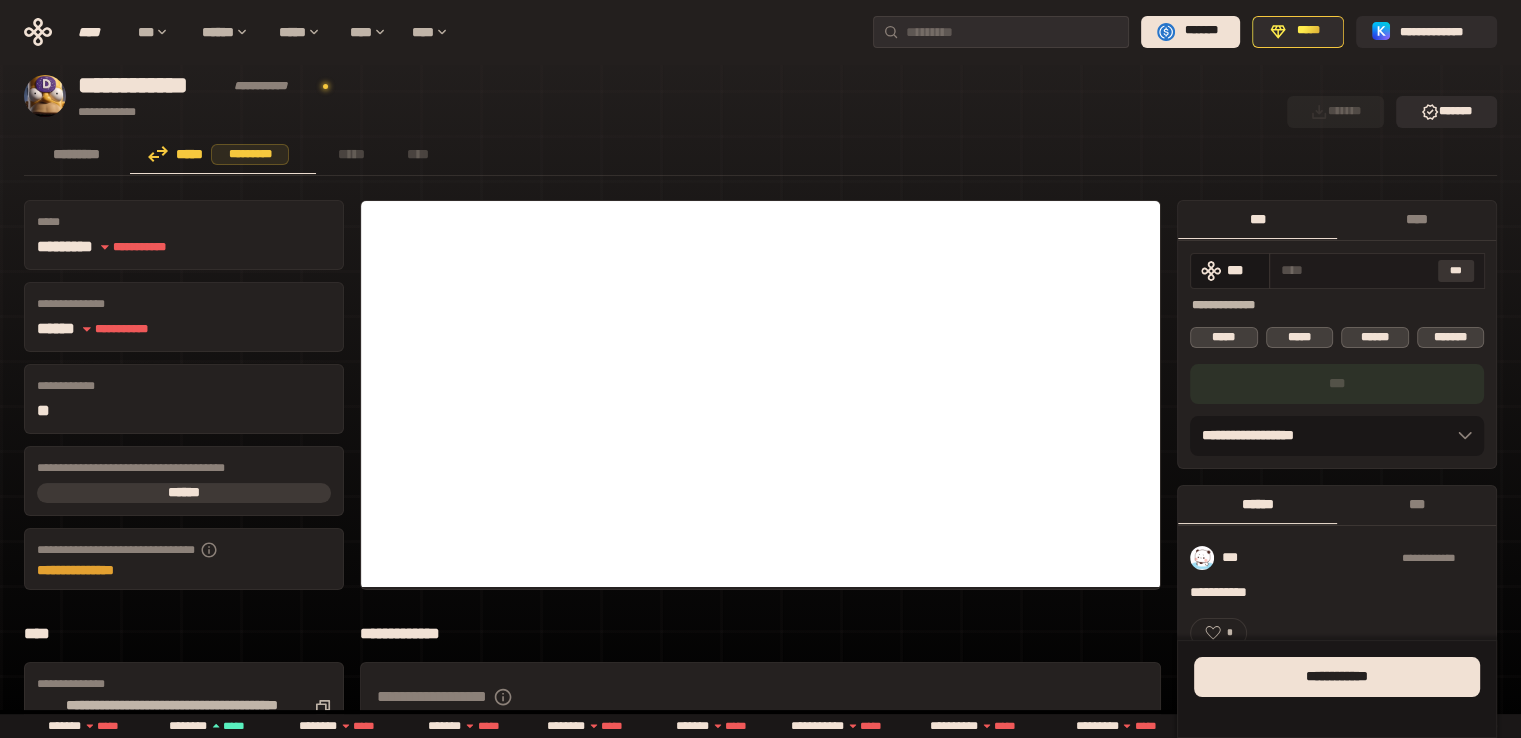 click on "***" at bounding box center (1456, 271) 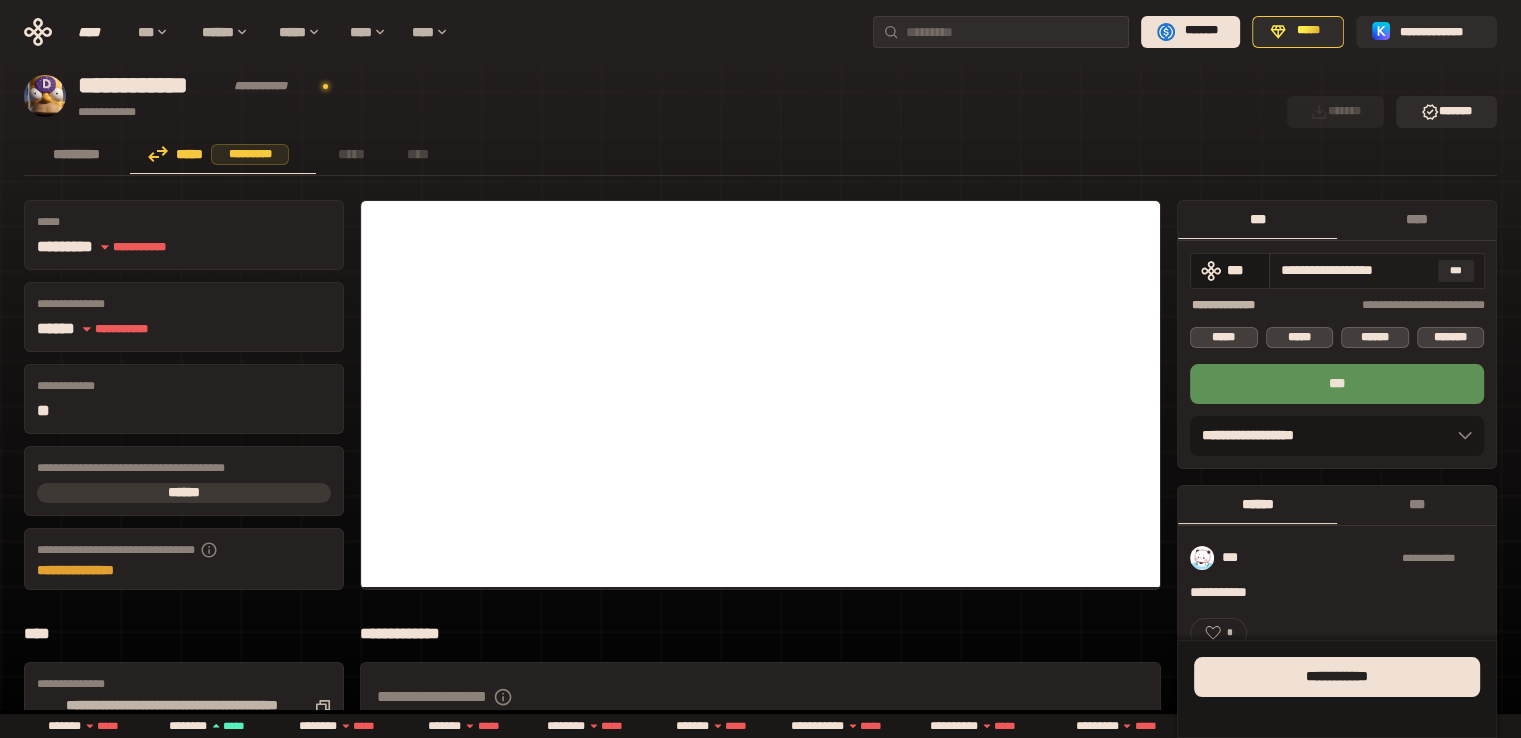 click on "**********" at bounding box center [1355, 270] 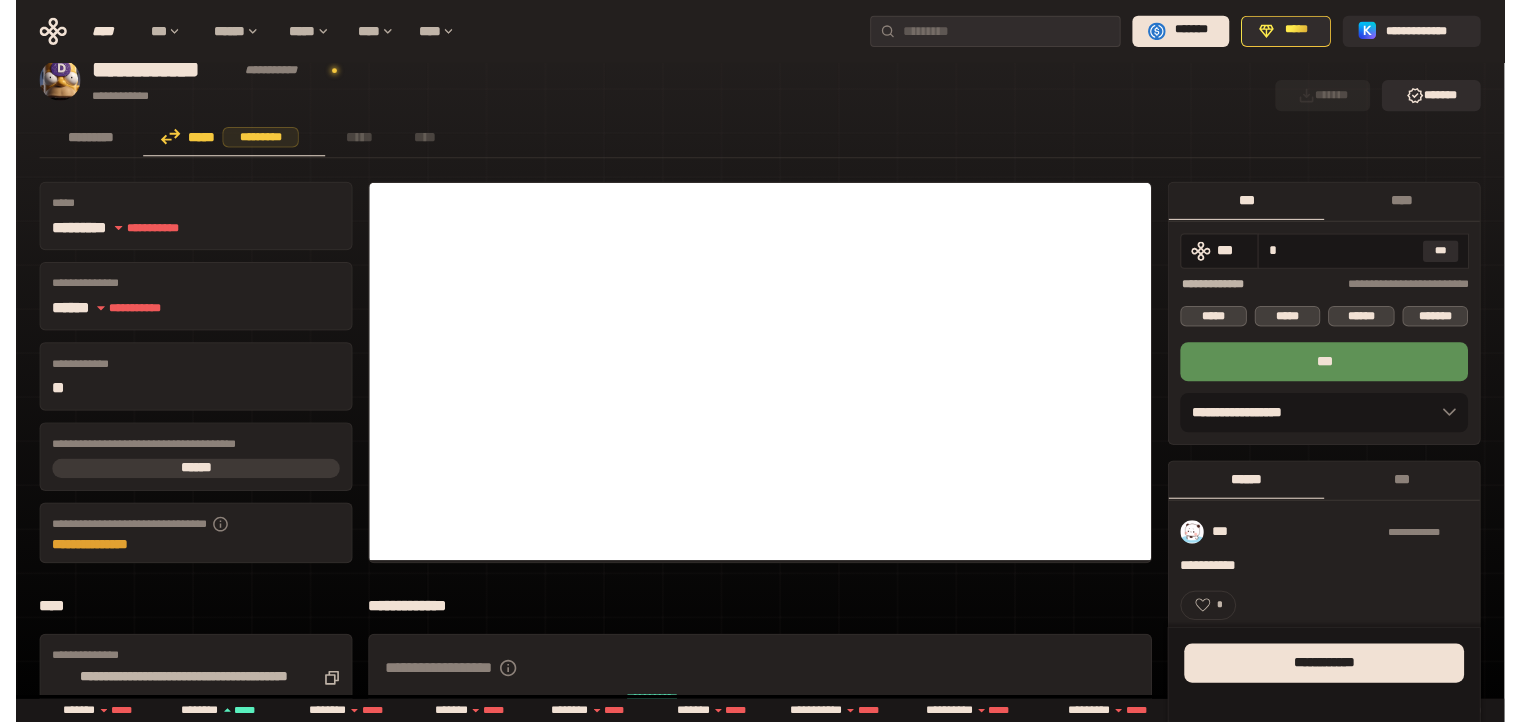 scroll, scrollTop: 0, scrollLeft: 0, axis: both 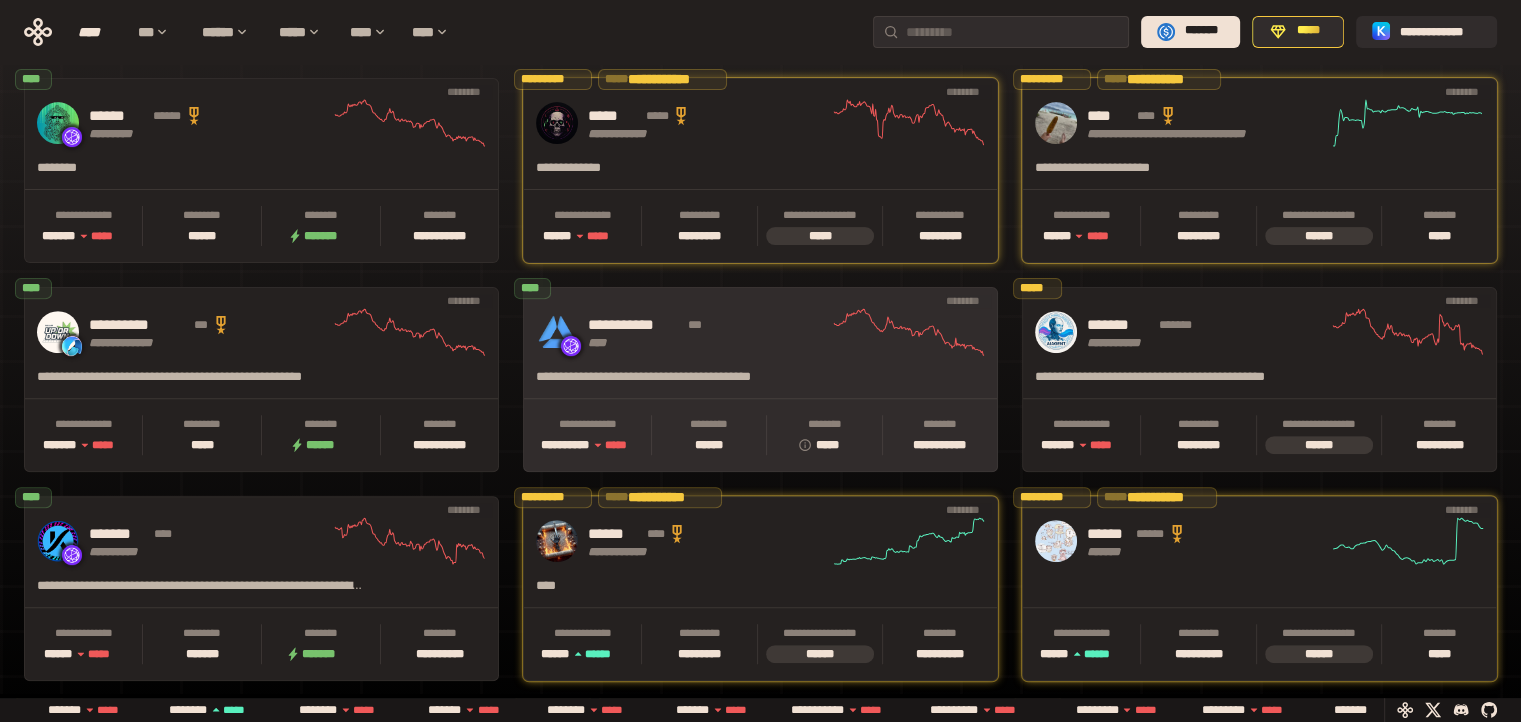 click on "**********" at bounding box center (635, 325) 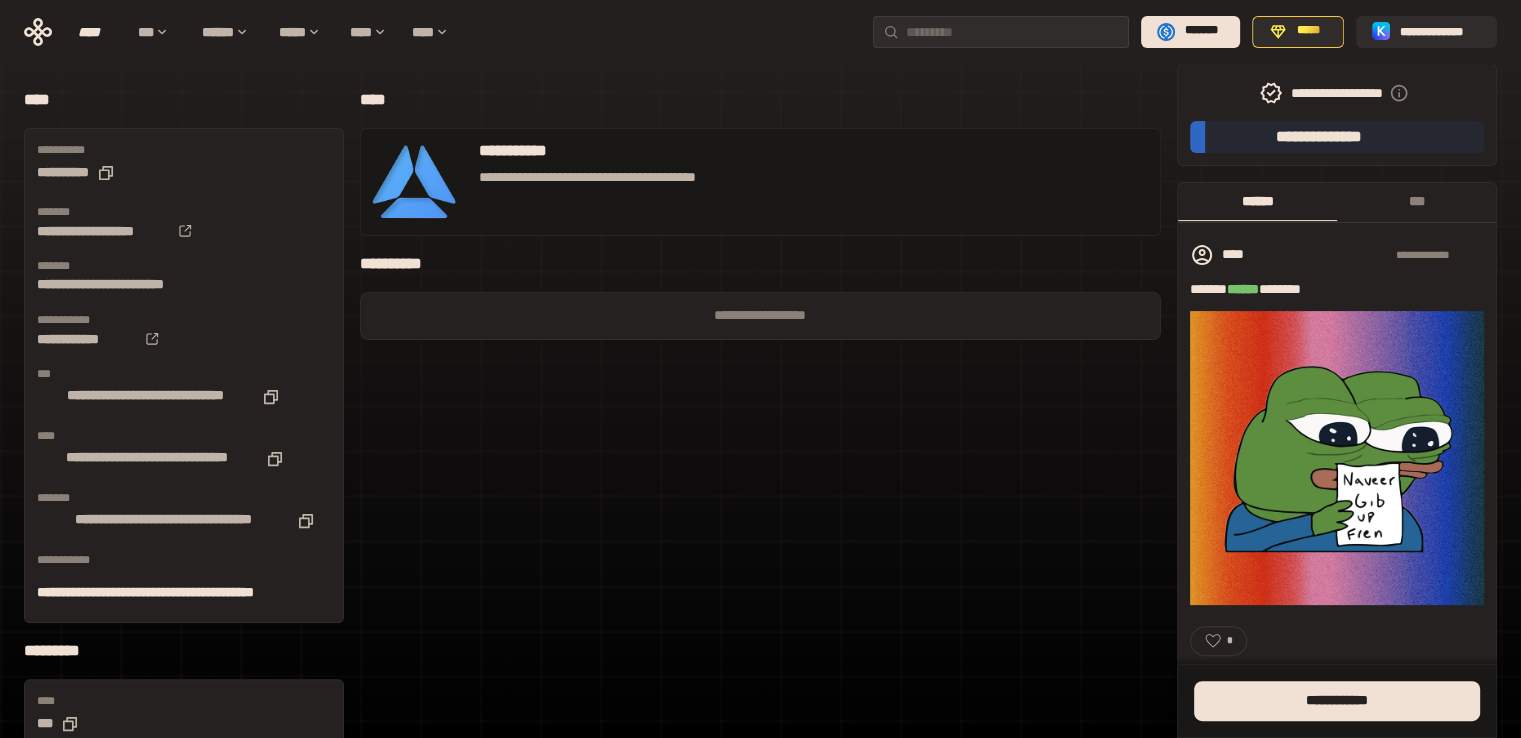 scroll, scrollTop: 500, scrollLeft: 0, axis: vertical 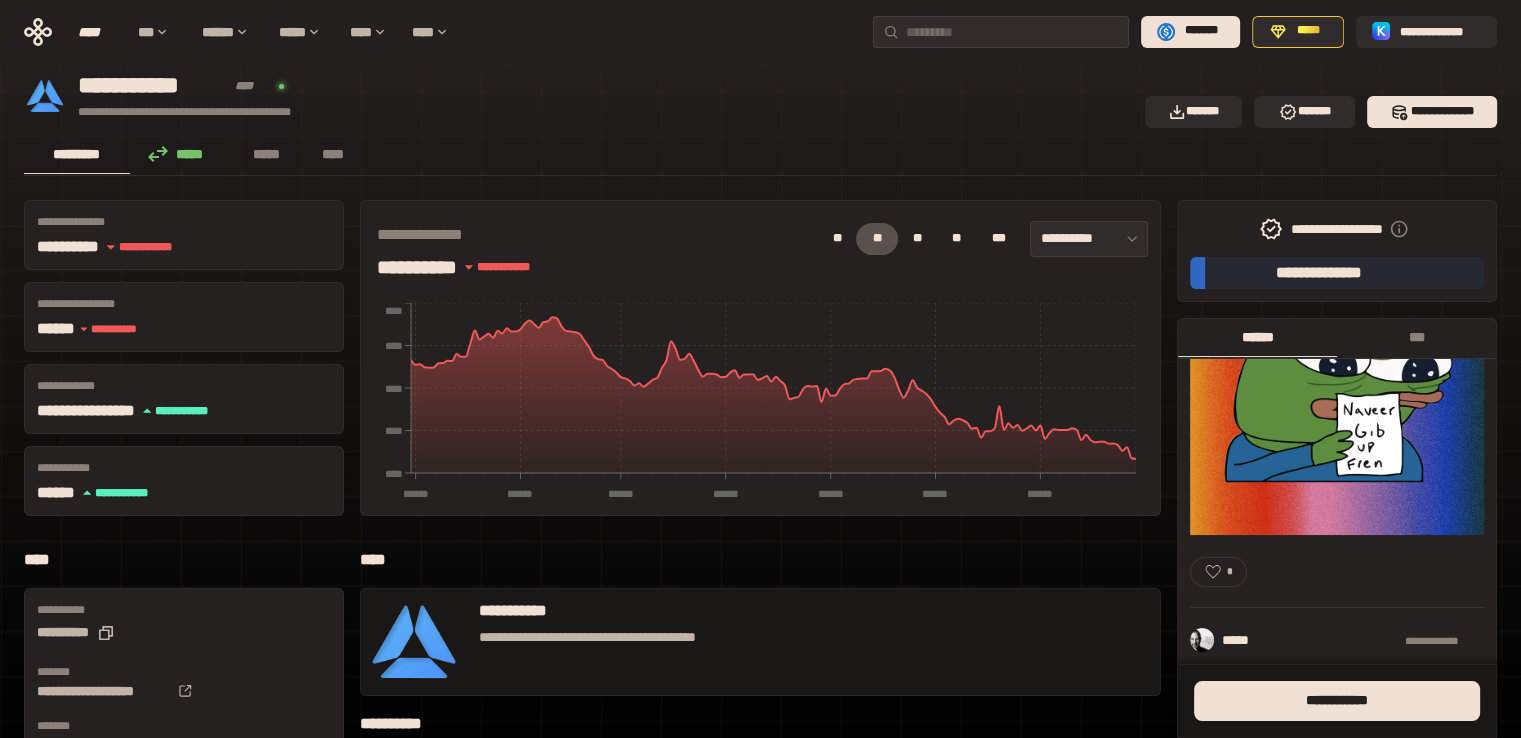 click on "*****" at bounding box center [181, 154] 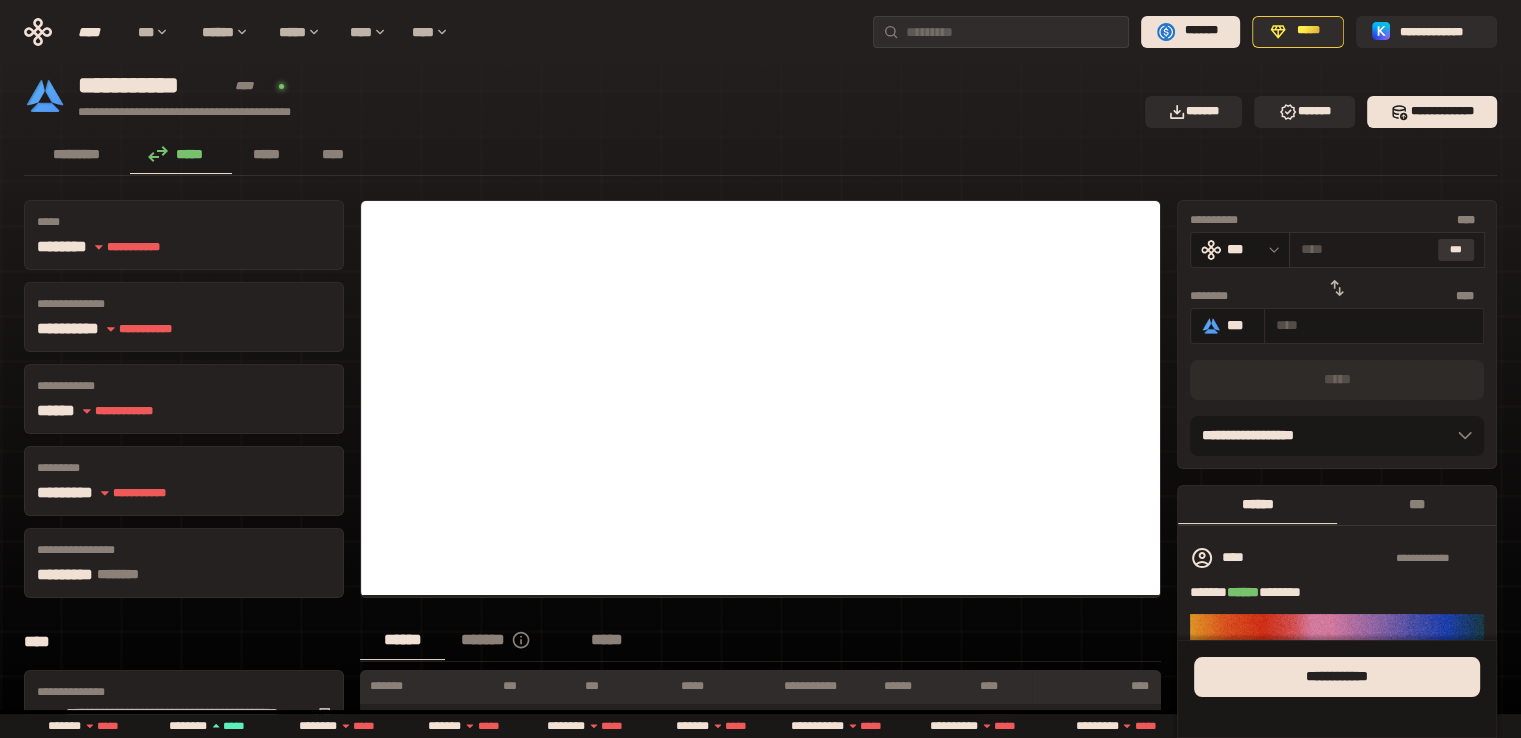 click on "***" at bounding box center [1456, 250] 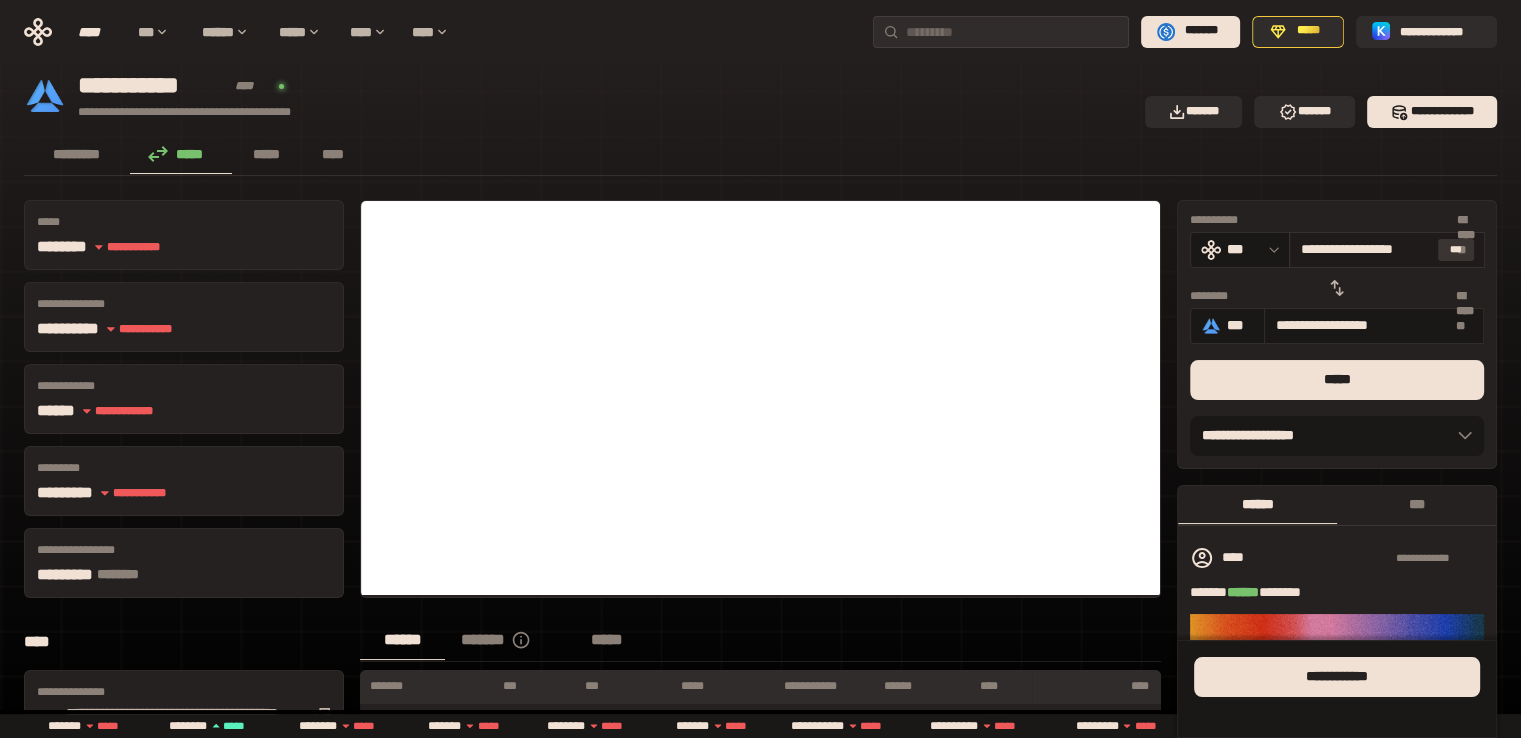 type on "**********" 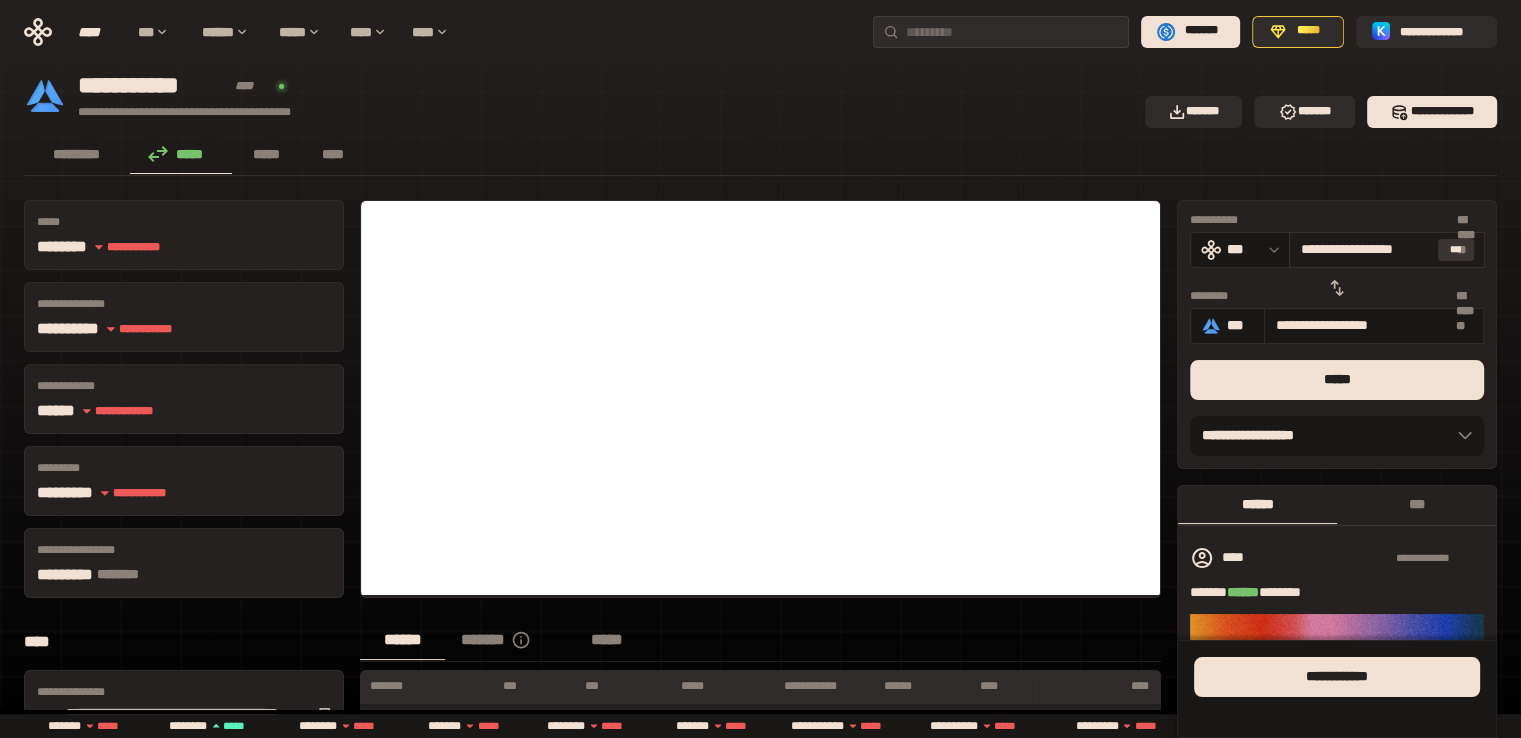 type on "**********" 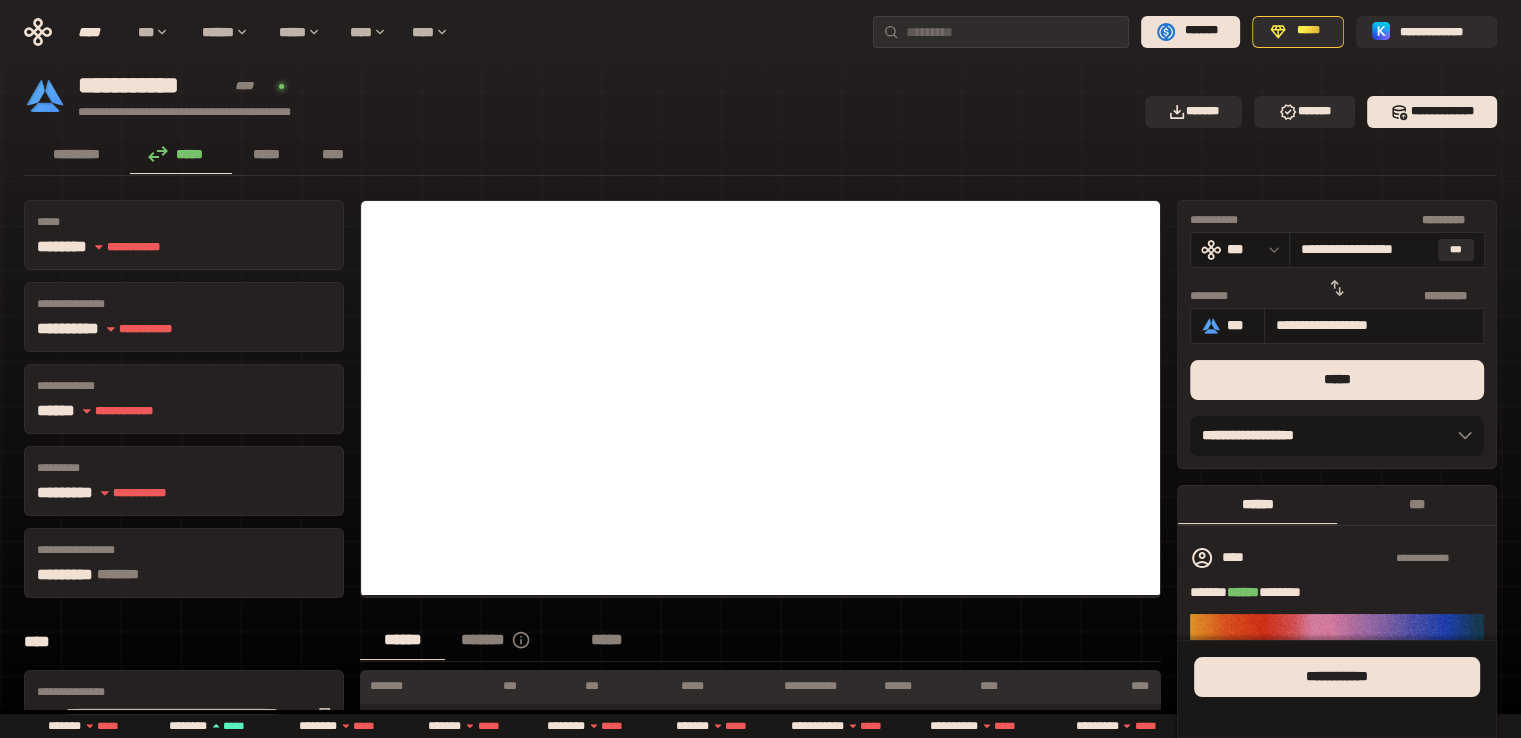 scroll, scrollTop: 0, scrollLeft: 16, axis: horizontal 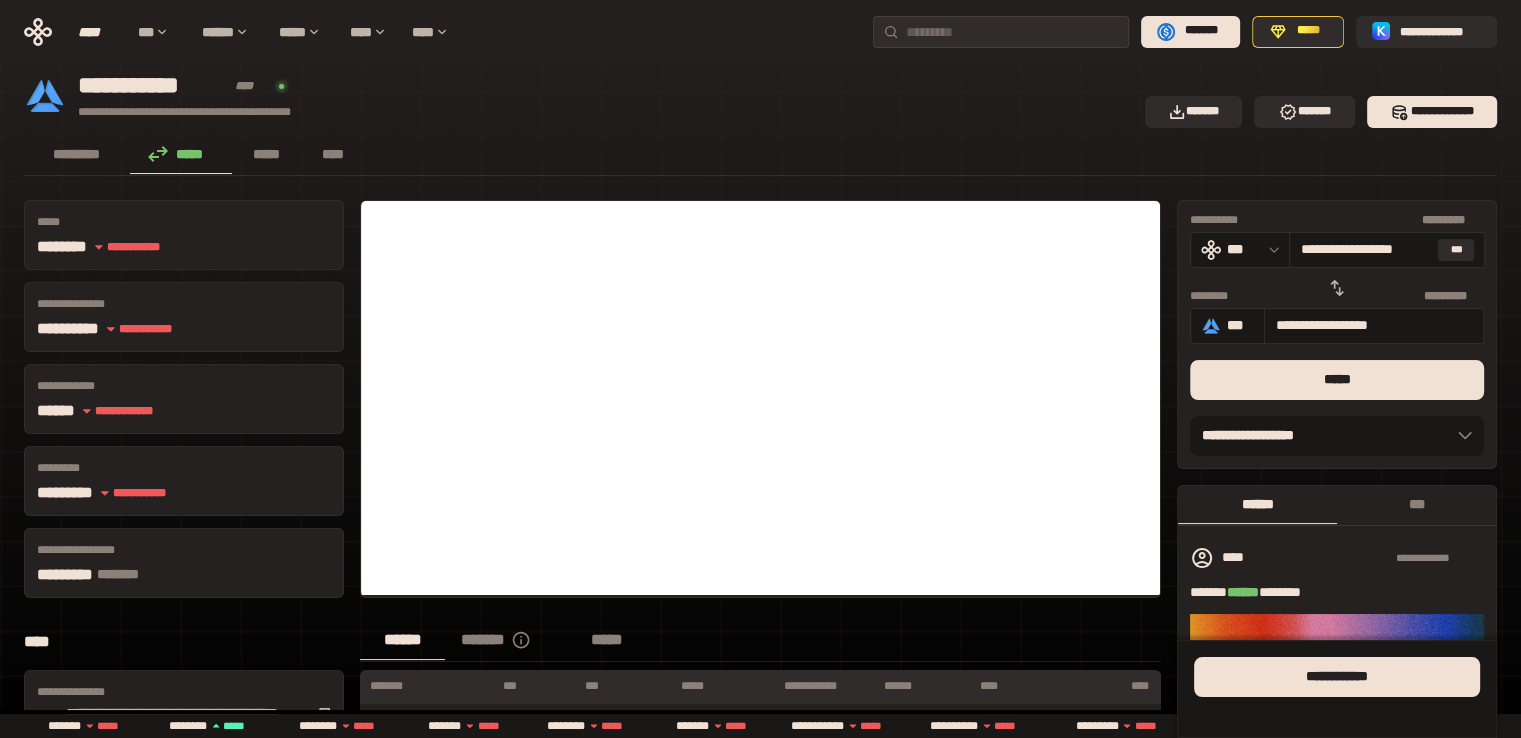 drag, startPoint x: 1311, startPoint y: 249, endPoint x: 1516, endPoint y: 270, distance: 206.0728 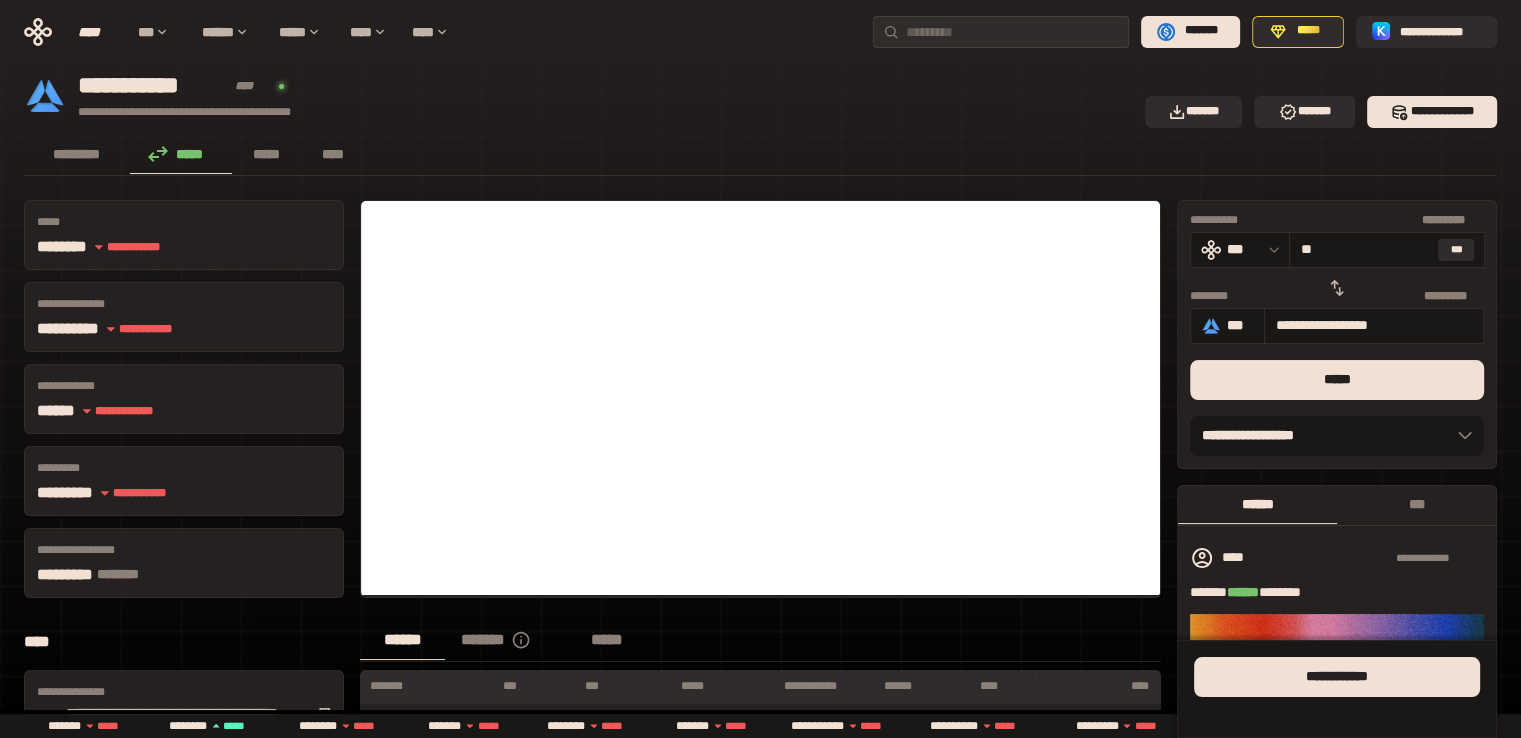 type on "*" 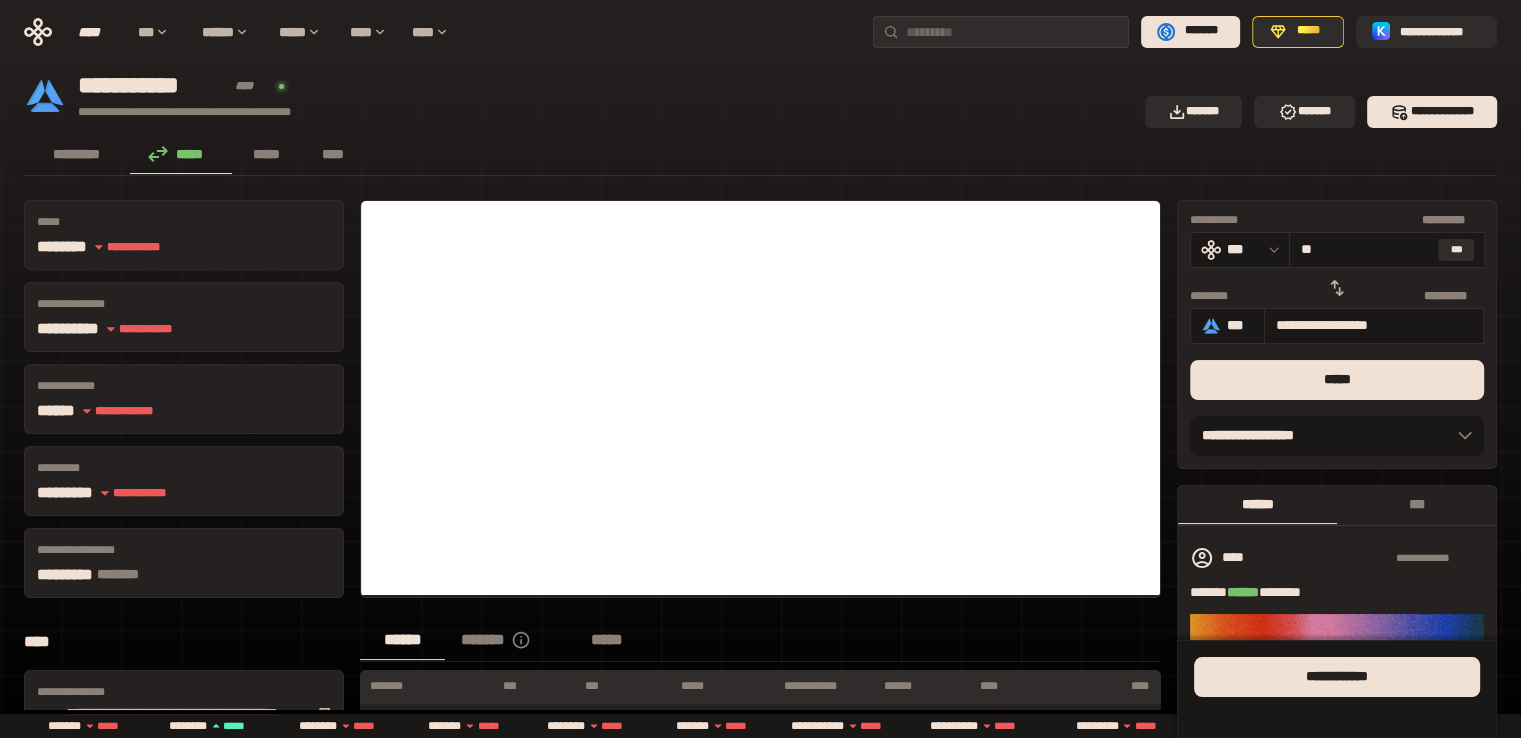 type on "**********" 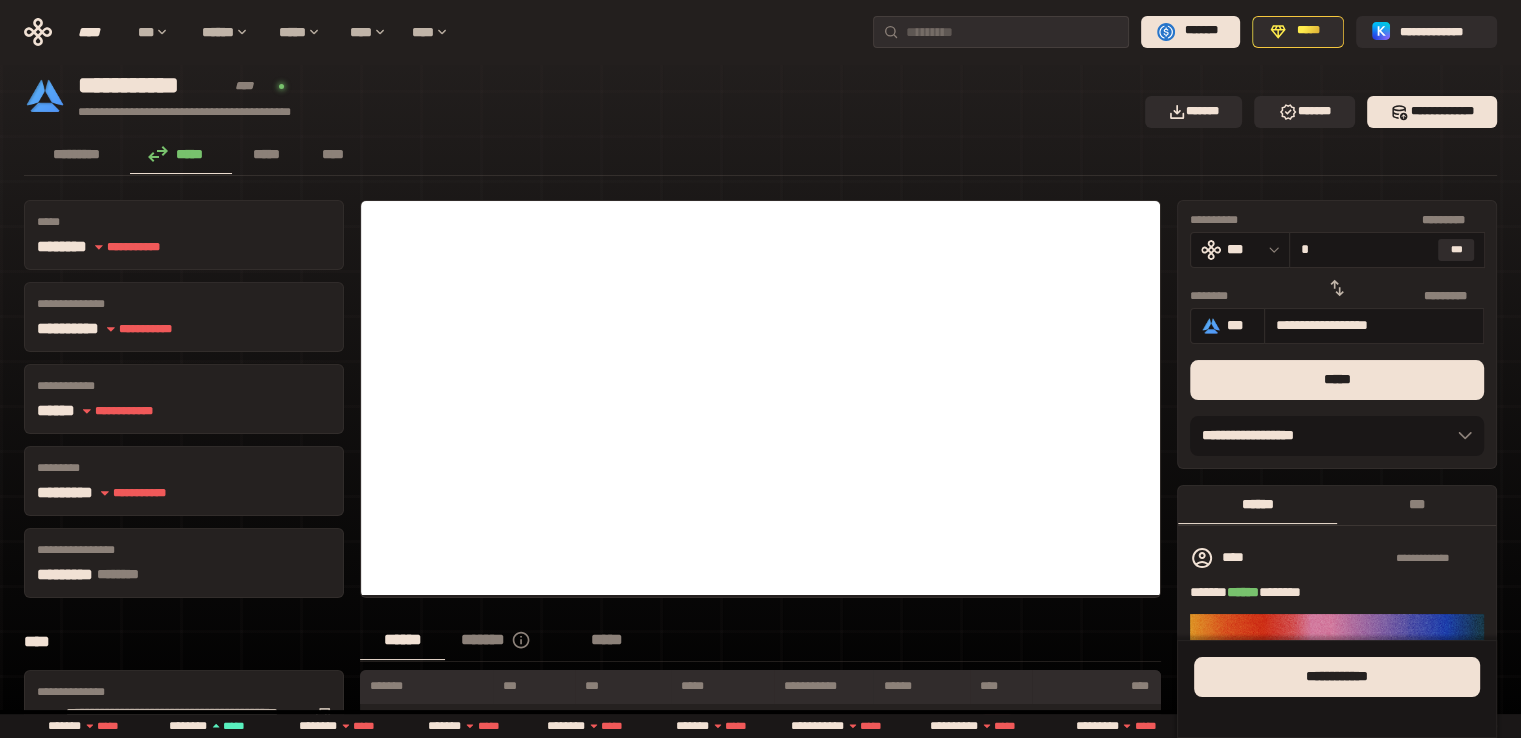 scroll, scrollTop: 0, scrollLeft: 0, axis: both 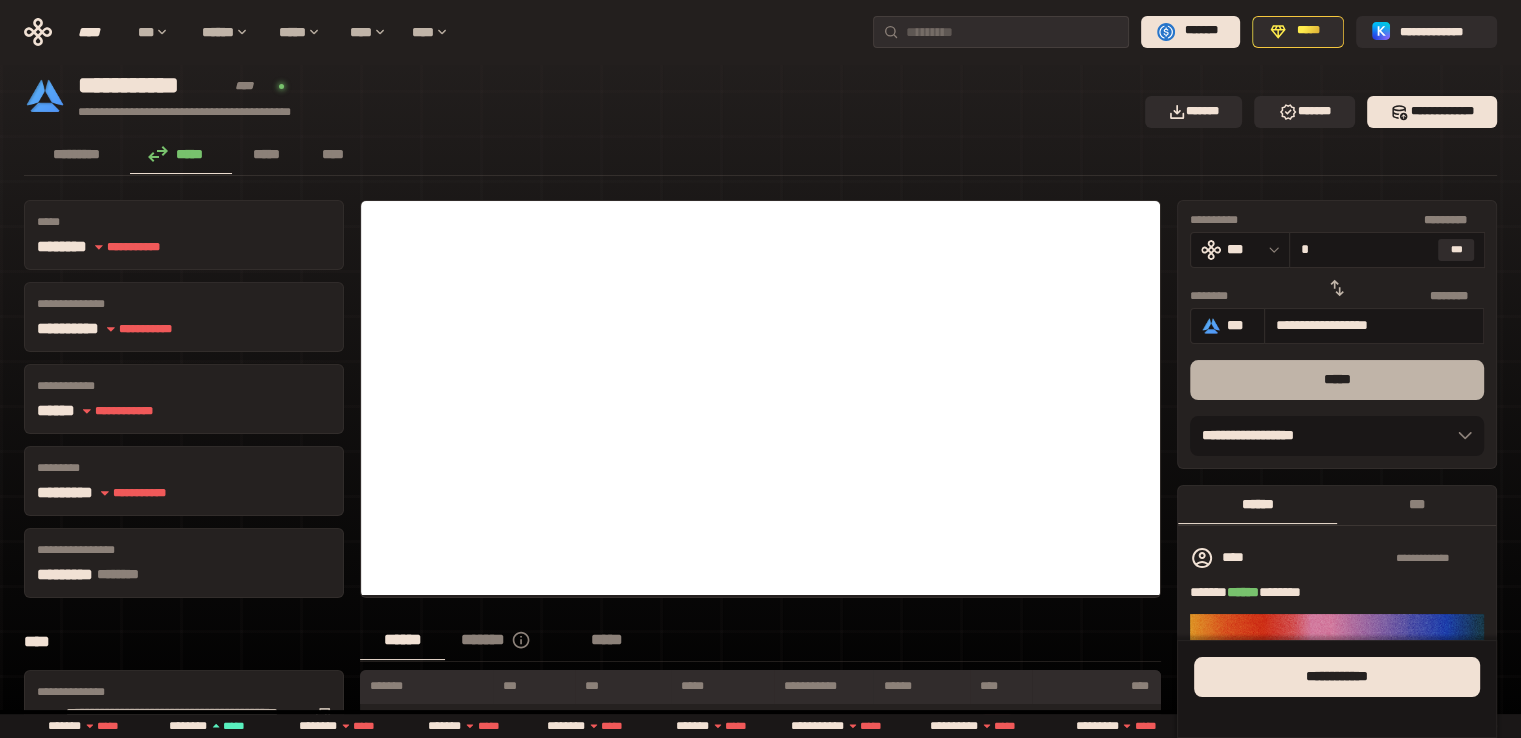 type on "*" 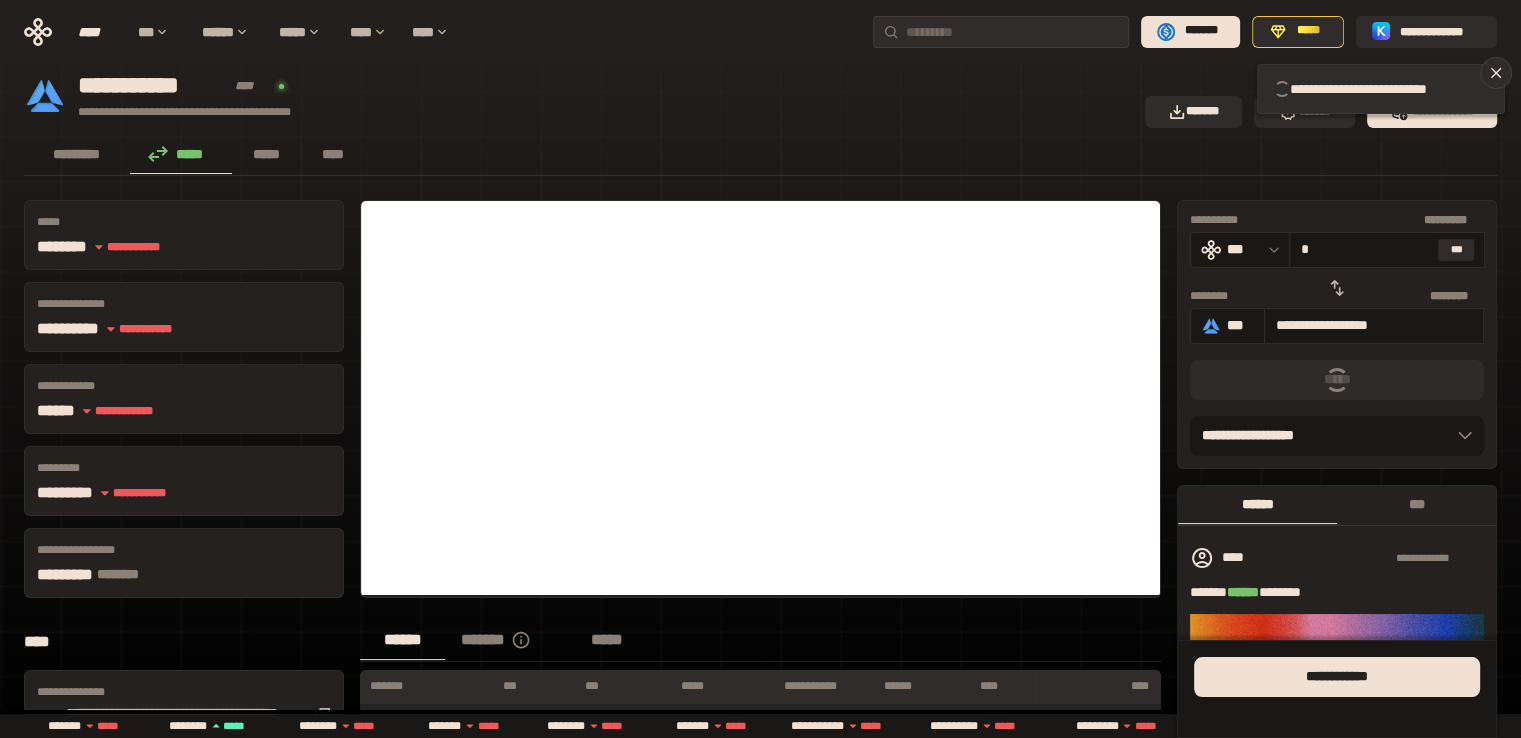 type 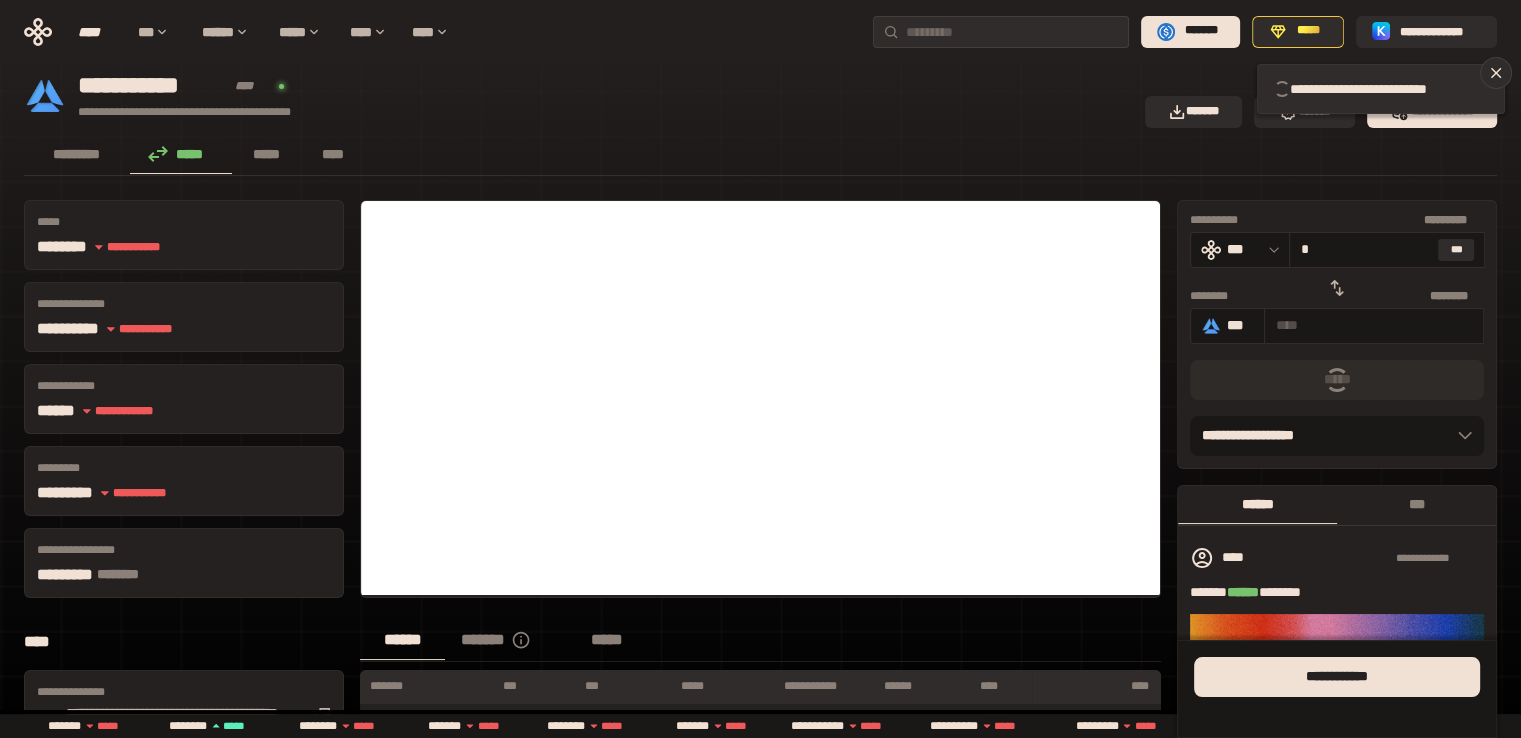 type 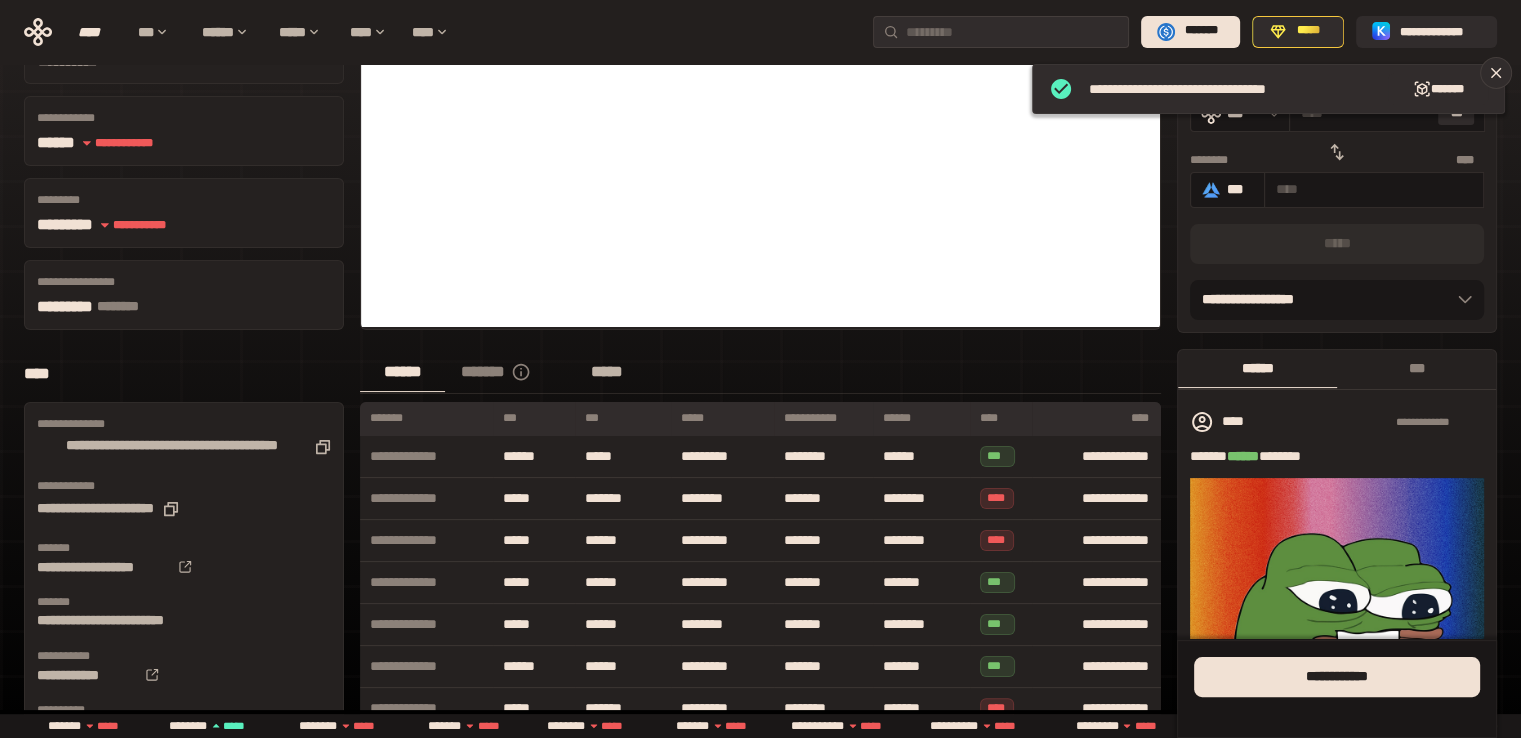 scroll, scrollTop: 39, scrollLeft: 0, axis: vertical 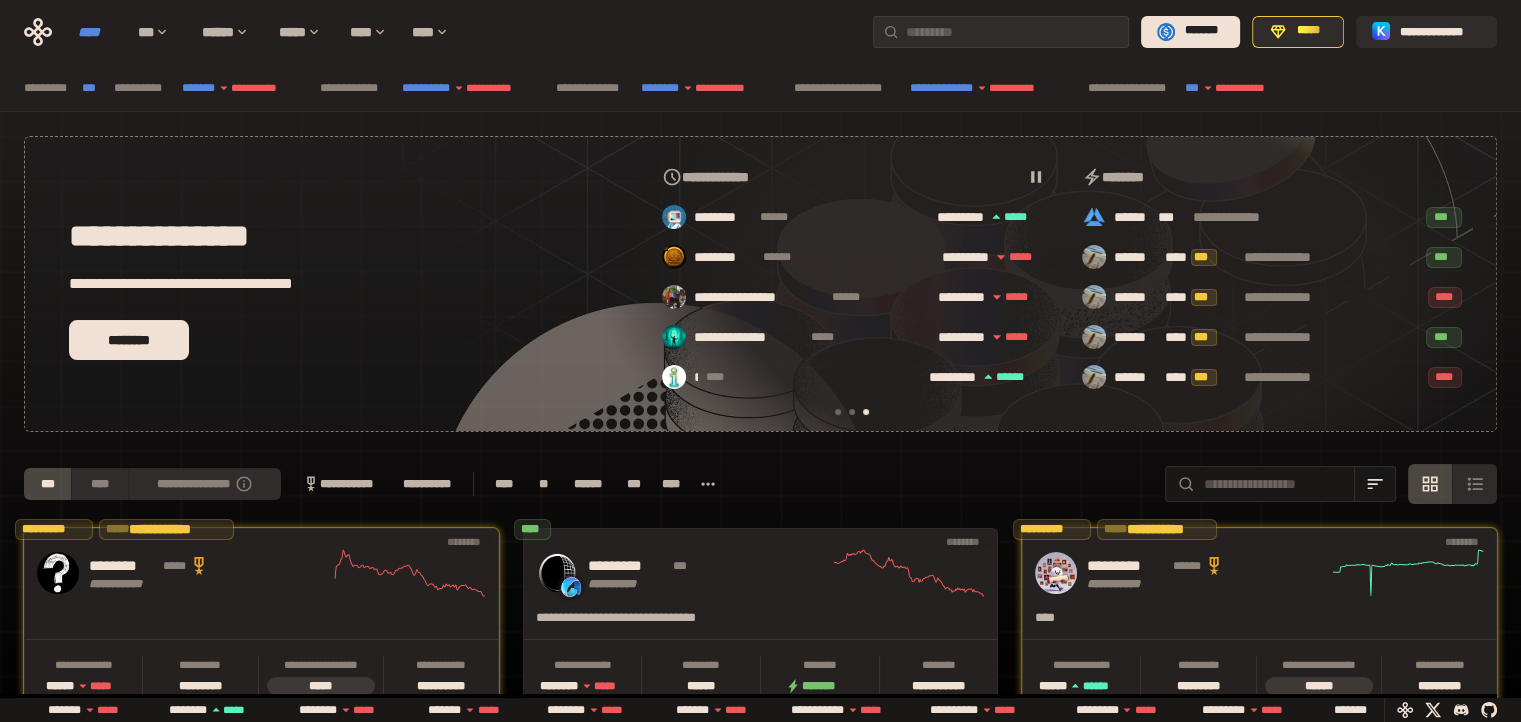 click on "****" at bounding box center (98, 32) 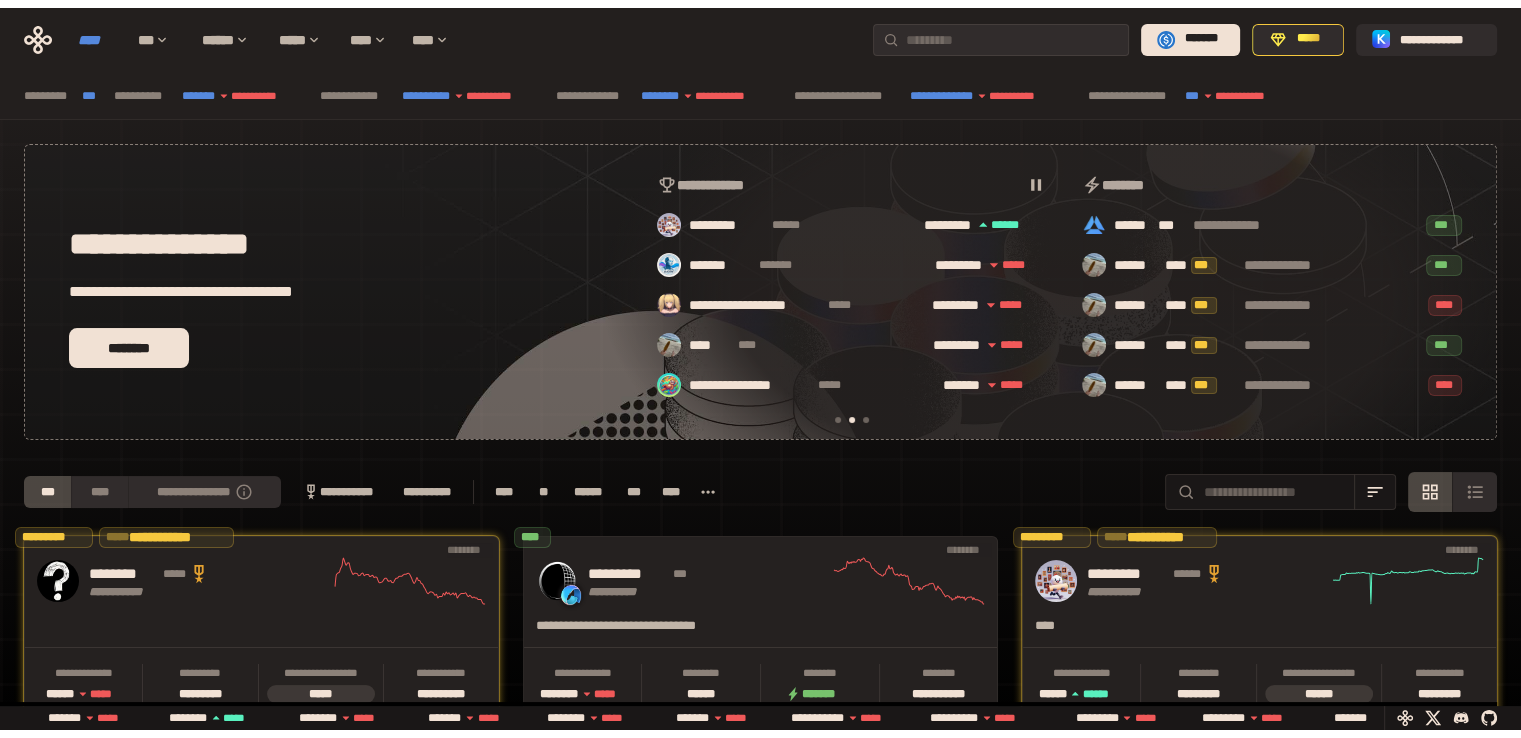 scroll, scrollTop: 0, scrollLeft: 436, axis: horizontal 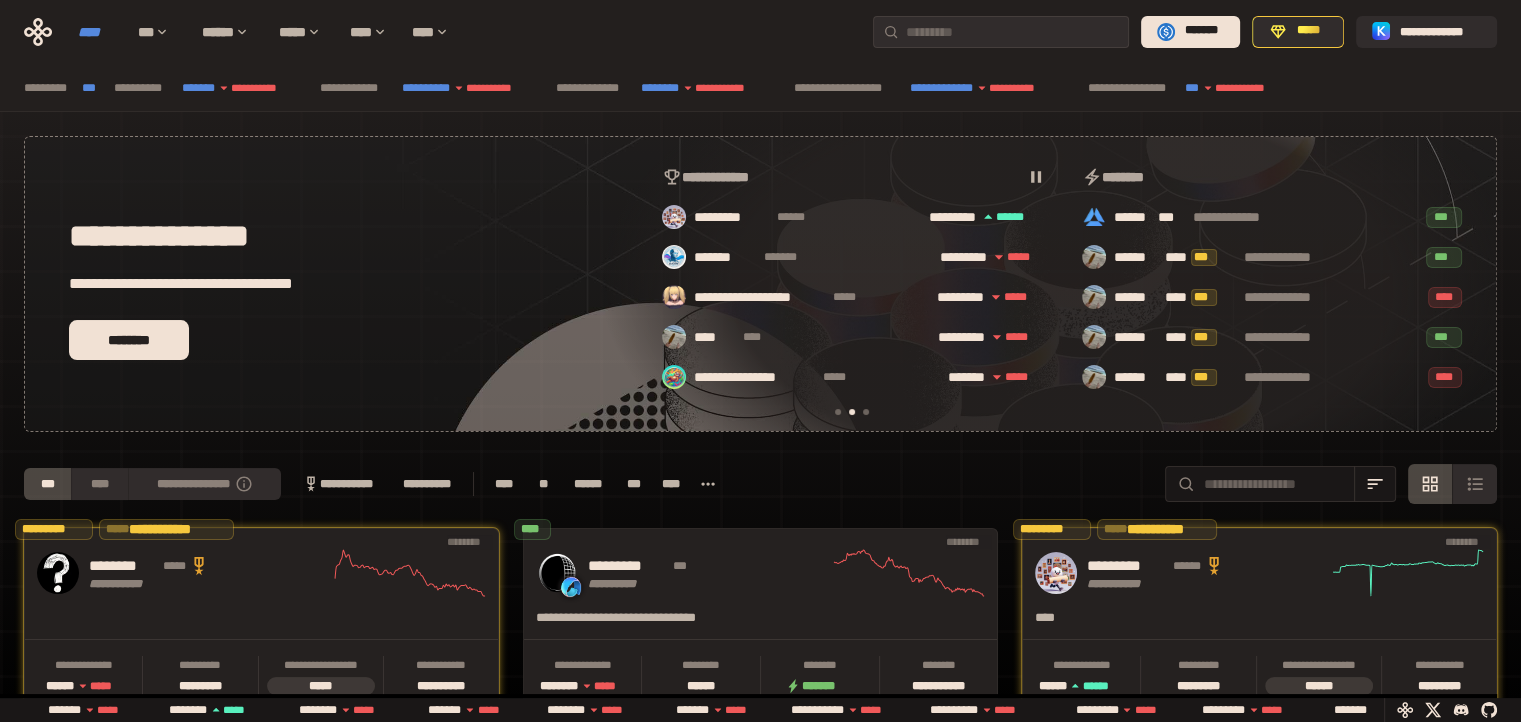 click on "****" at bounding box center (98, 32) 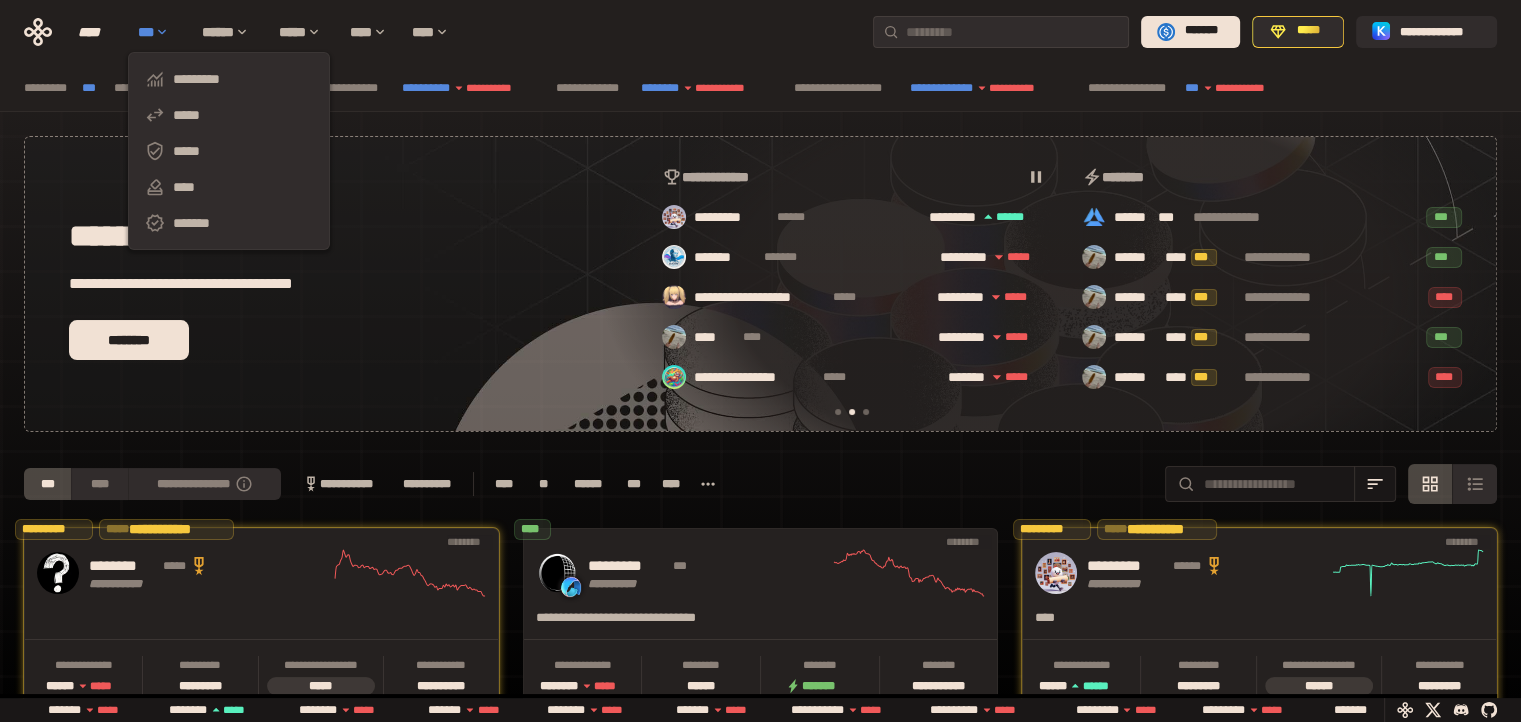 click on "***" at bounding box center [160, 32] 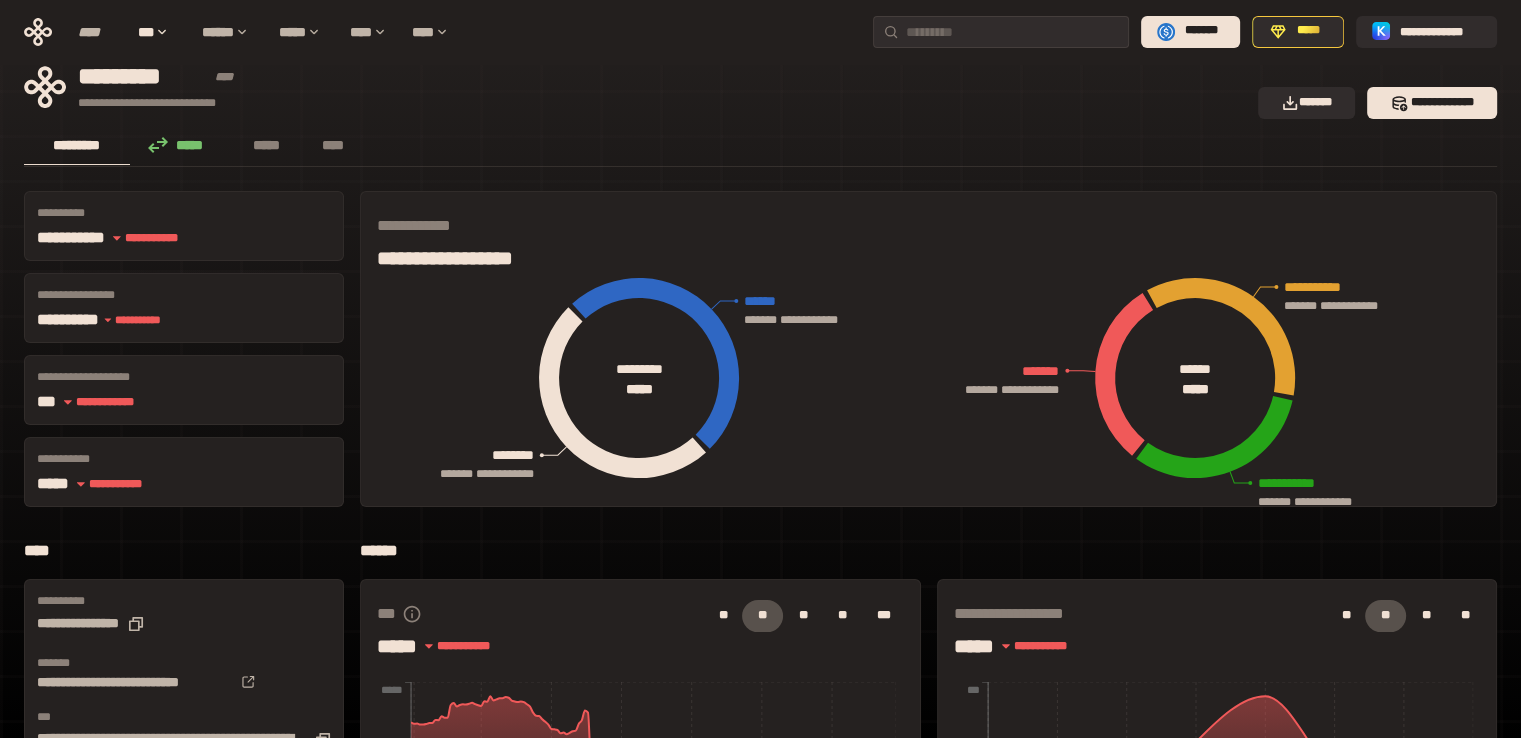 scroll, scrollTop: 0, scrollLeft: 0, axis: both 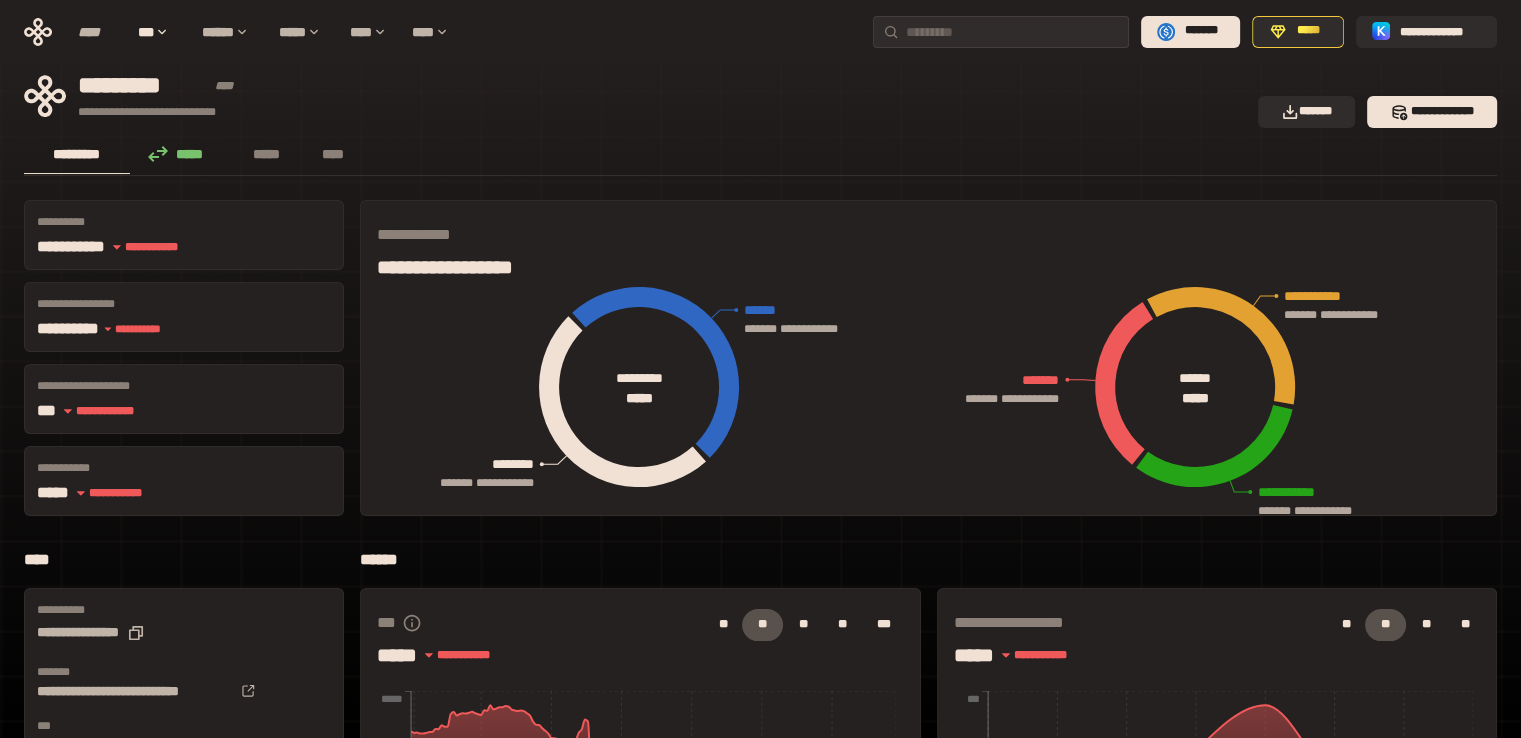 click on "*********" at bounding box center [77, 154] 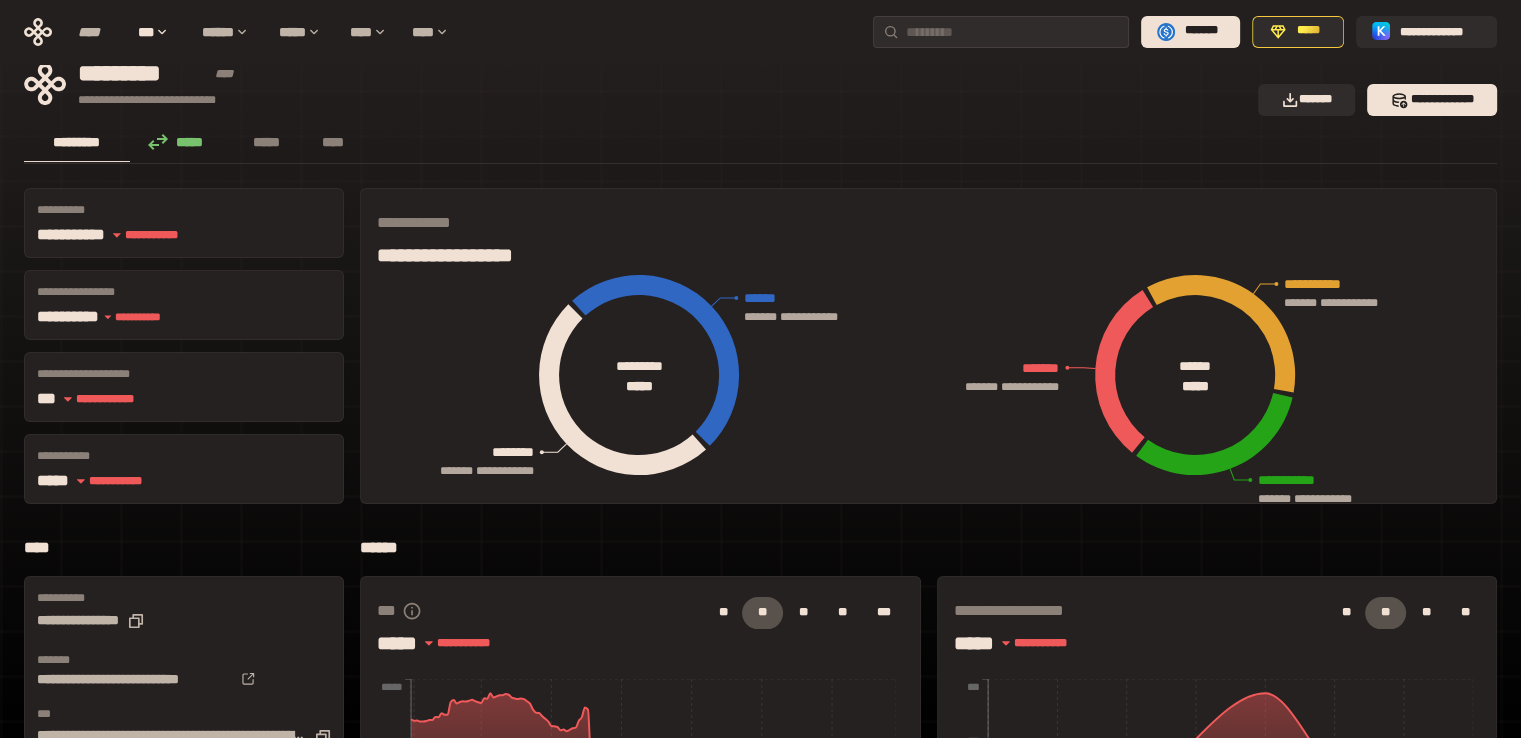 scroll, scrollTop: 0, scrollLeft: 0, axis: both 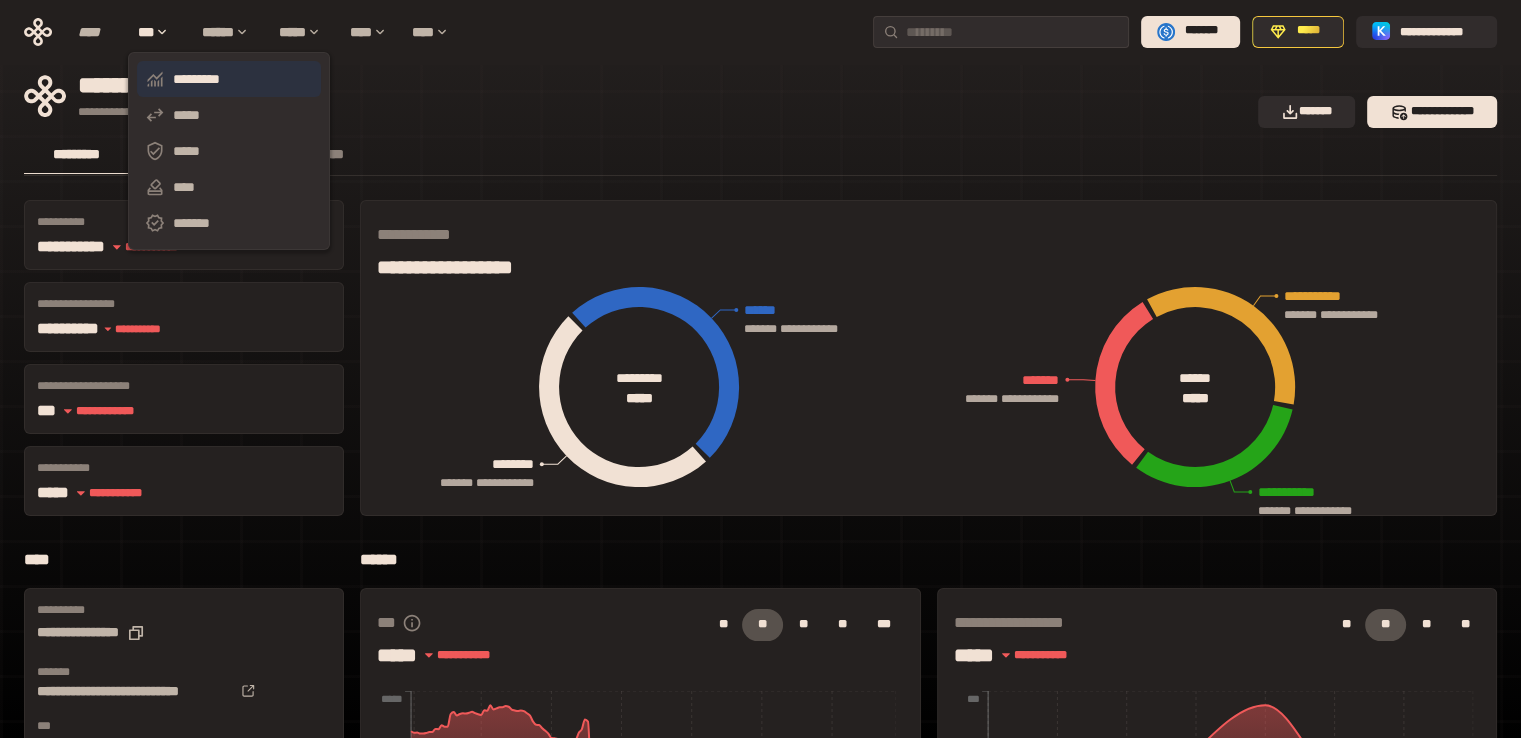 click on "*********" at bounding box center [229, 79] 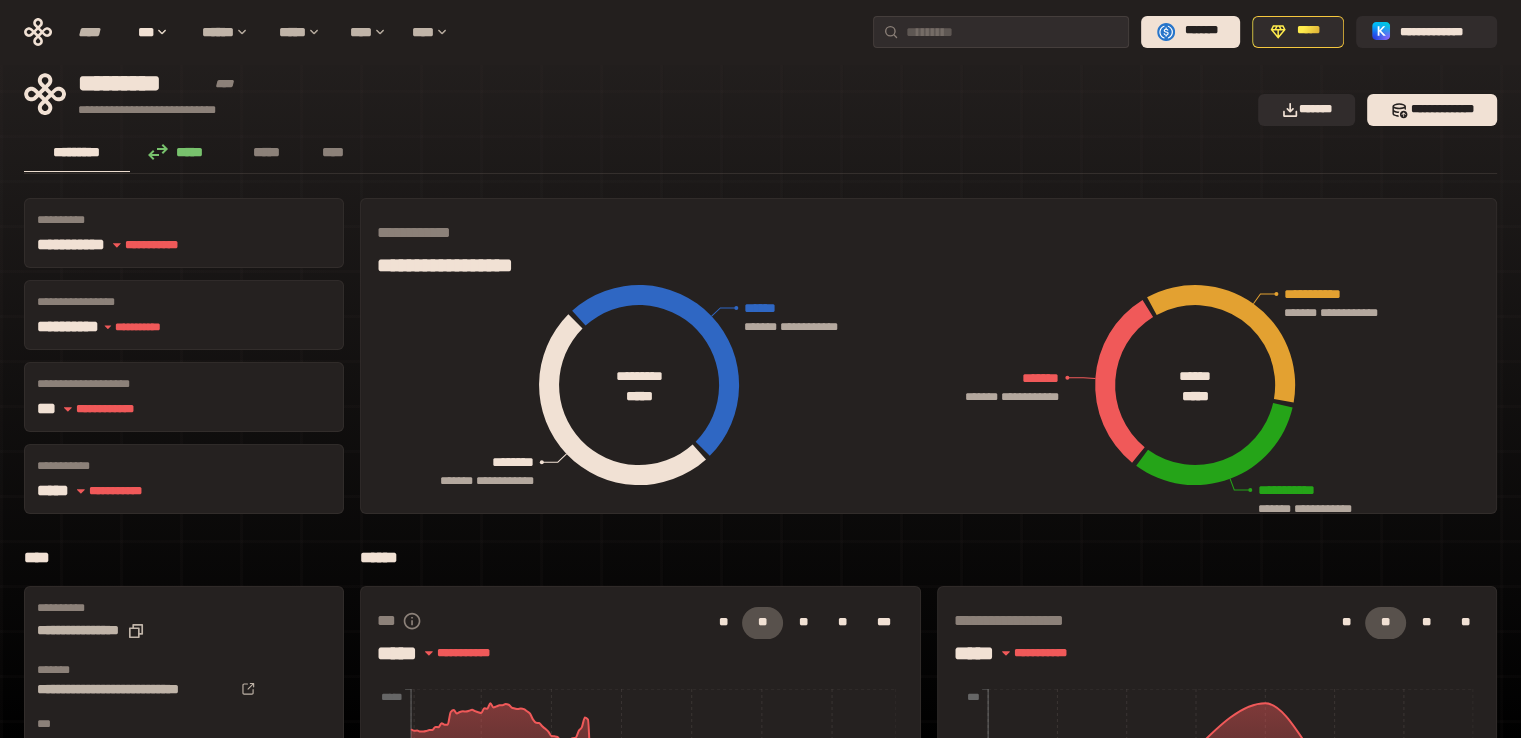scroll, scrollTop: 0, scrollLeft: 0, axis: both 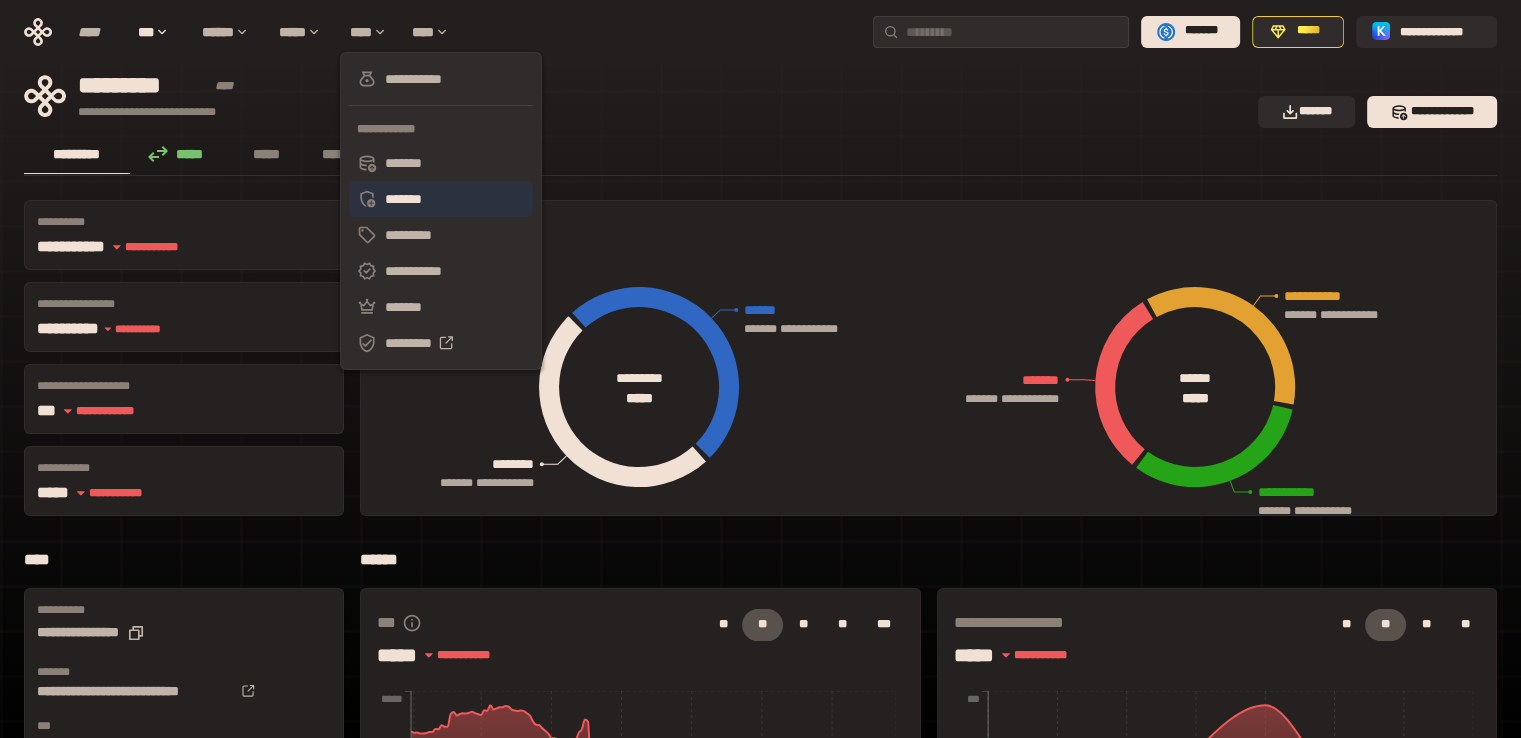 click on "*******" at bounding box center [441, 199] 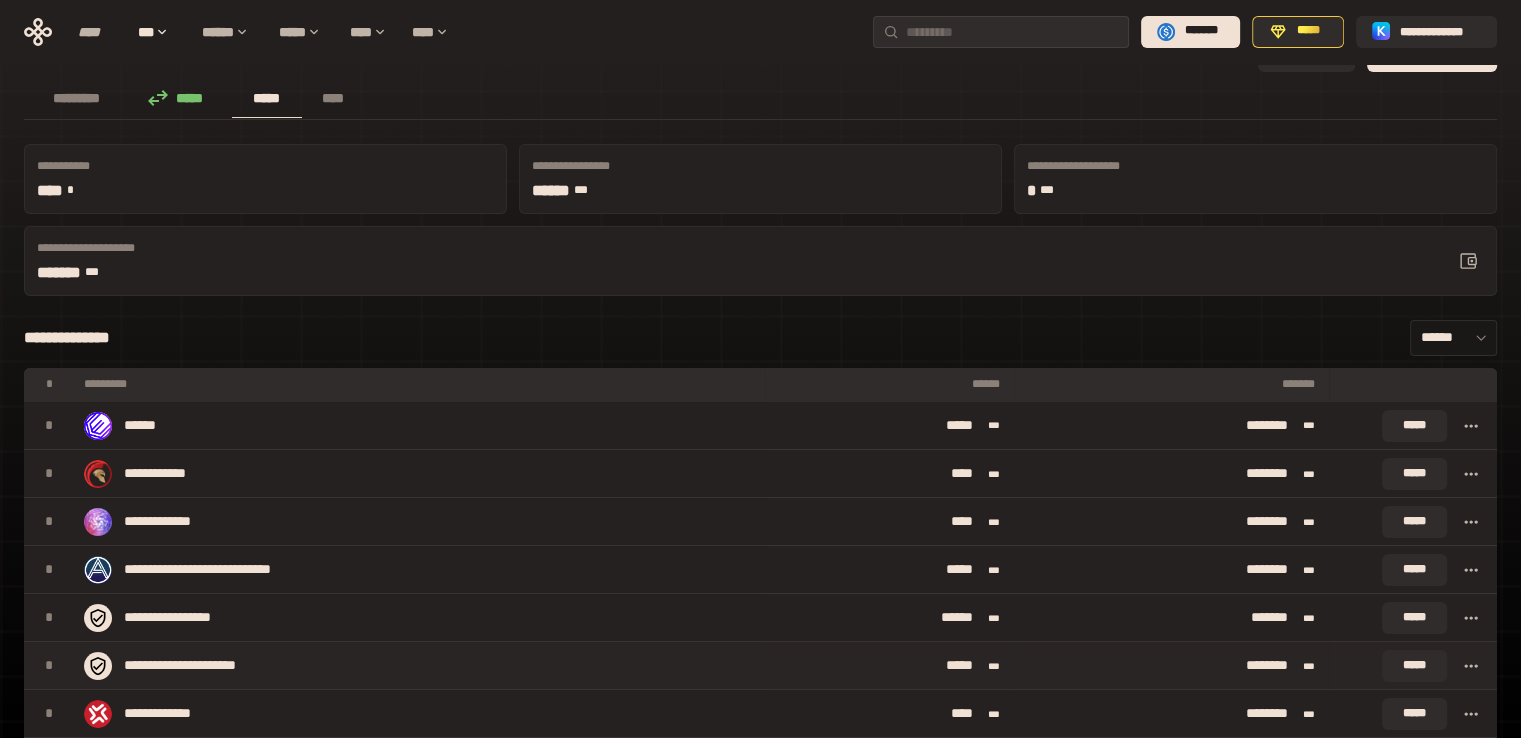 scroll, scrollTop: 0, scrollLeft: 0, axis: both 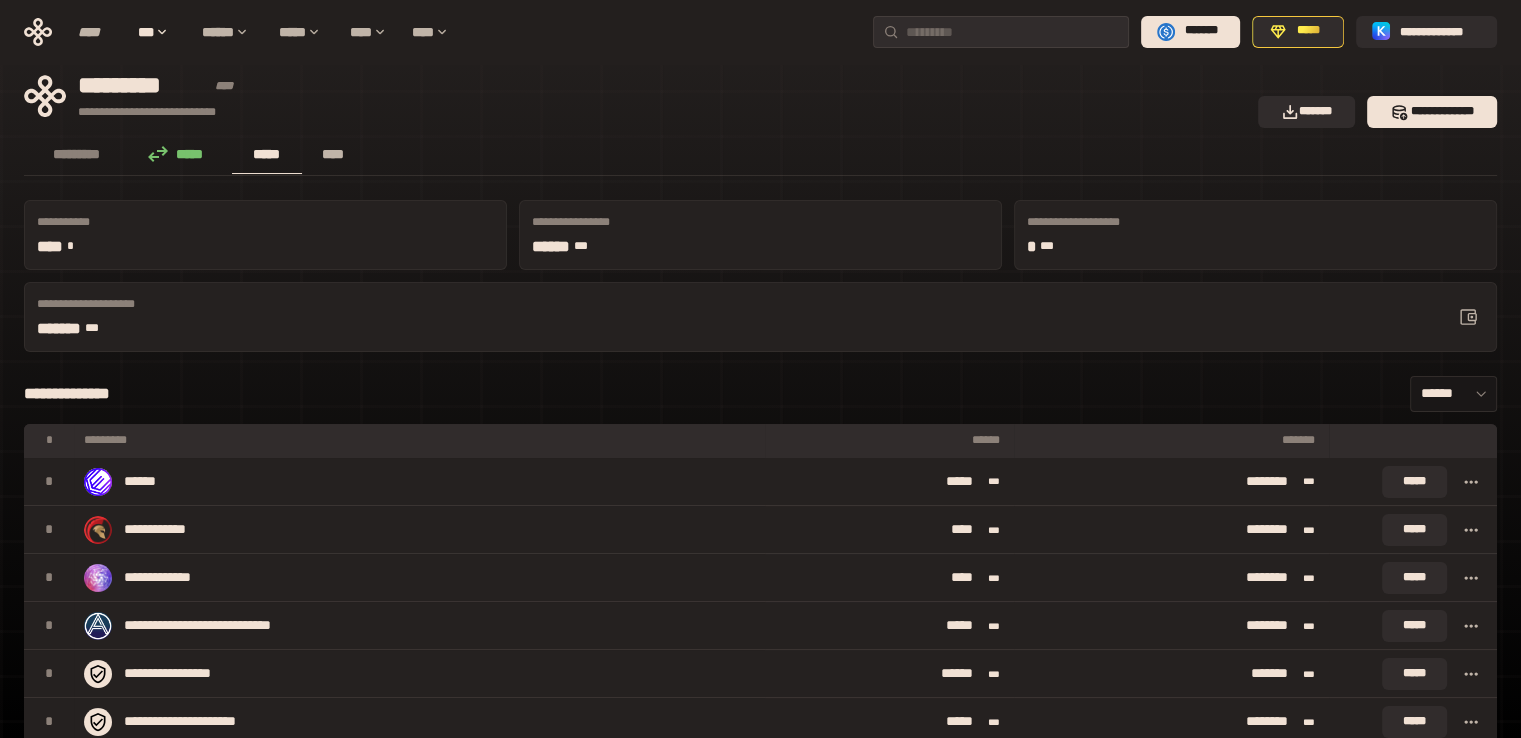 click on "****" at bounding box center [333, 154] 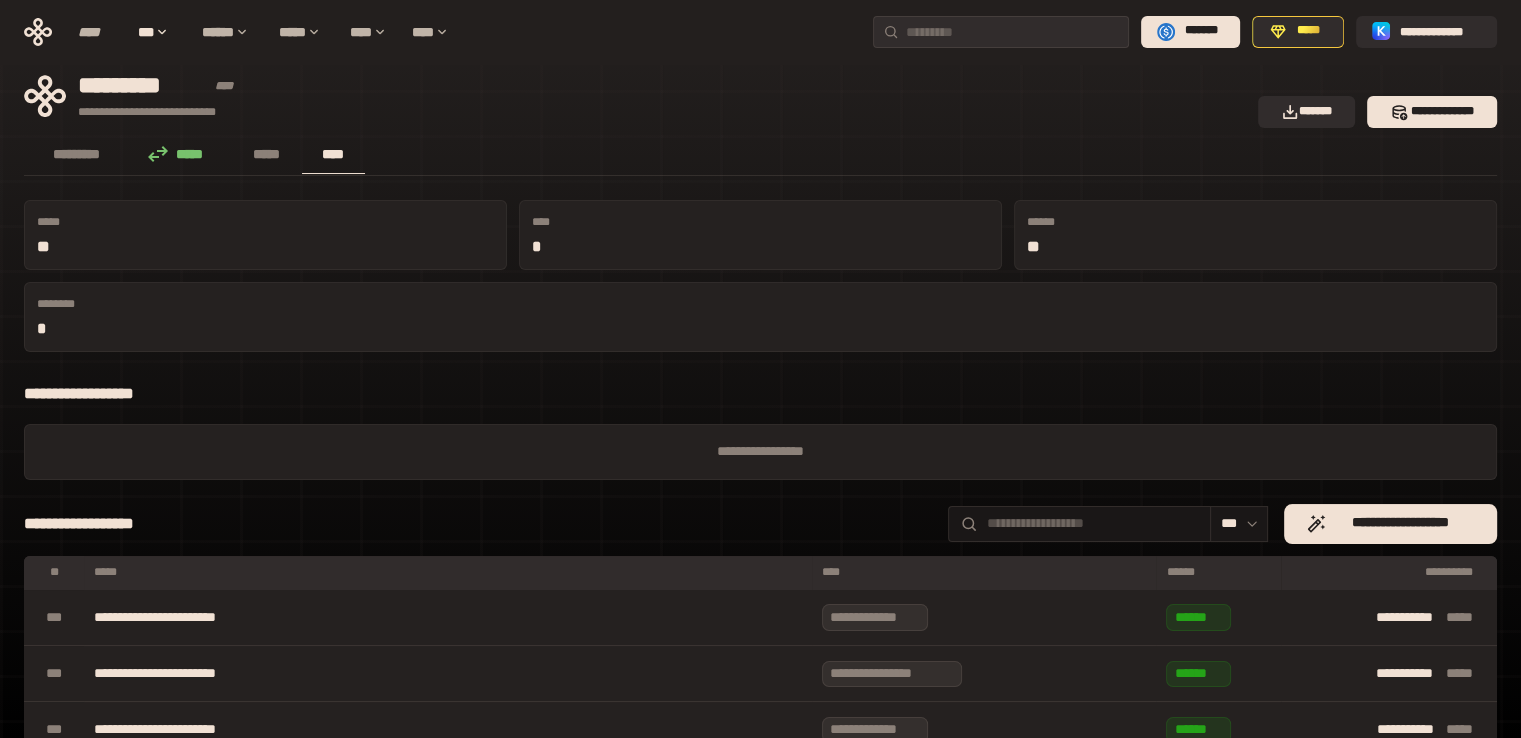 scroll, scrollTop: 0, scrollLeft: 0, axis: both 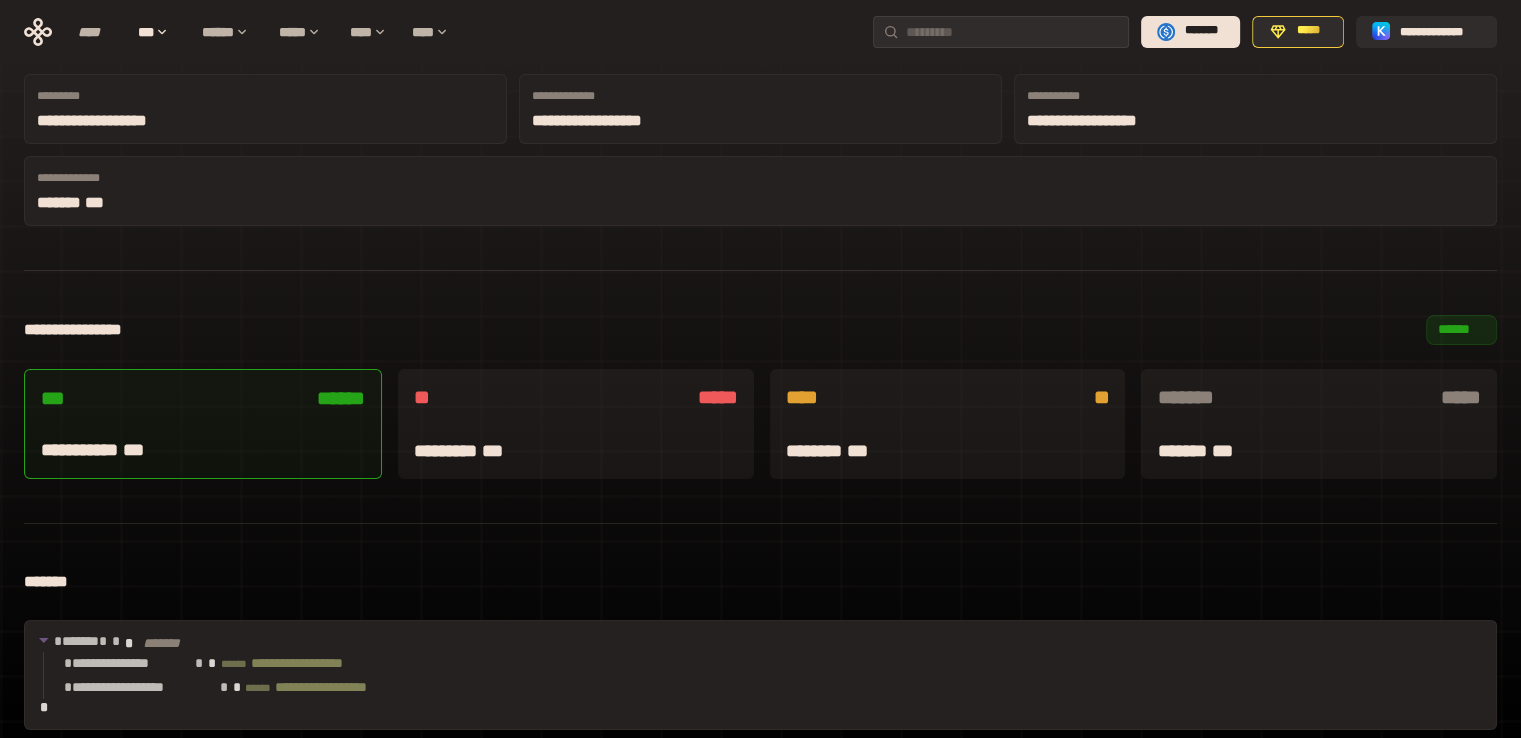 click at bounding box center (203, 425) 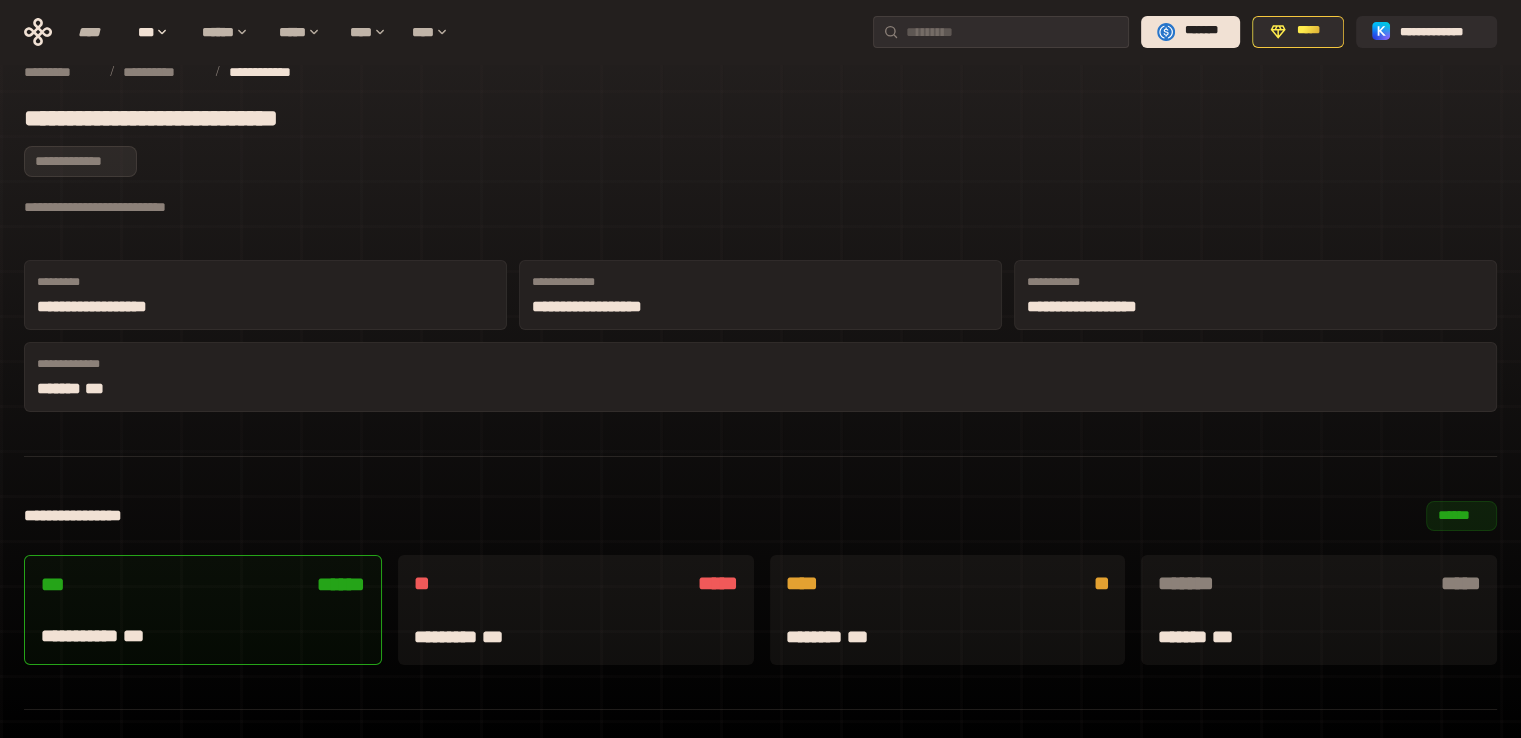 scroll, scrollTop: 0, scrollLeft: 0, axis: both 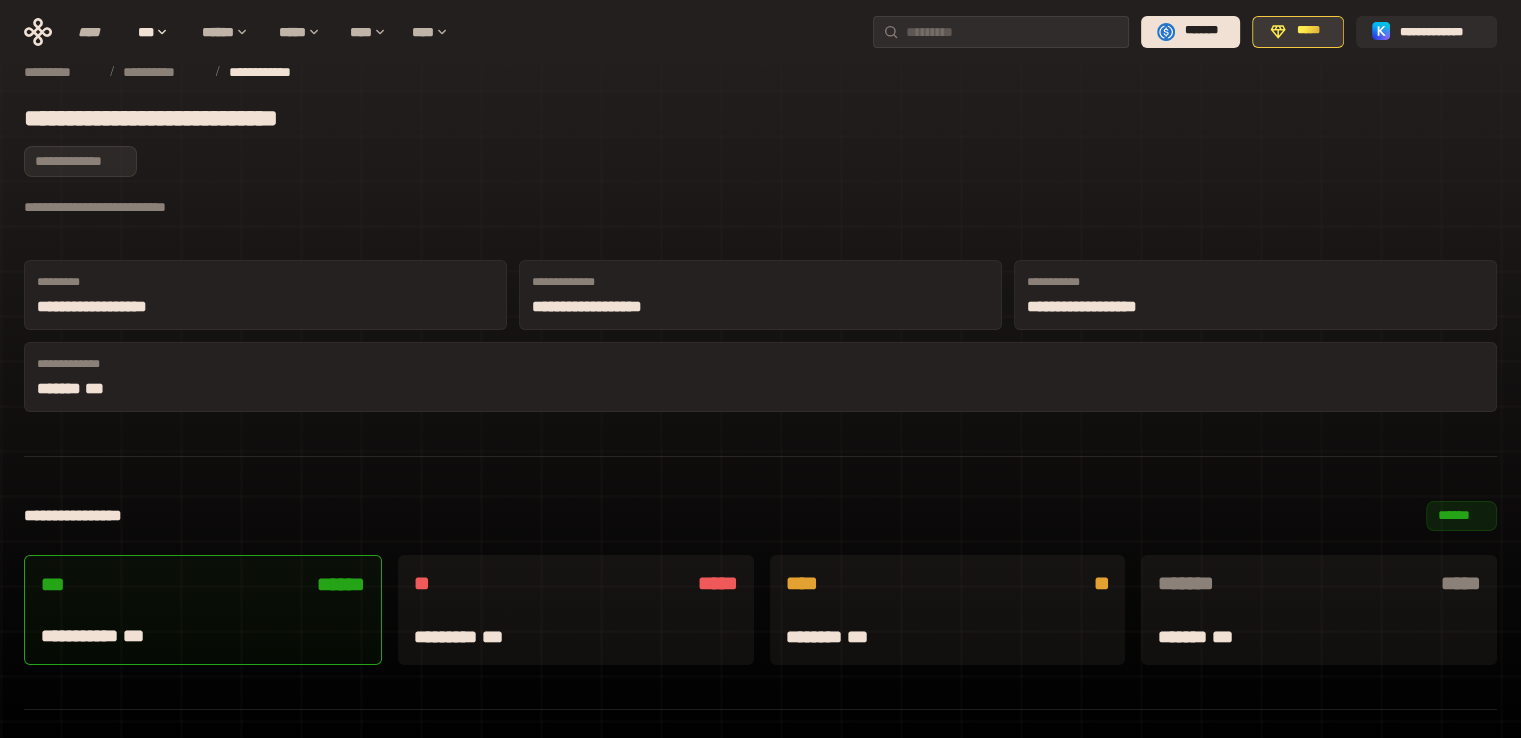 click on "*****" at bounding box center (1309, 31) 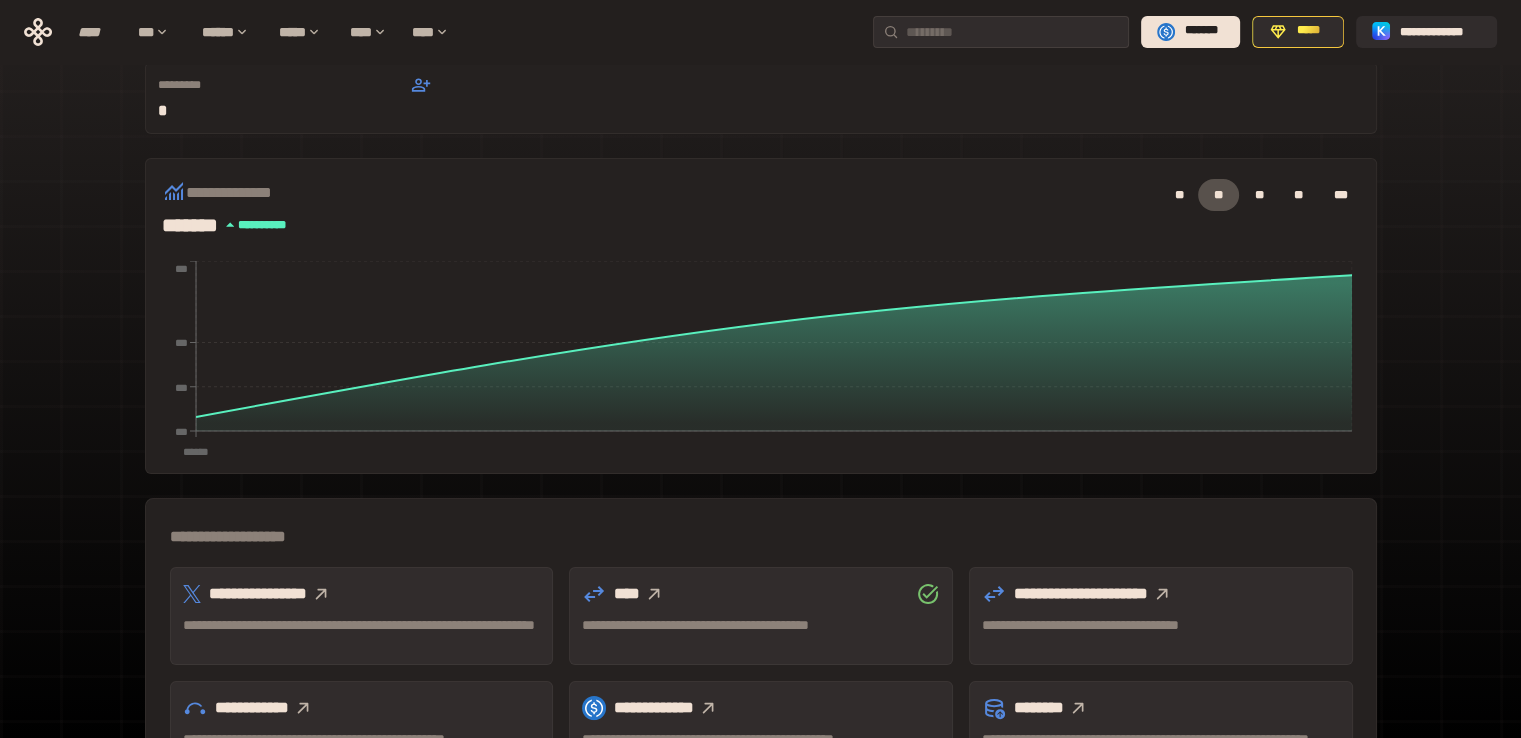 scroll, scrollTop: 200, scrollLeft: 0, axis: vertical 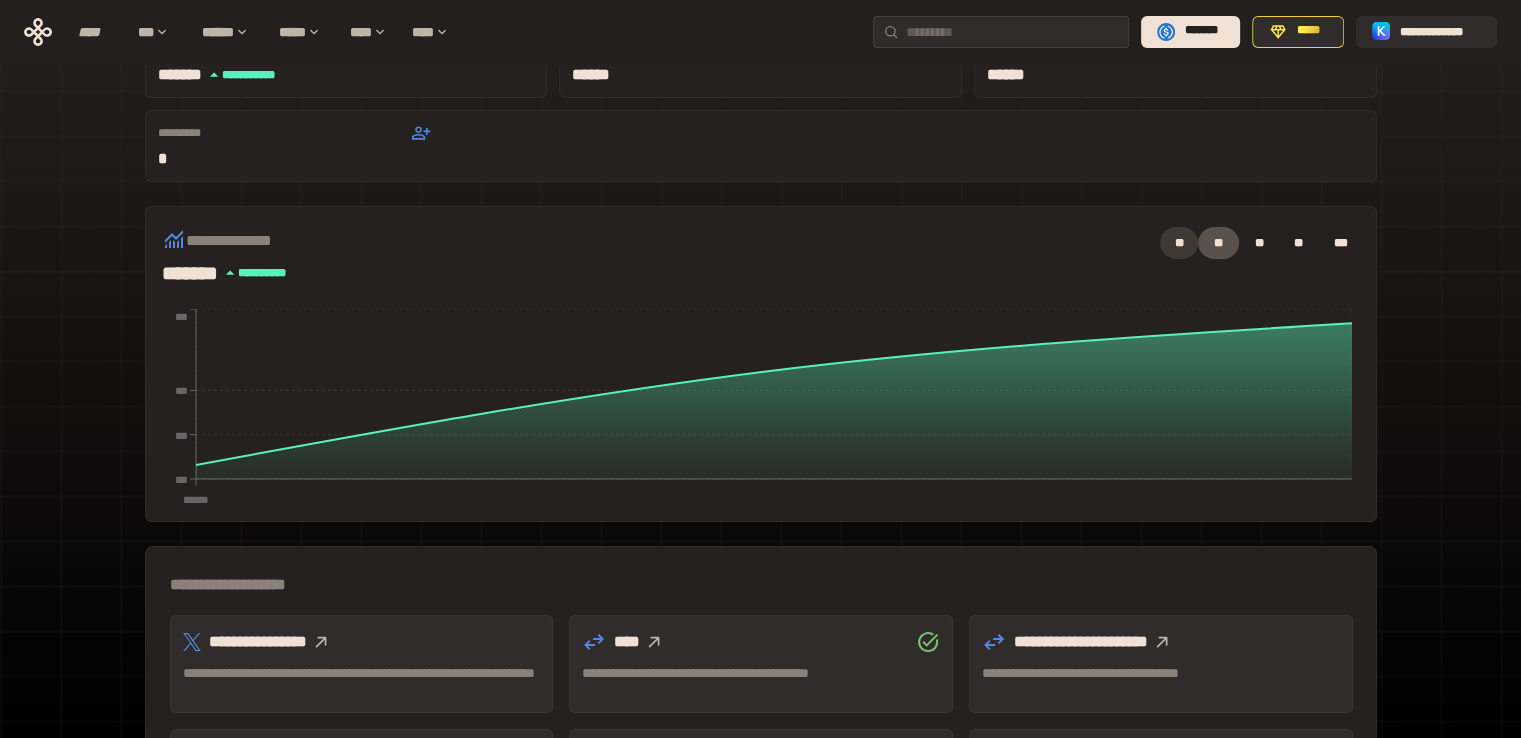 click on "**" at bounding box center (1179, 243) 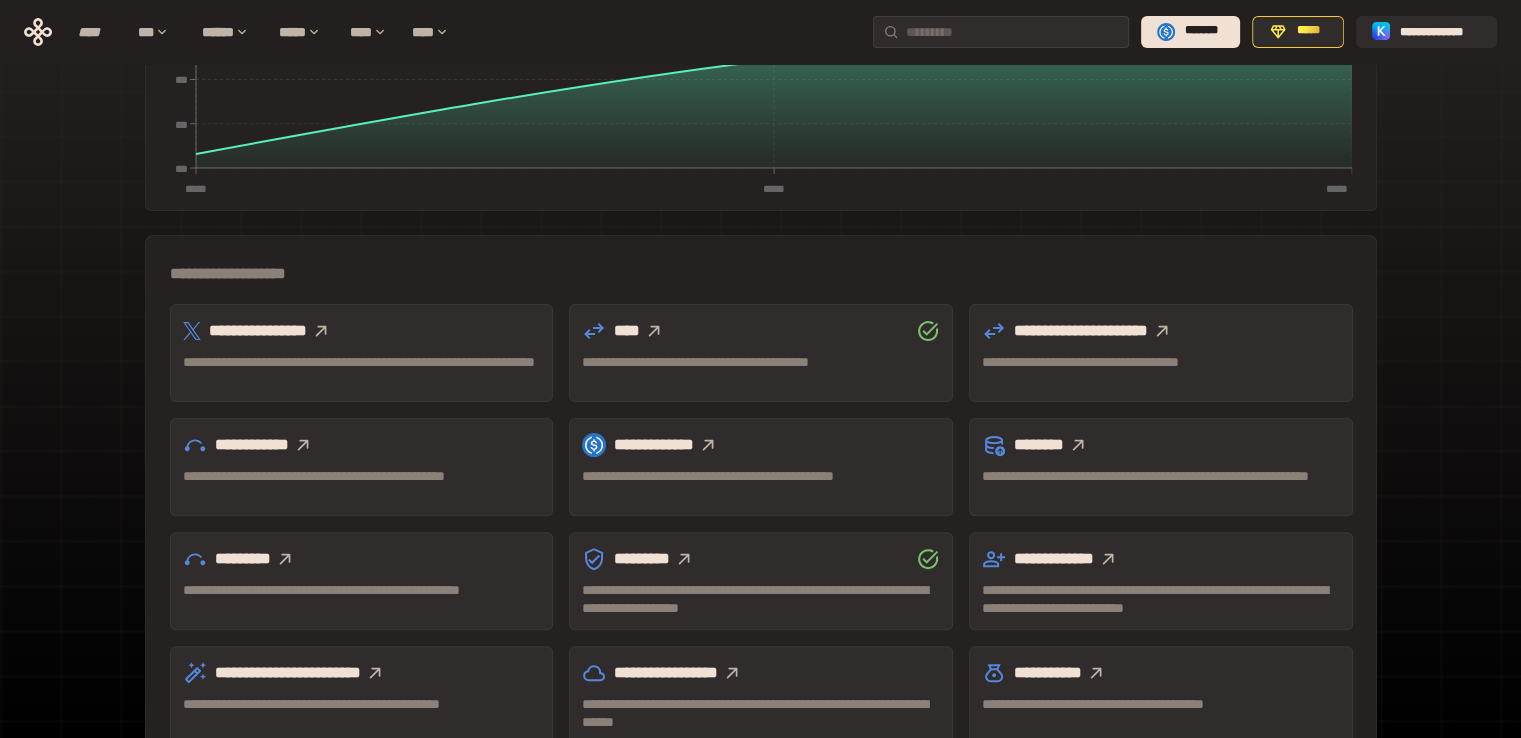 scroll, scrollTop: 547, scrollLeft: 0, axis: vertical 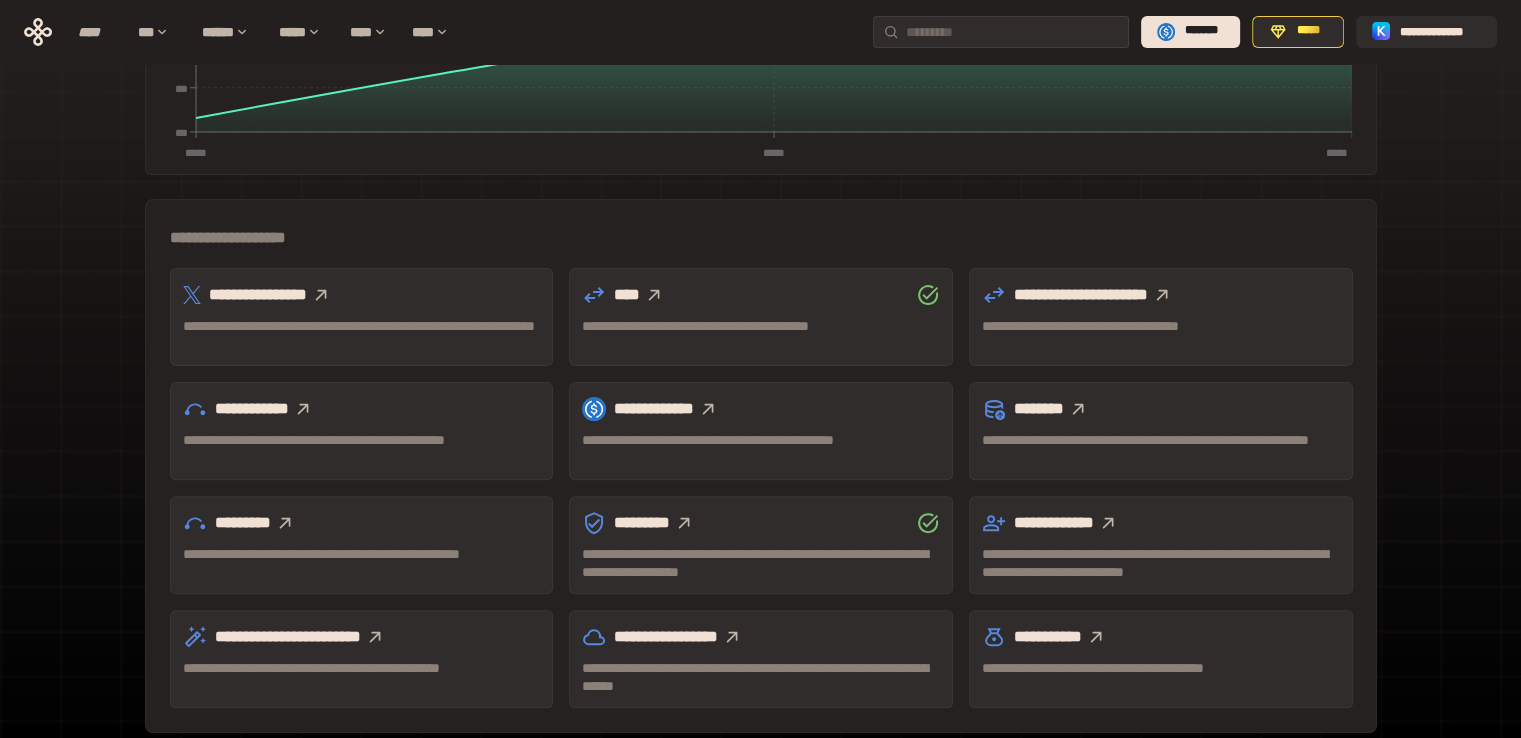 click on "**********" at bounding box center [362, 295] 